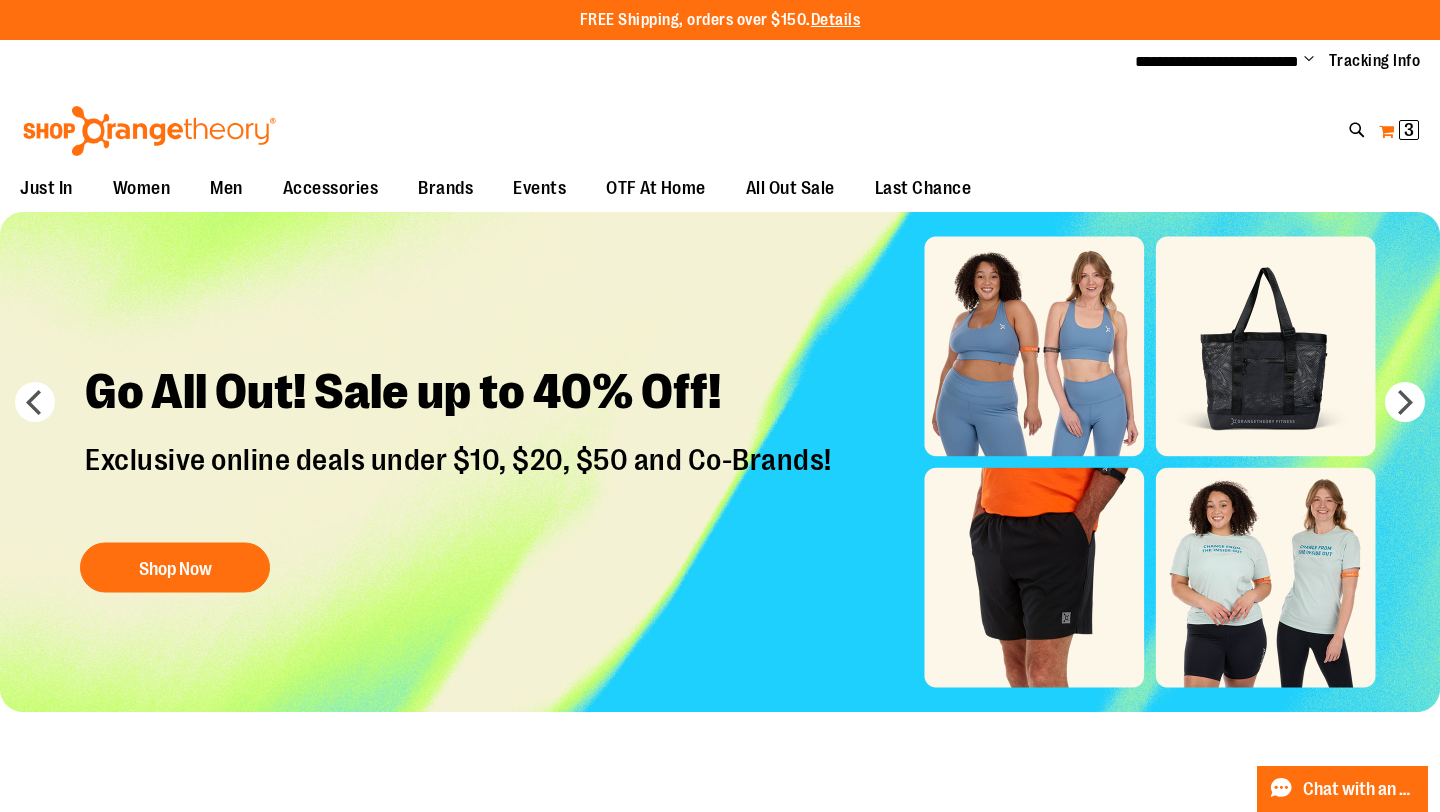 scroll, scrollTop: 0, scrollLeft: 0, axis: both 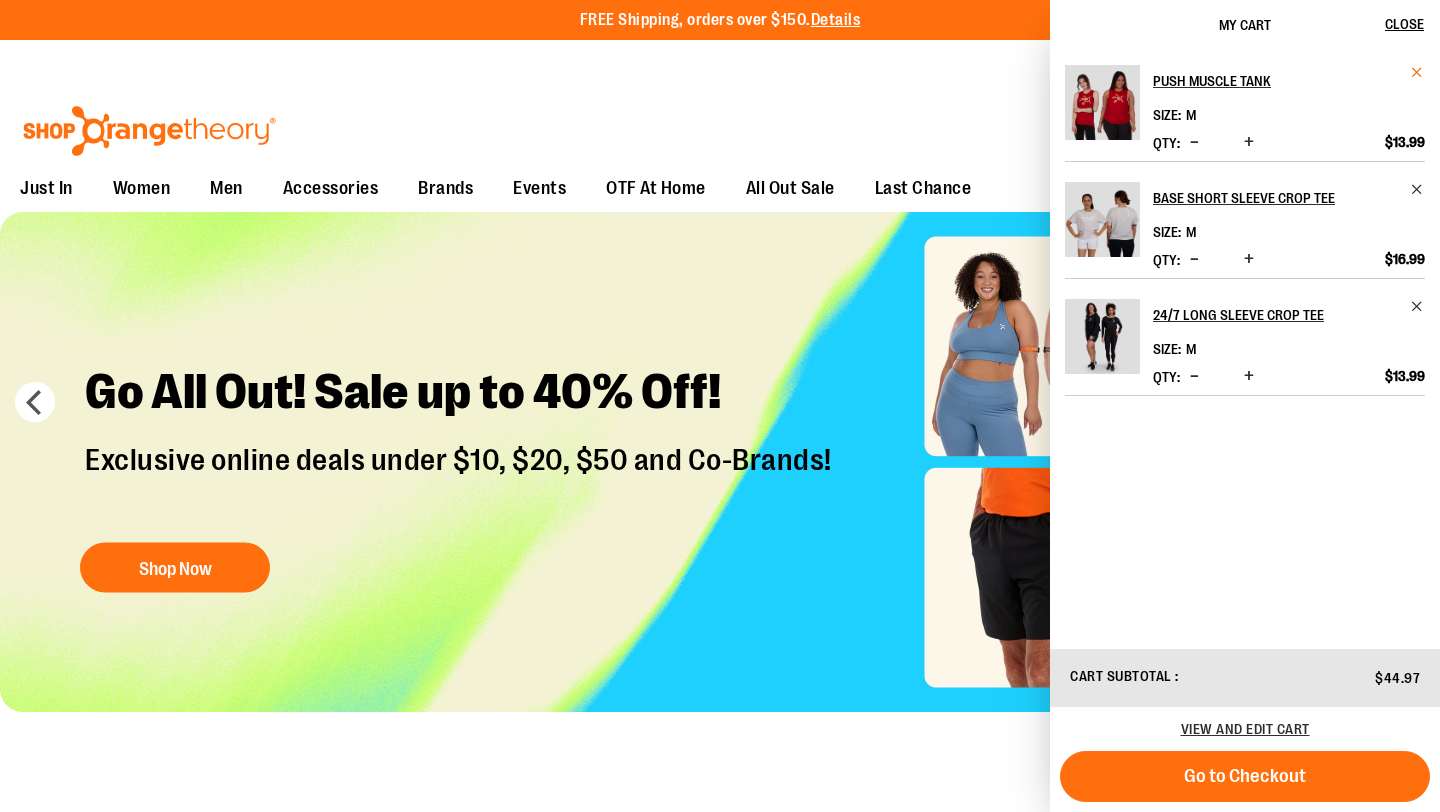 click at bounding box center (1417, 72) 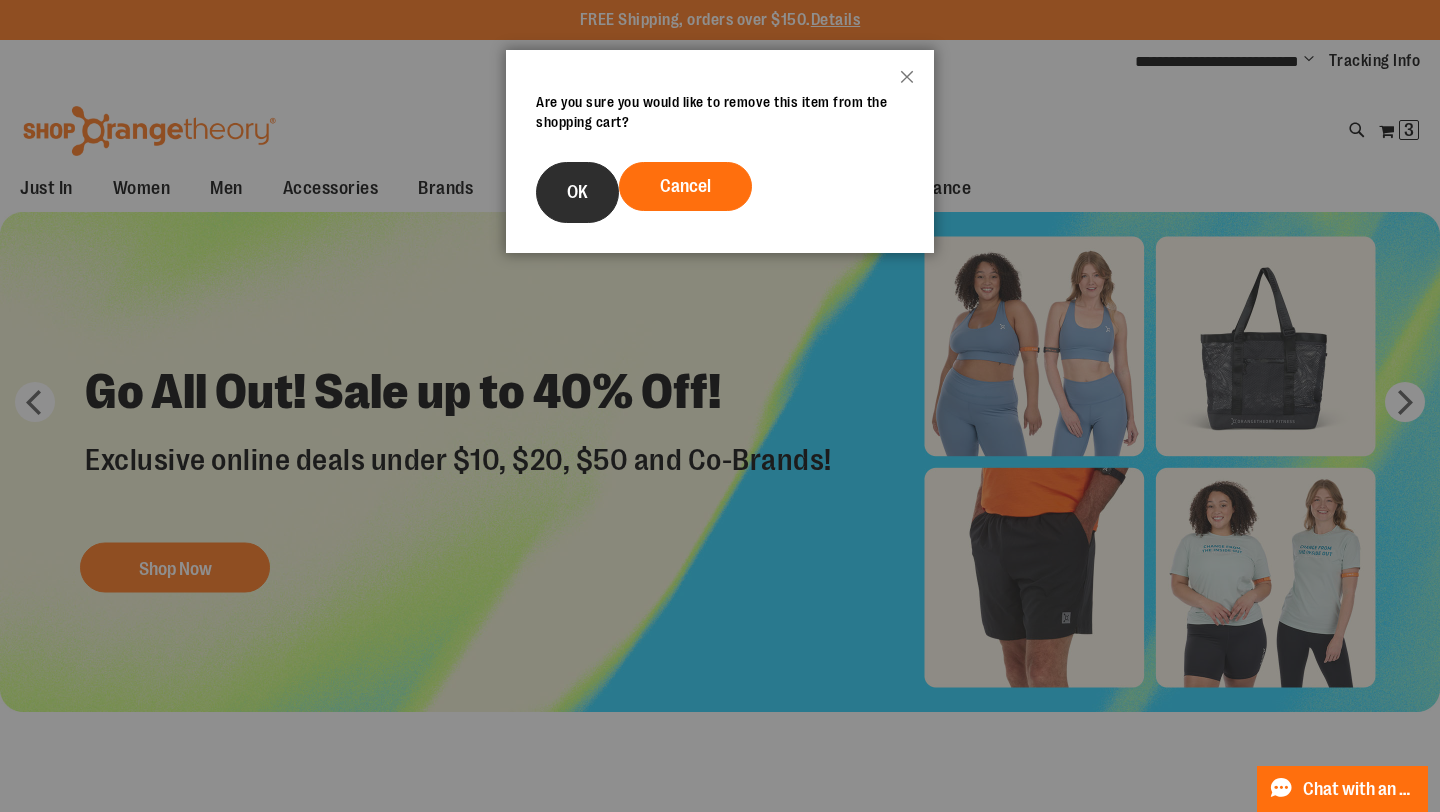 click on "OK" at bounding box center (577, 192) 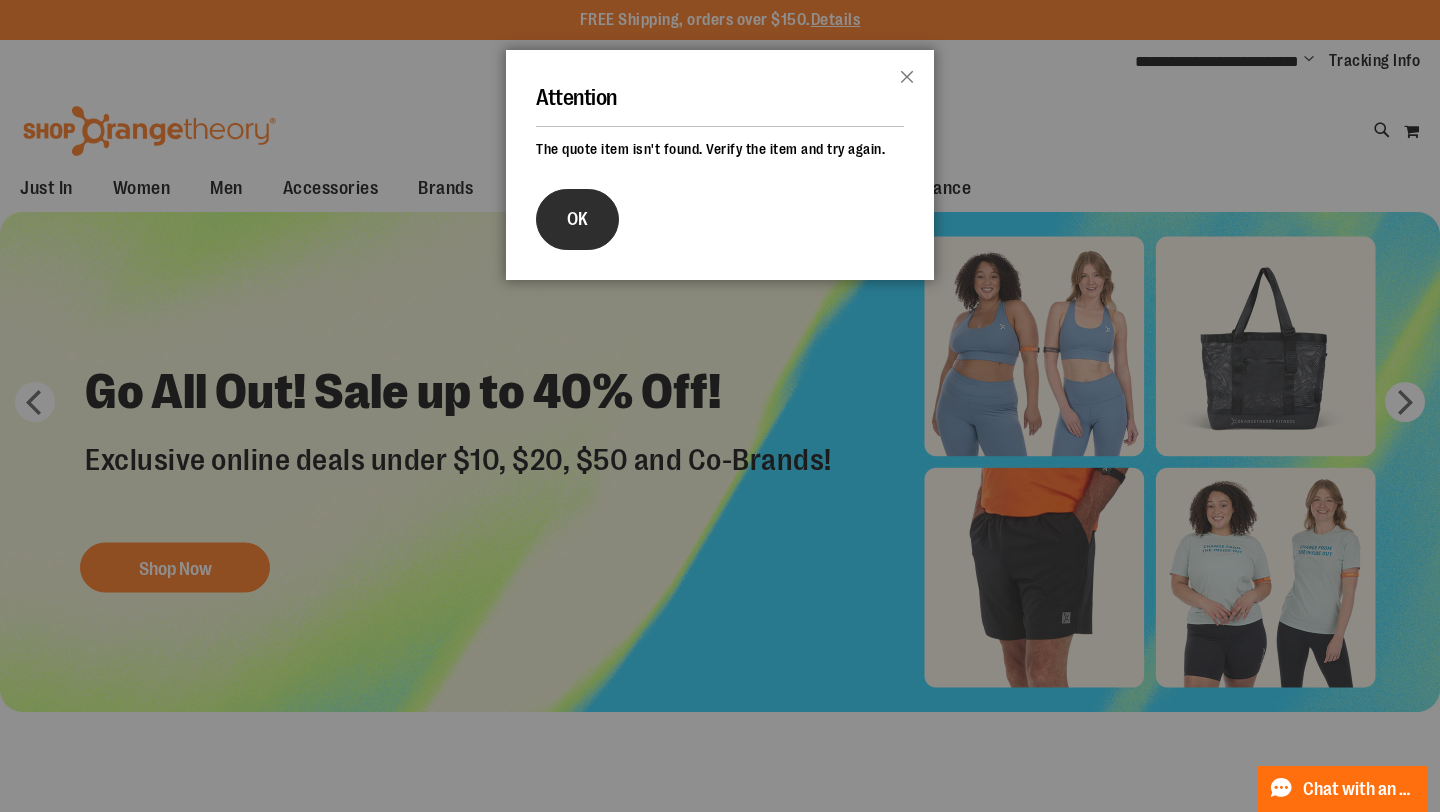 click on "OK" at bounding box center (577, 219) 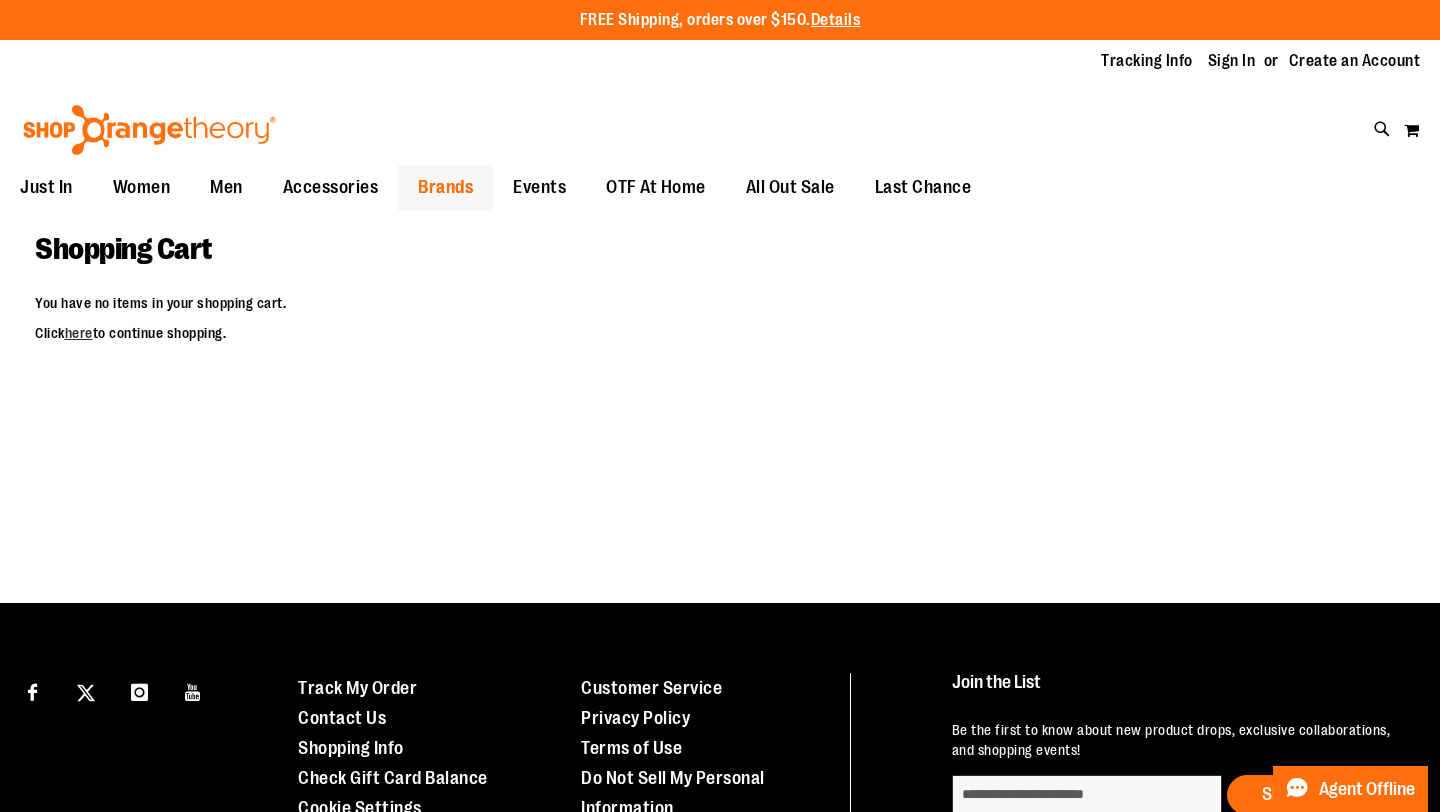 scroll, scrollTop: 0, scrollLeft: 0, axis: both 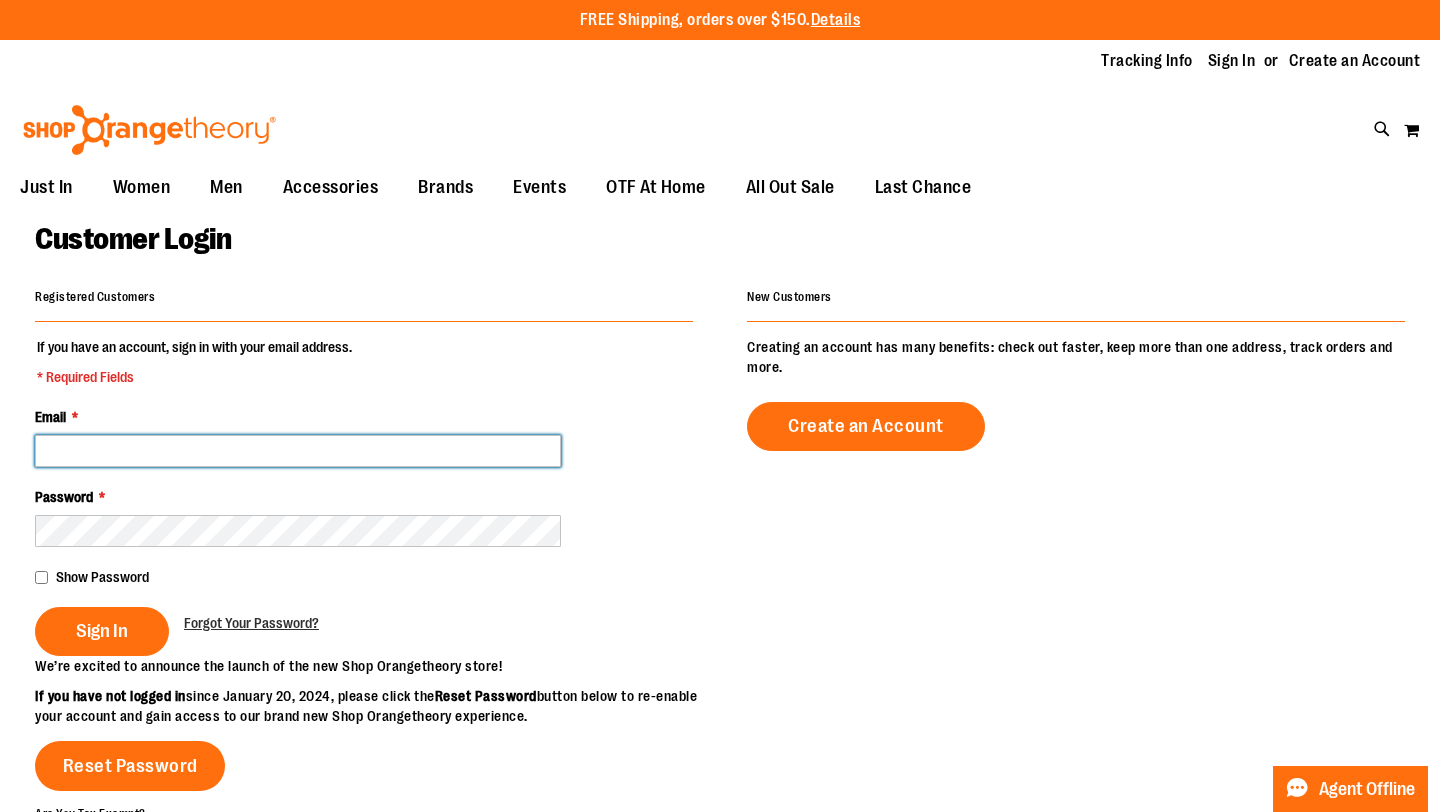click on "Email *" at bounding box center (298, 451) 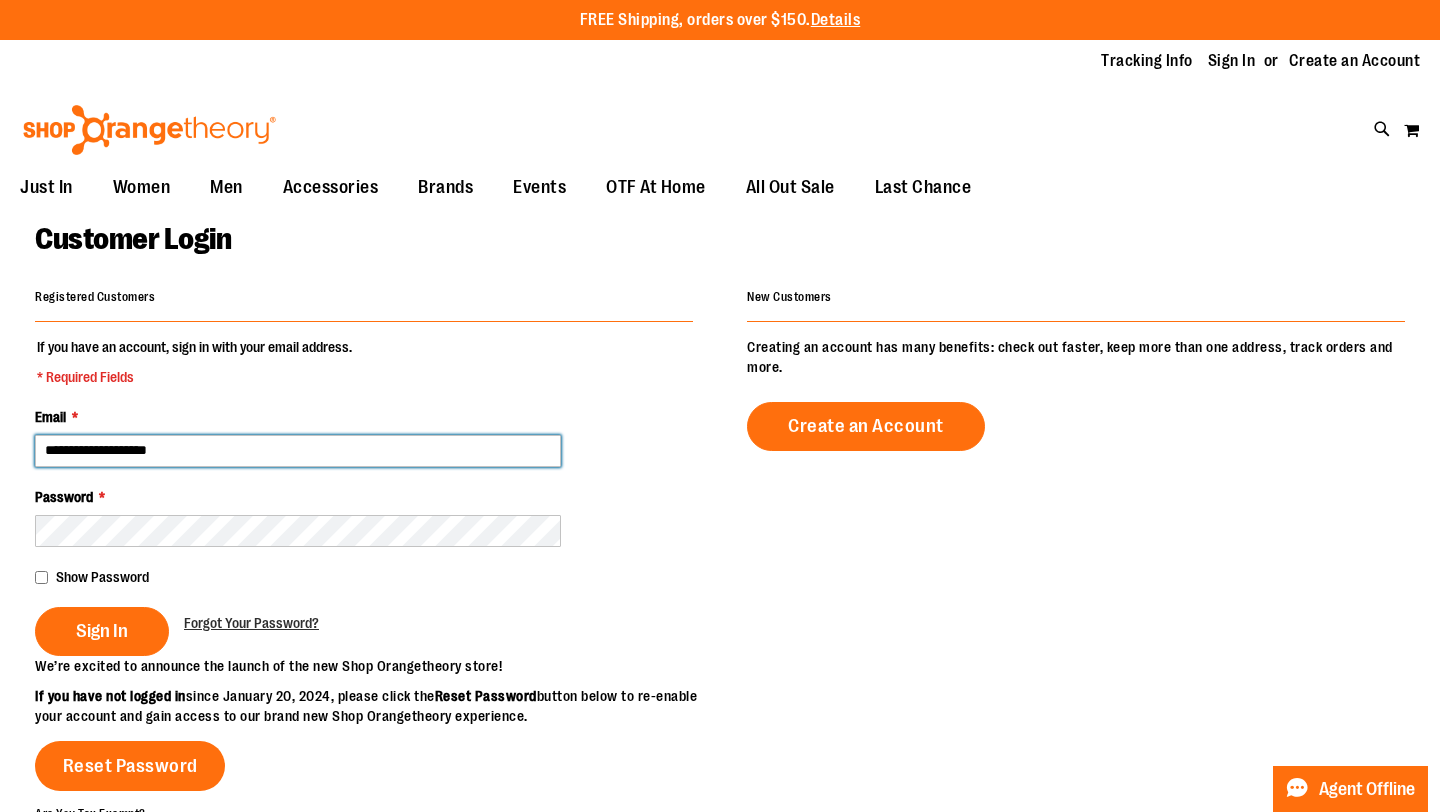 type on "**********" 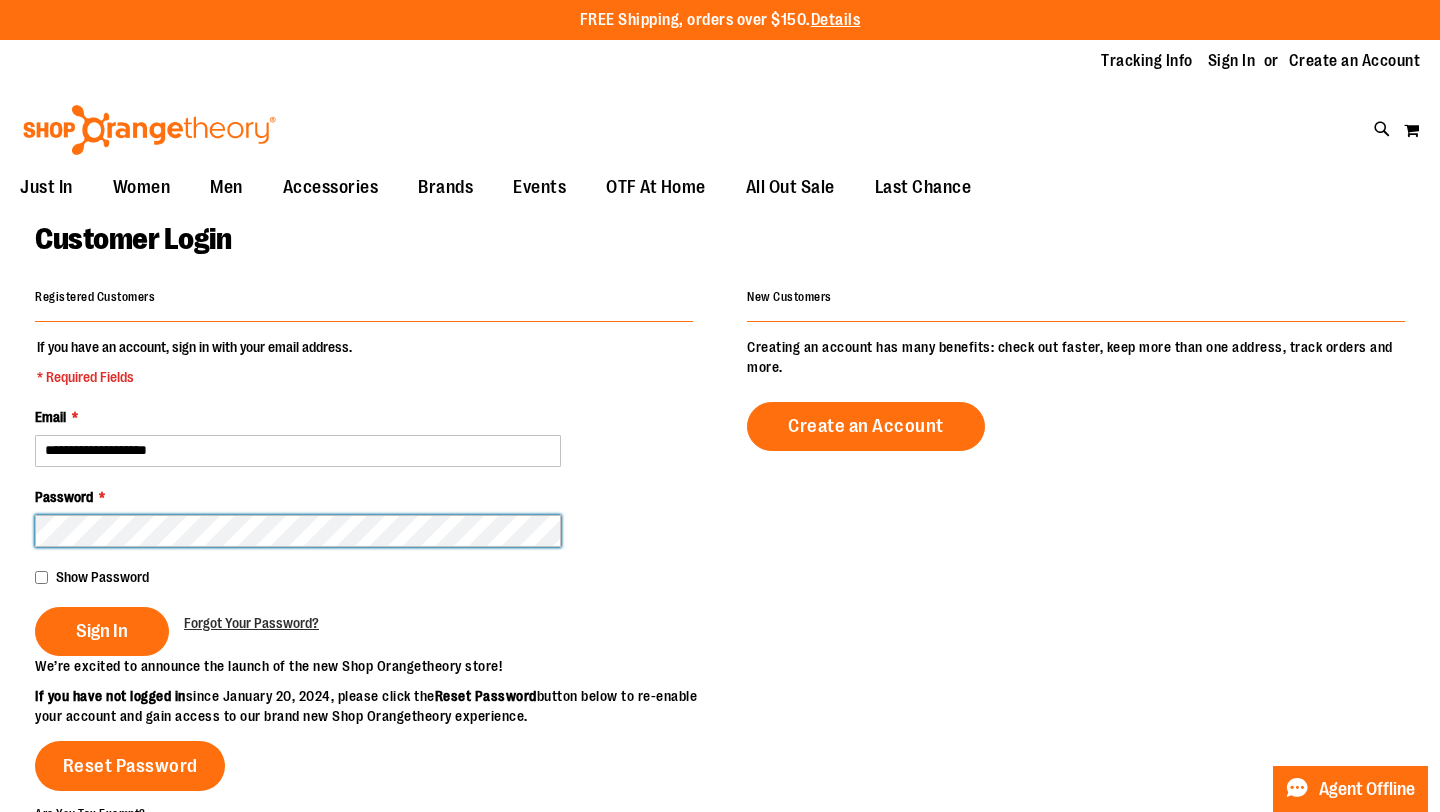 click on "Sign In" at bounding box center (102, 631) 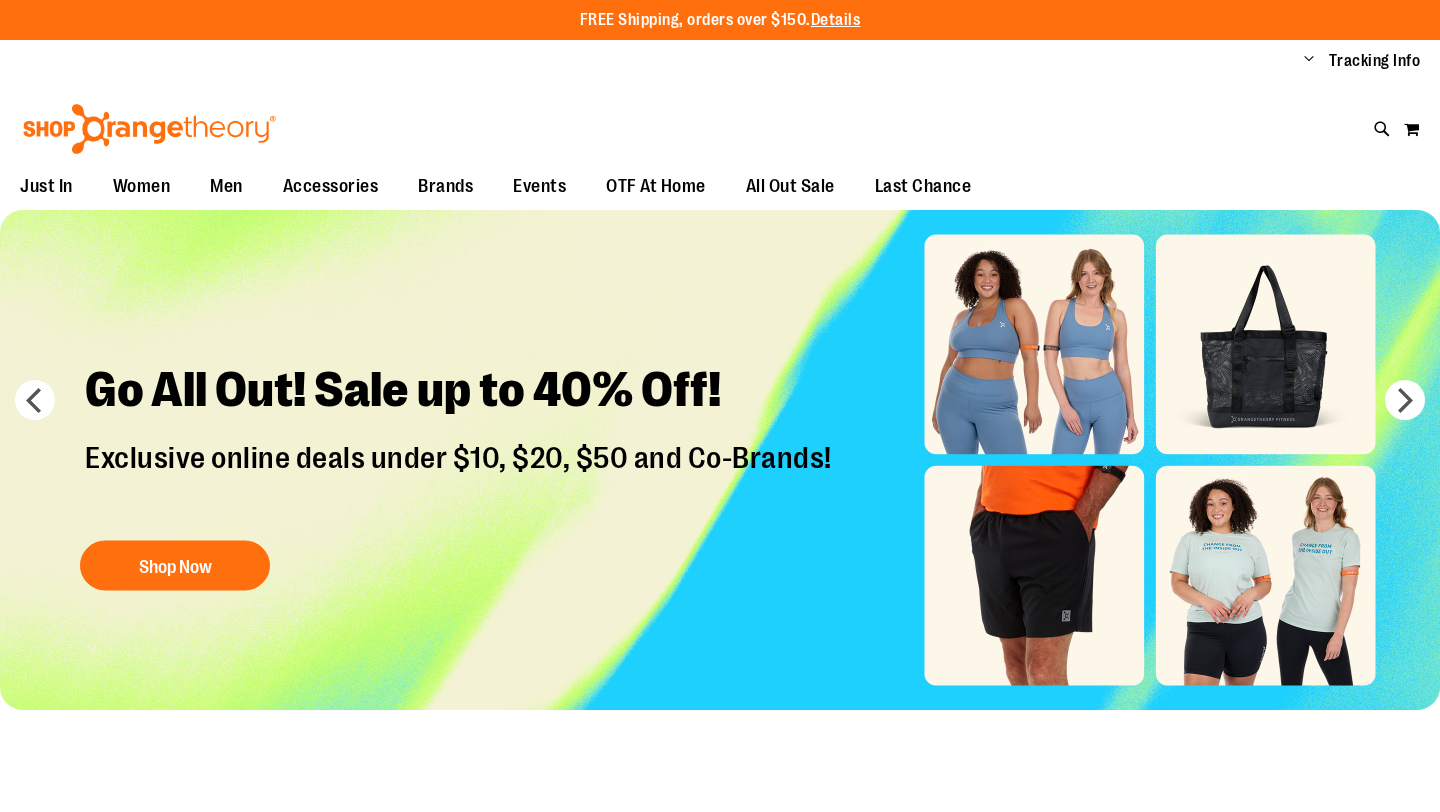 scroll, scrollTop: 0, scrollLeft: 0, axis: both 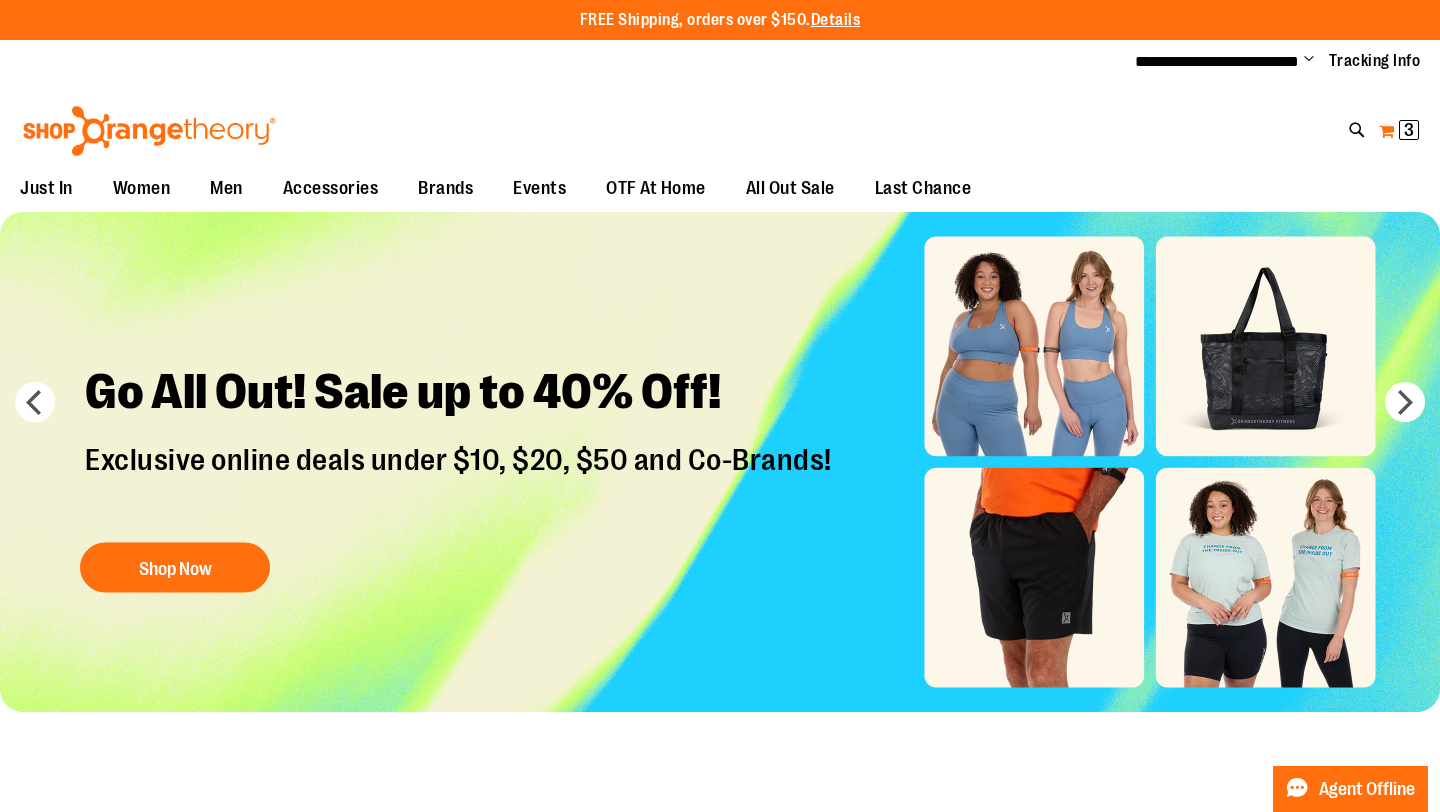 click on "3" at bounding box center [1409, 130] 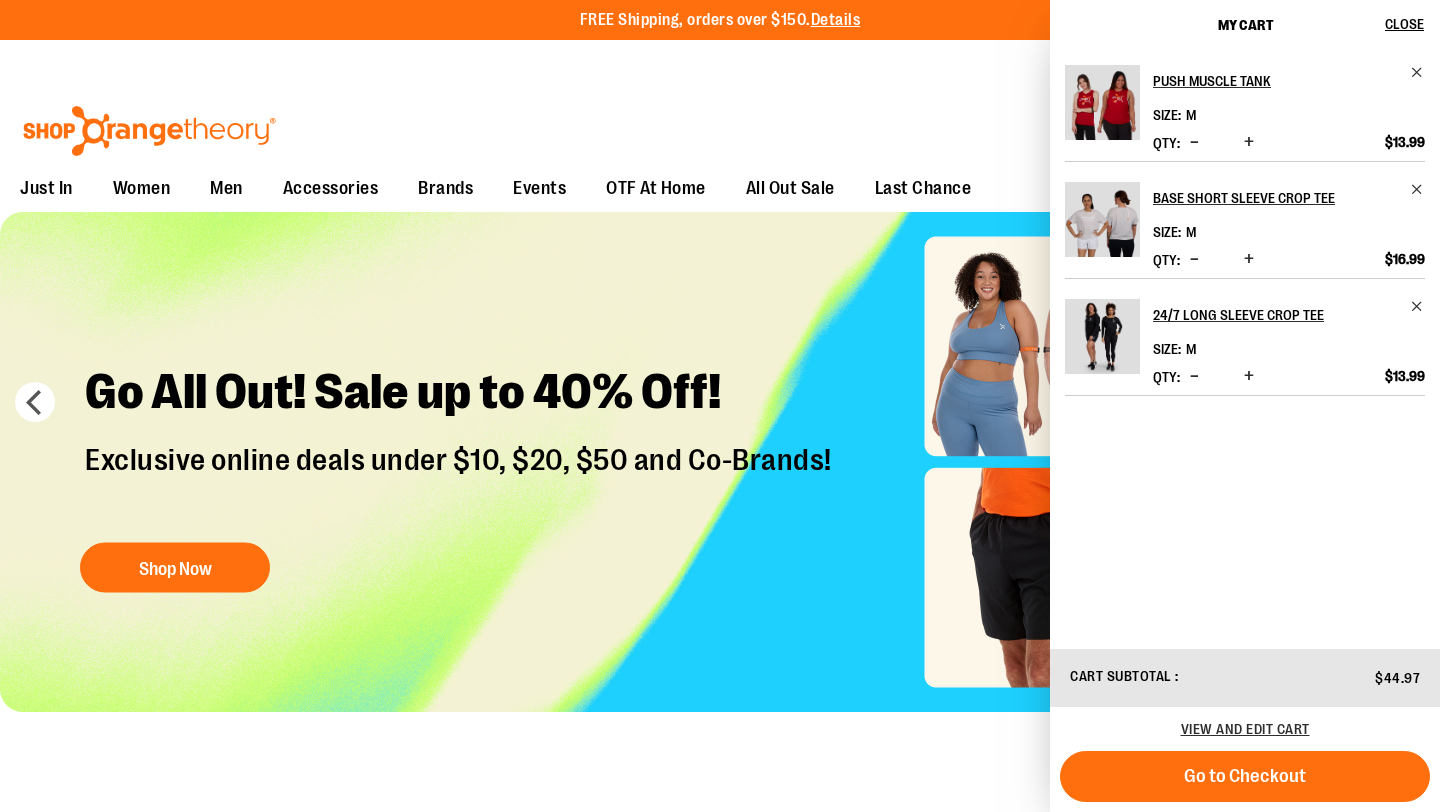 click on "Exclusive online deals under $10, $20, $50 and Co-Brands!" at bounding box center [461, 481] 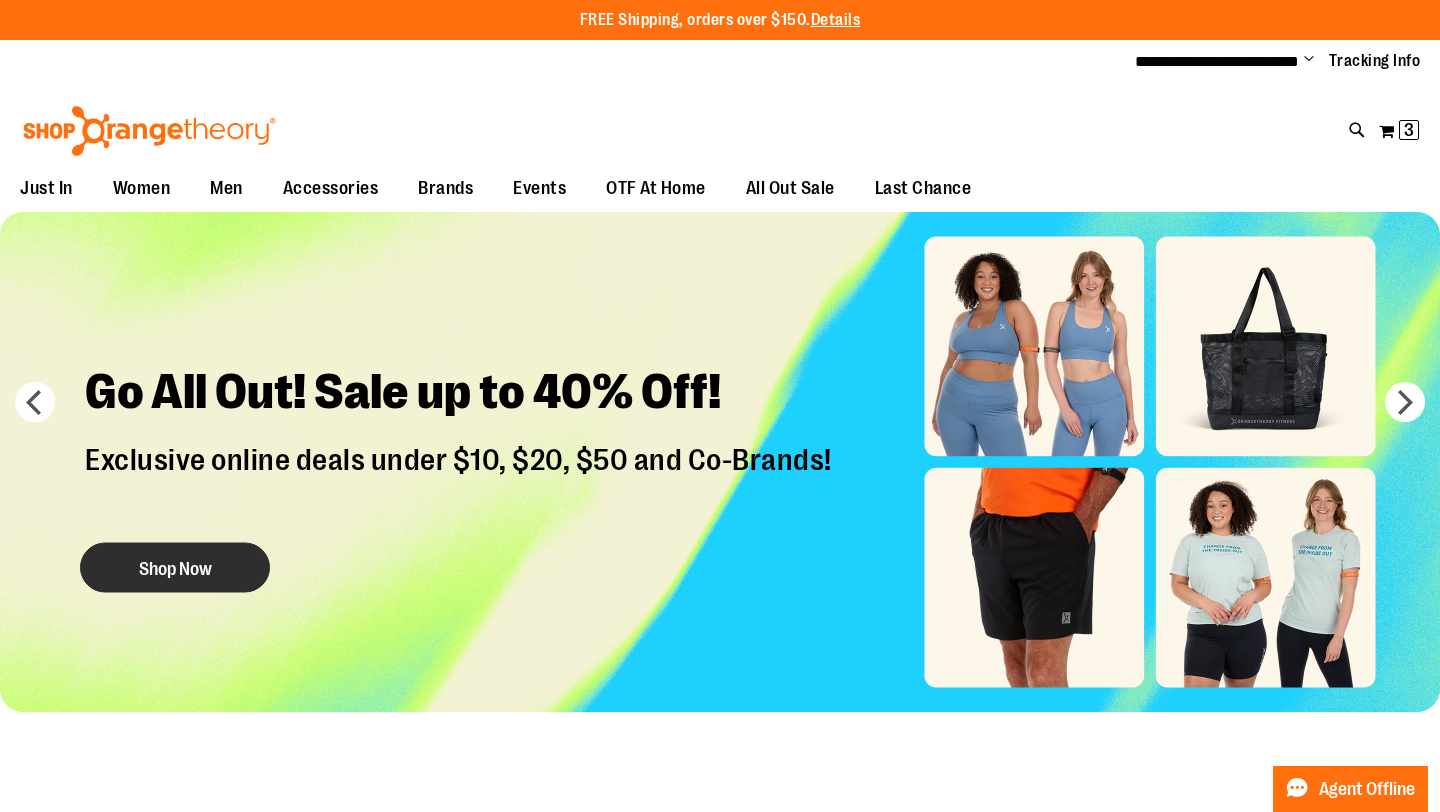 click on "Shop Now" at bounding box center (175, 567) 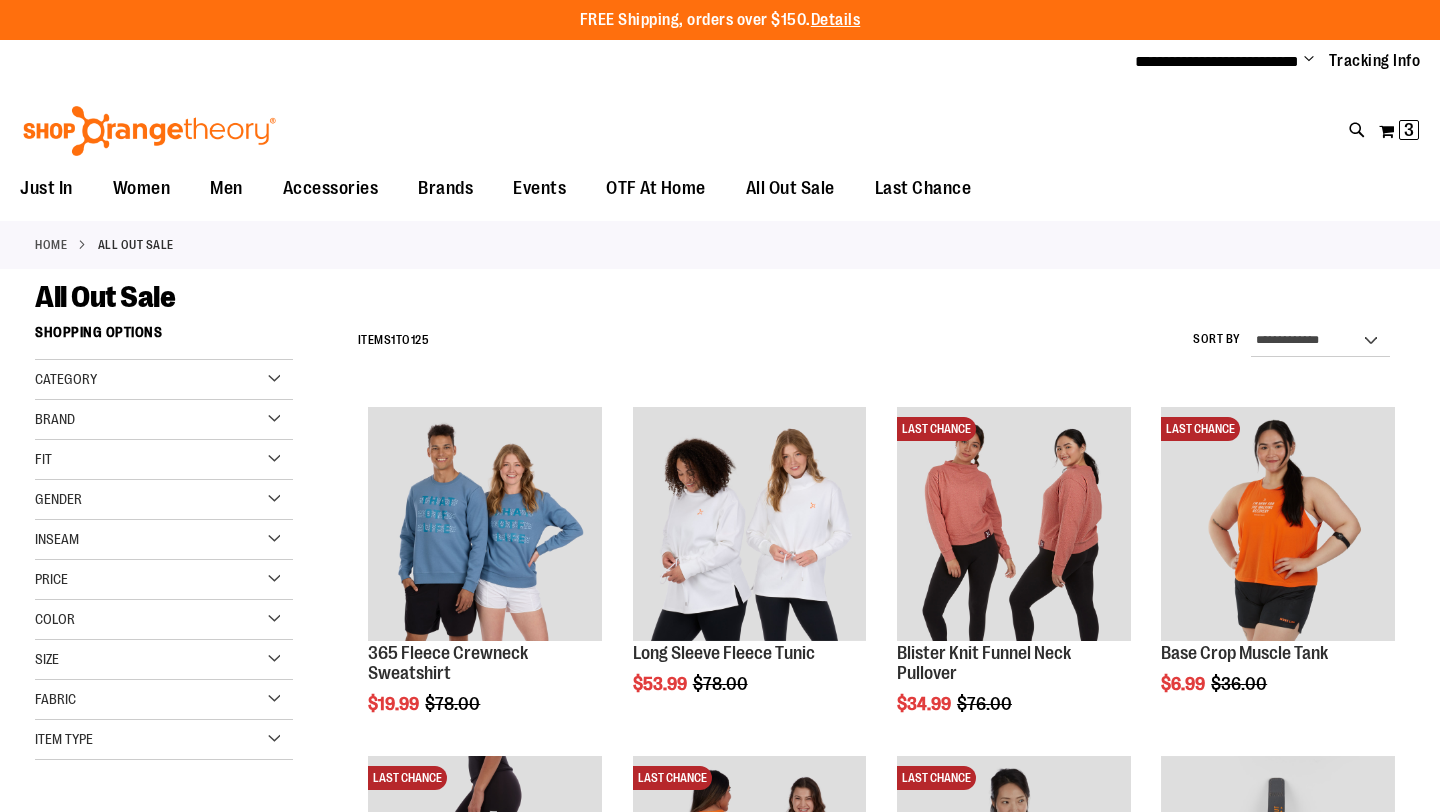 scroll, scrollTop: 0, scrollLeft: 0, axis: both 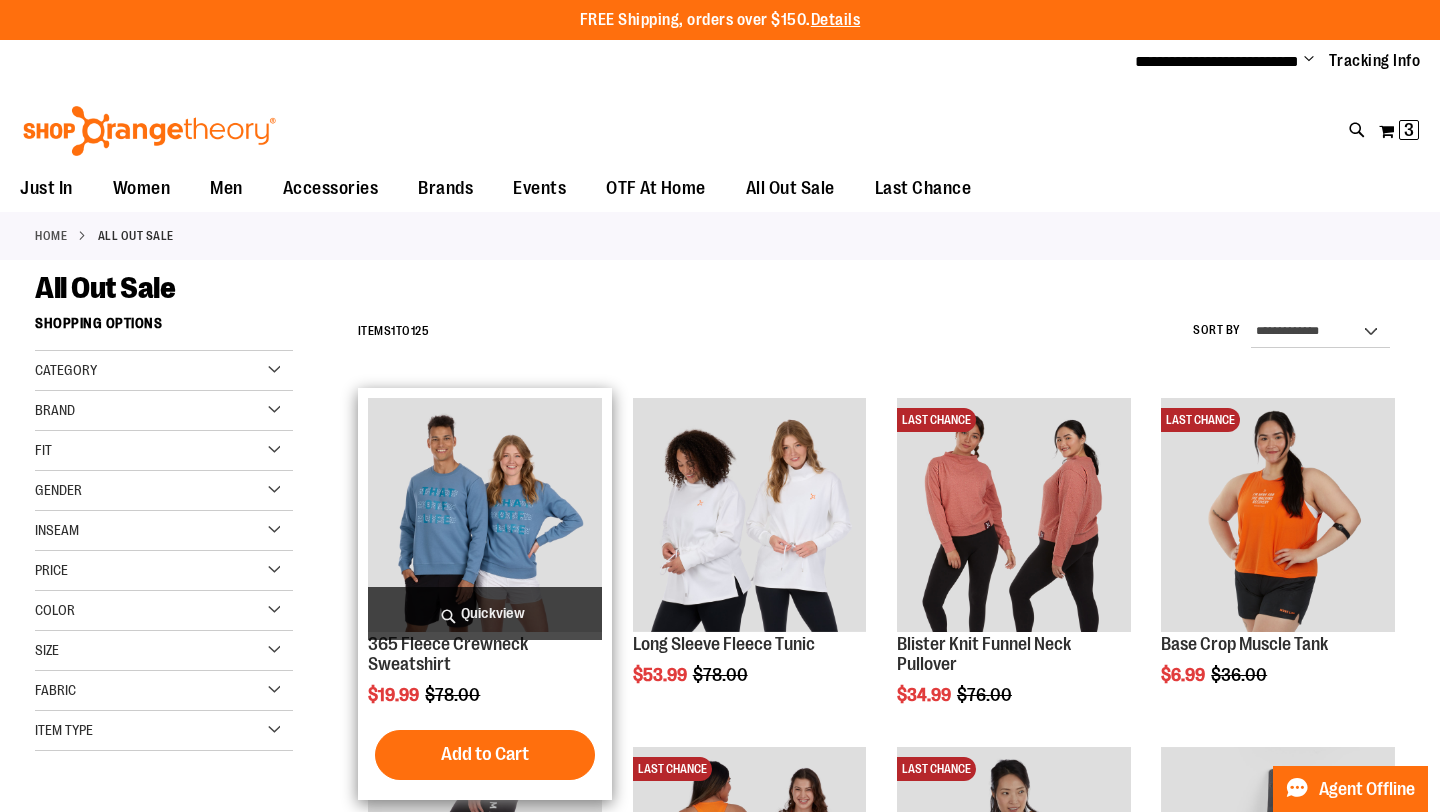 click at bounding box center (485, 515) 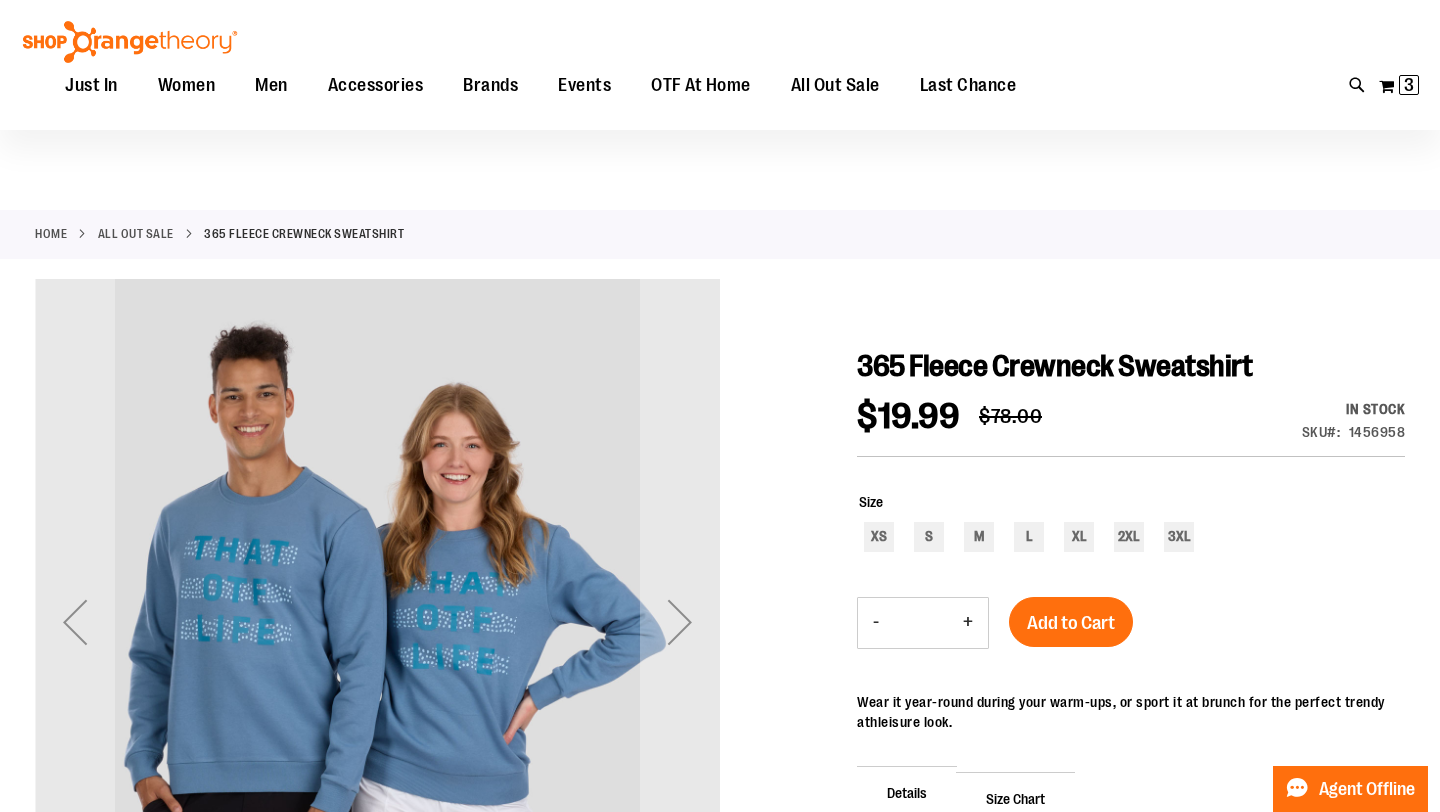 scroll, scrollTop: 157, scrollLeft: 0, axis: vertical 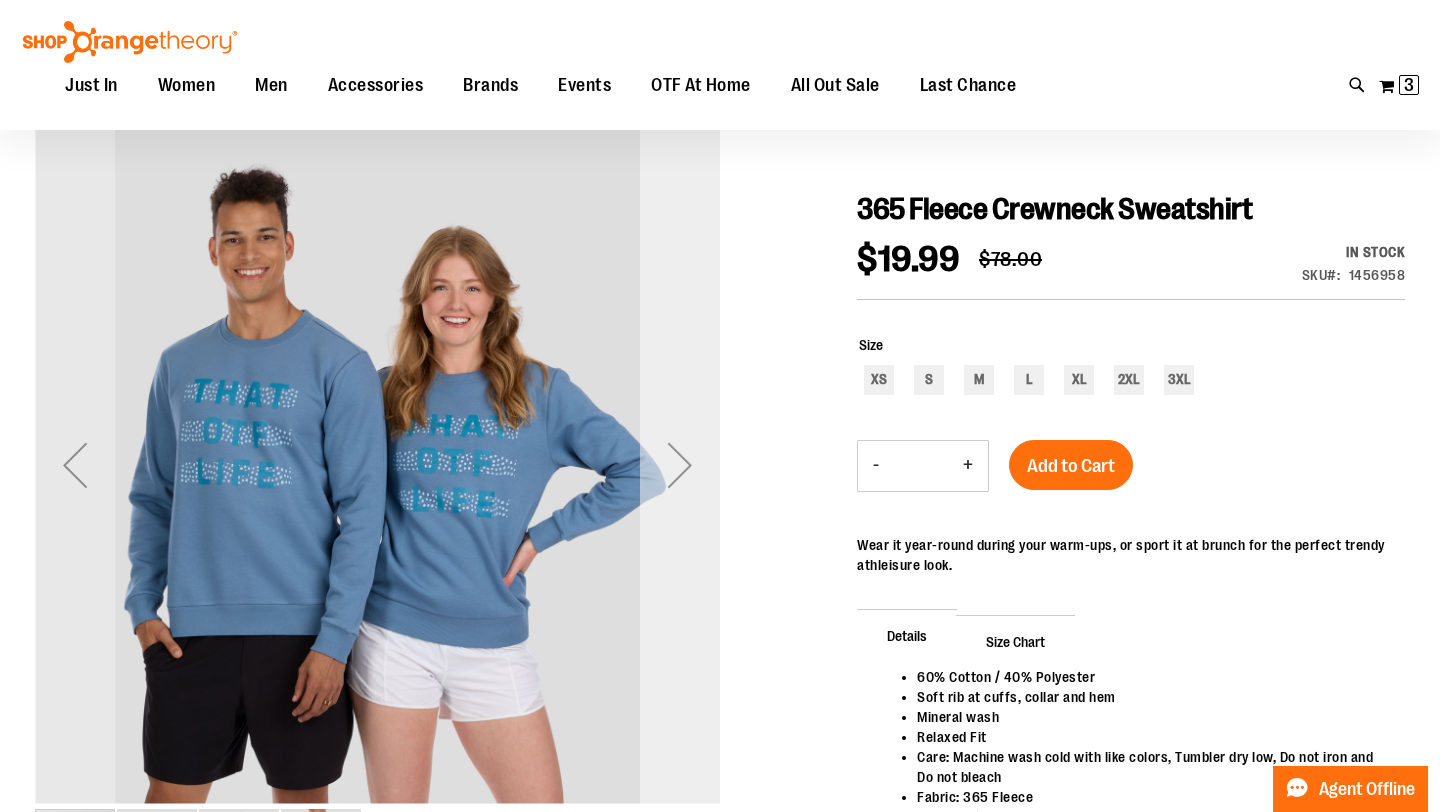 click at bounding box center (680, 465) 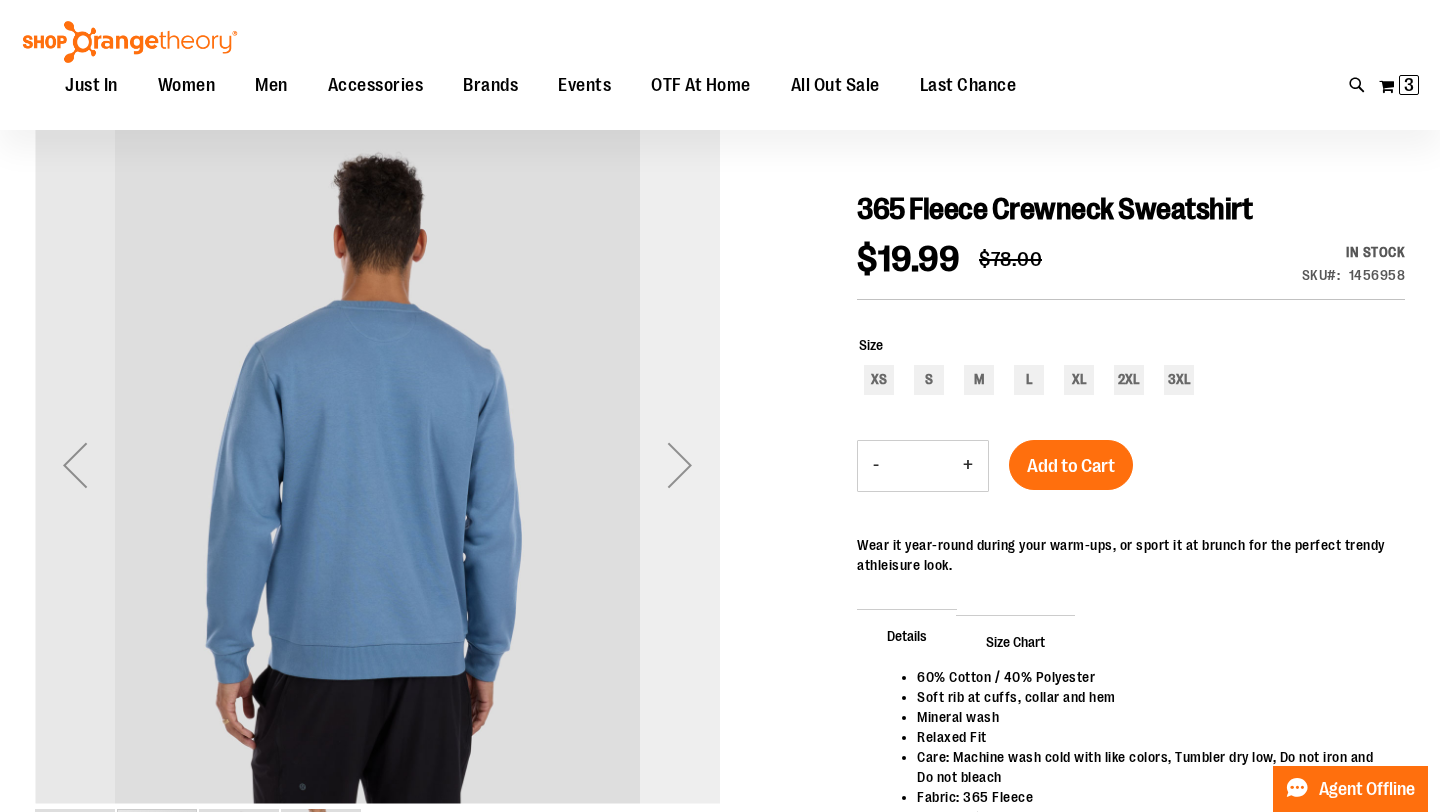 click at bounding box center (680, 465) 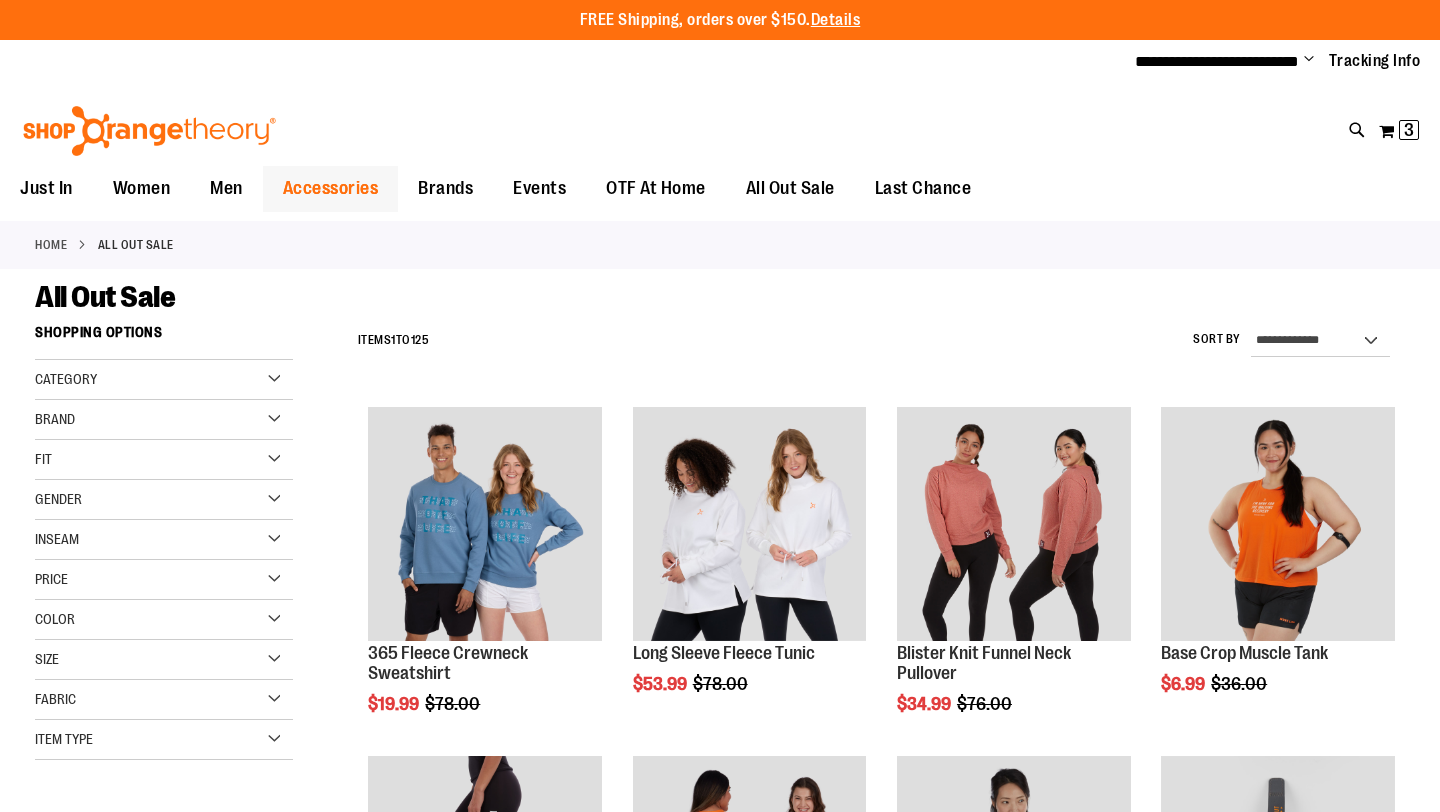 scroll, scrollTop: 0, scrollLeft: 0, axis: both 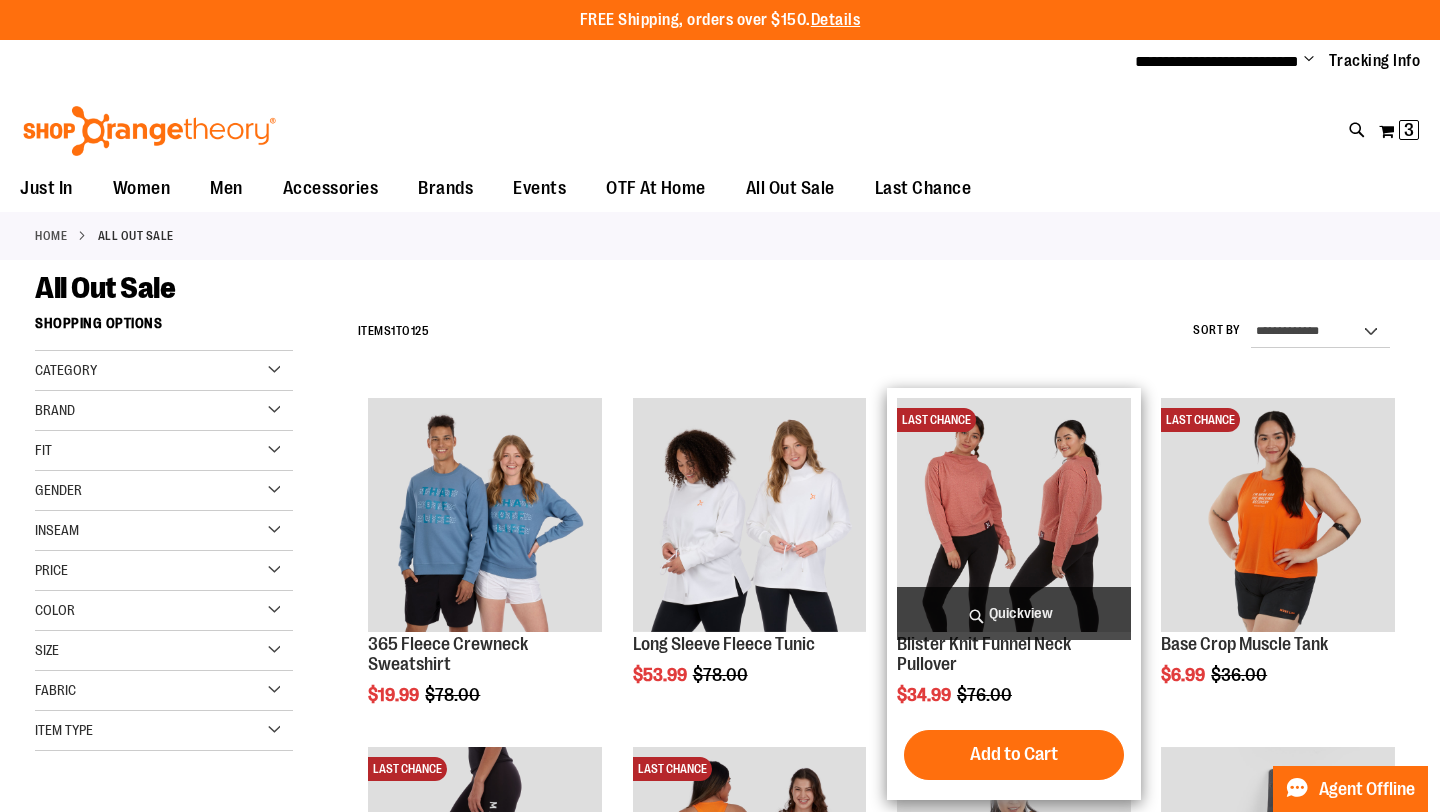 click at bounding box center [1014, 515] 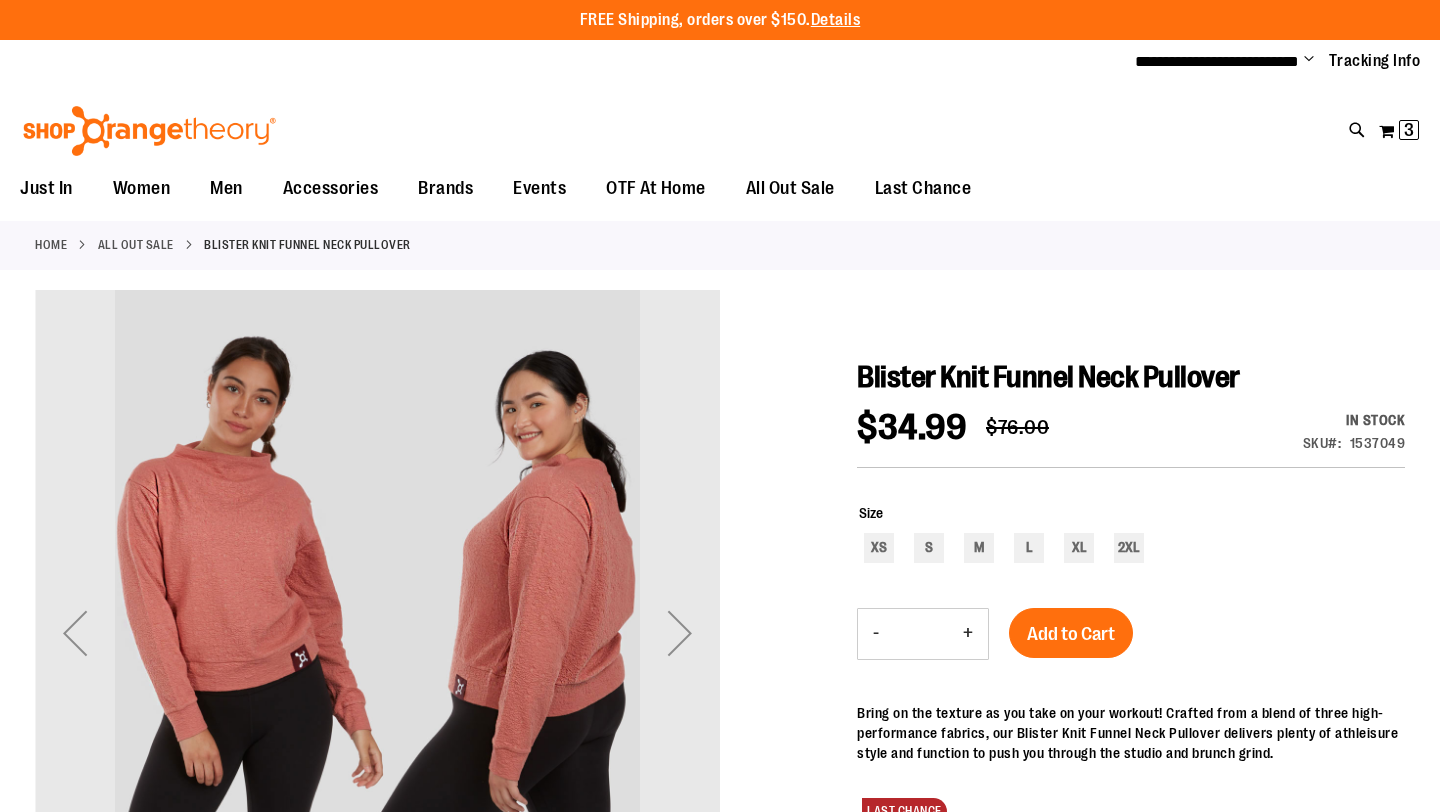 scroll, scrollTop: 0, scrollLeft: 0, axis: both 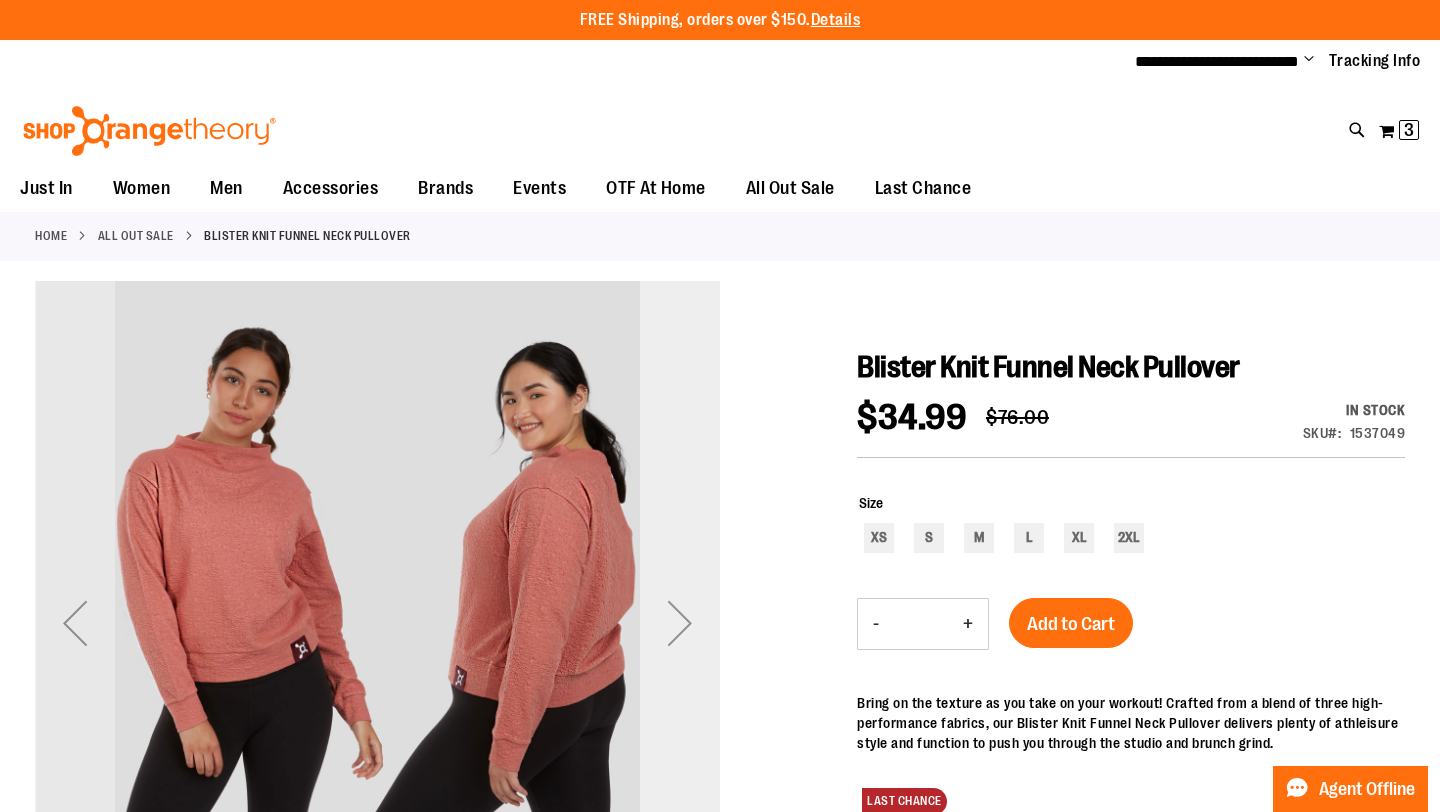 click at bounding box center (680, 623) 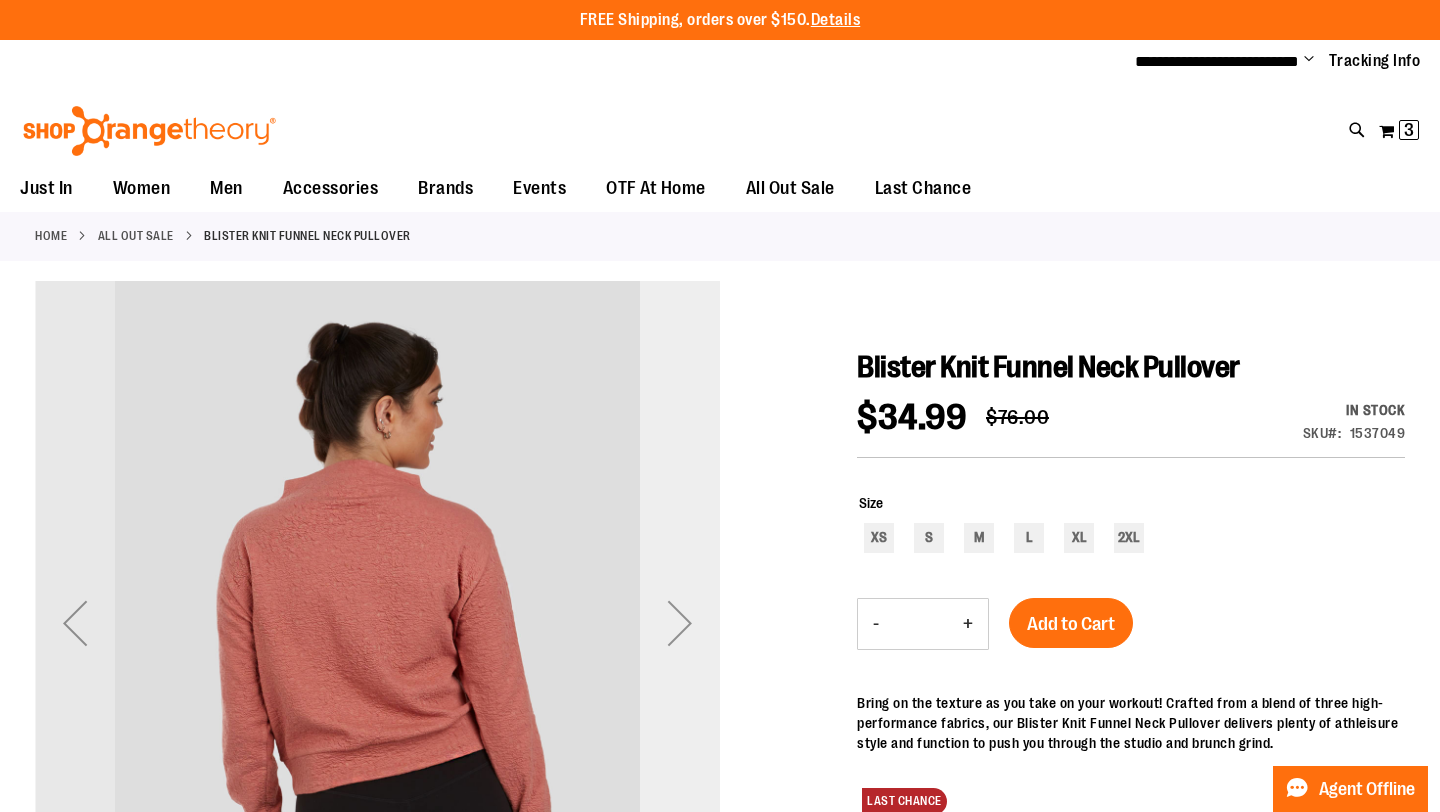 click at bounding box center [680, 623] 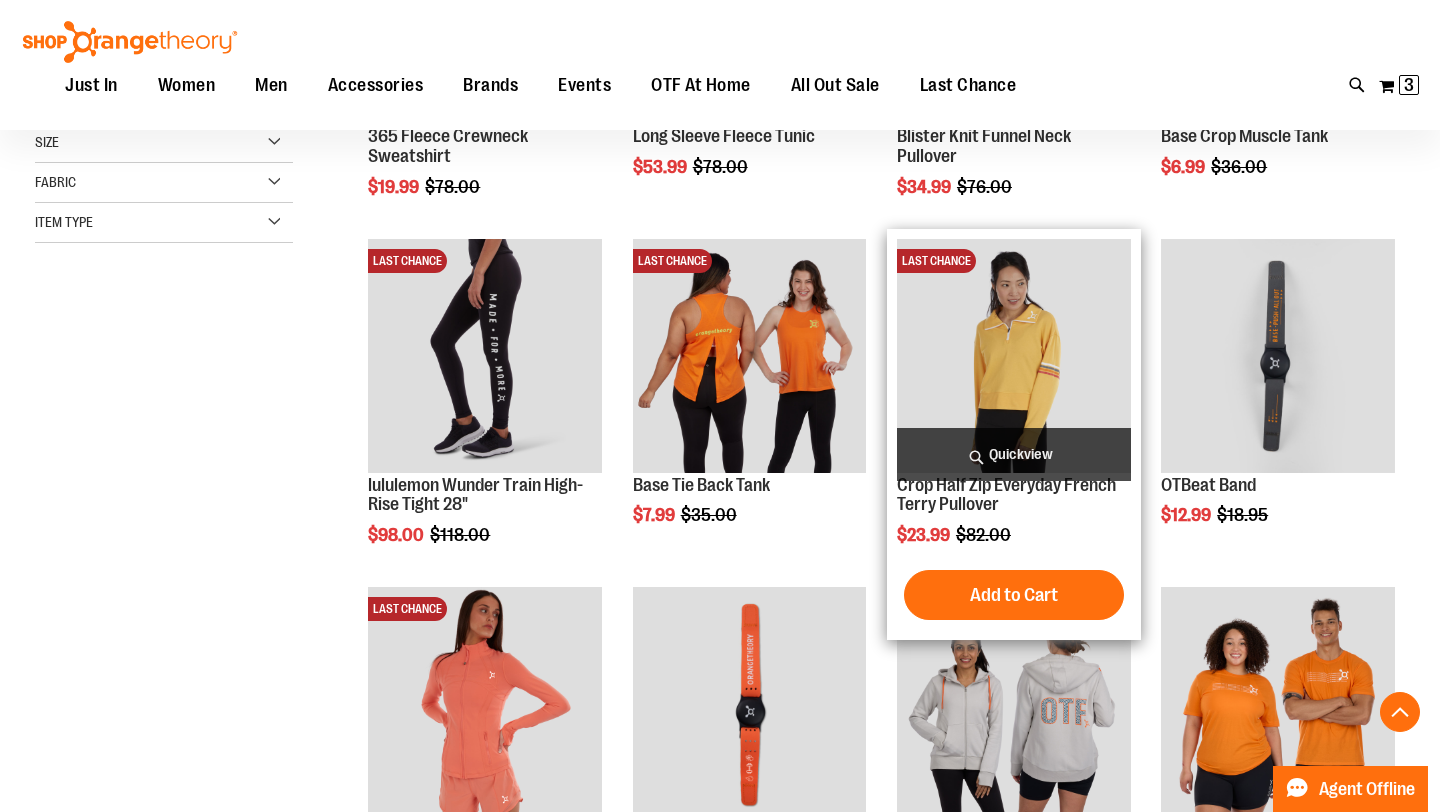 scroll, scrollTop: 670, scrollLeft: 0, axis: vertical 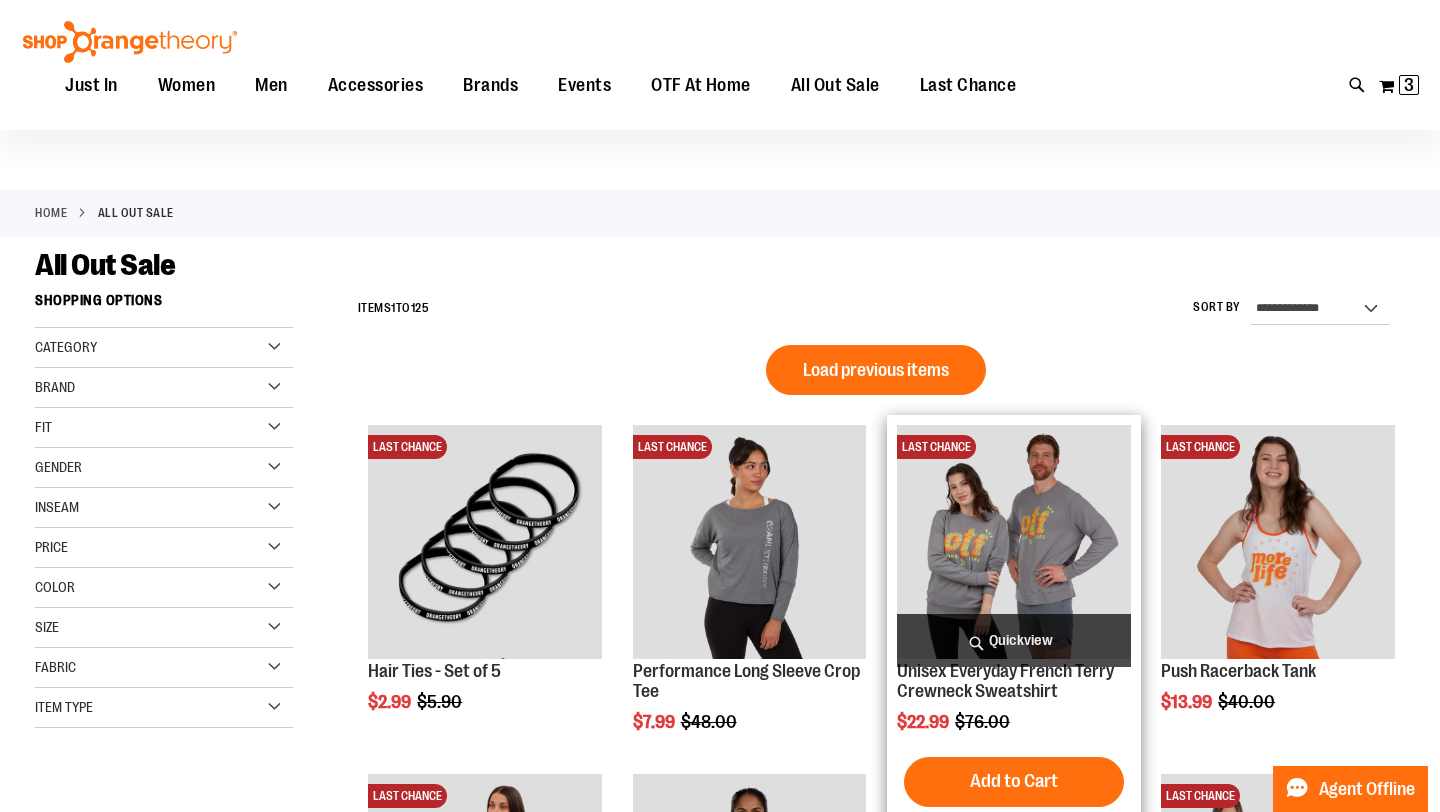 click at bounding box center [1014, 542] 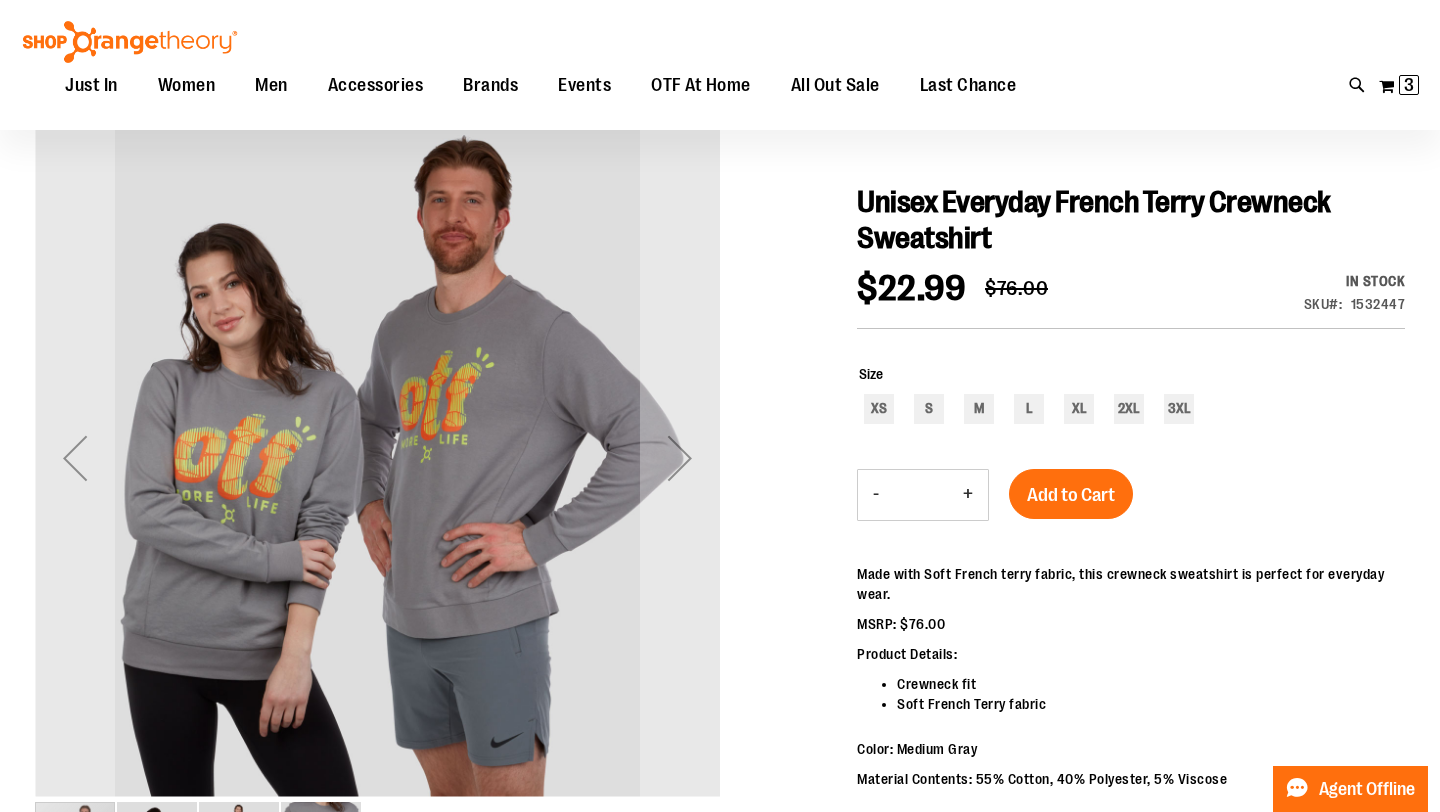 scroll, scrollTop: 165, scrollLeft: 0, axis: vertical 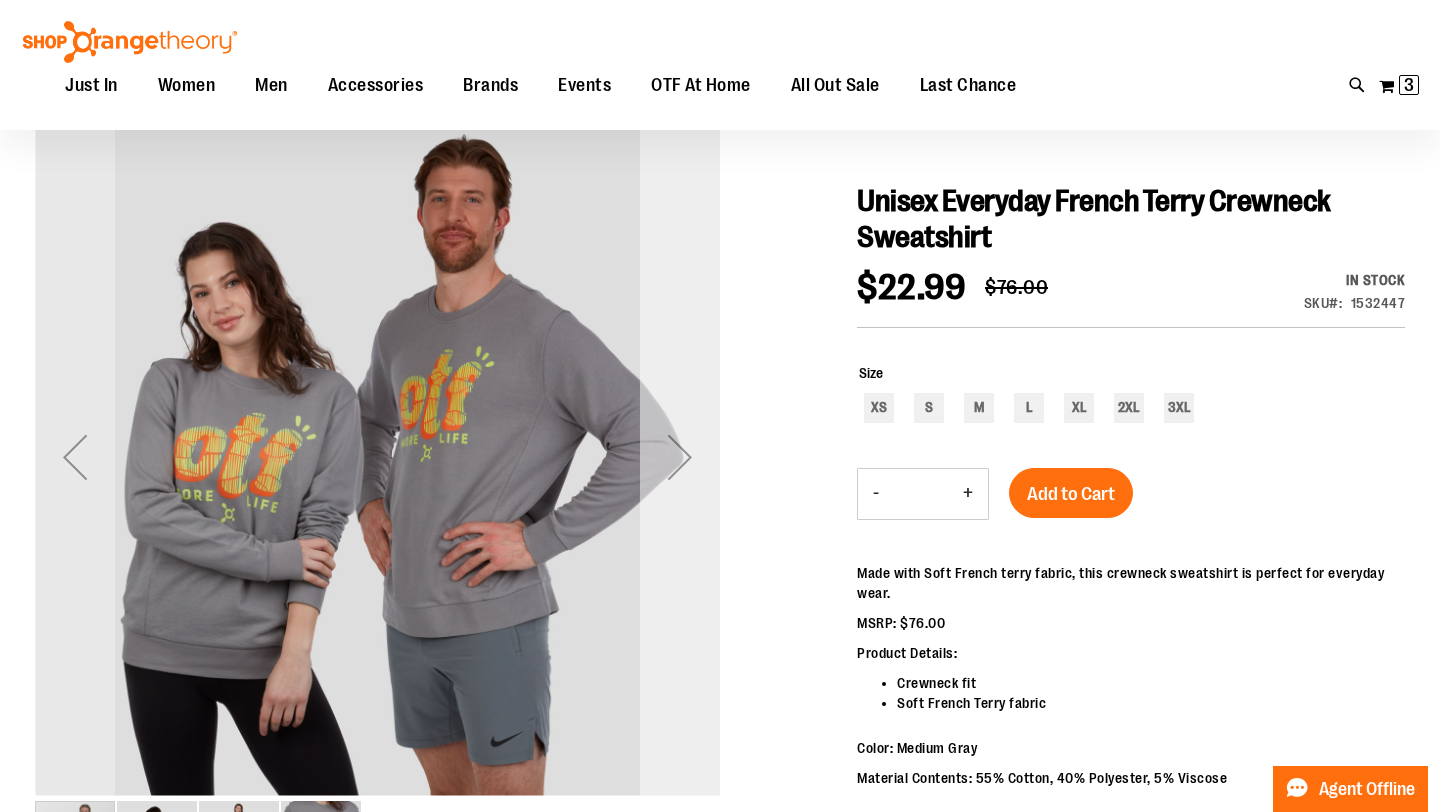 click at bounding box center [680, 457] 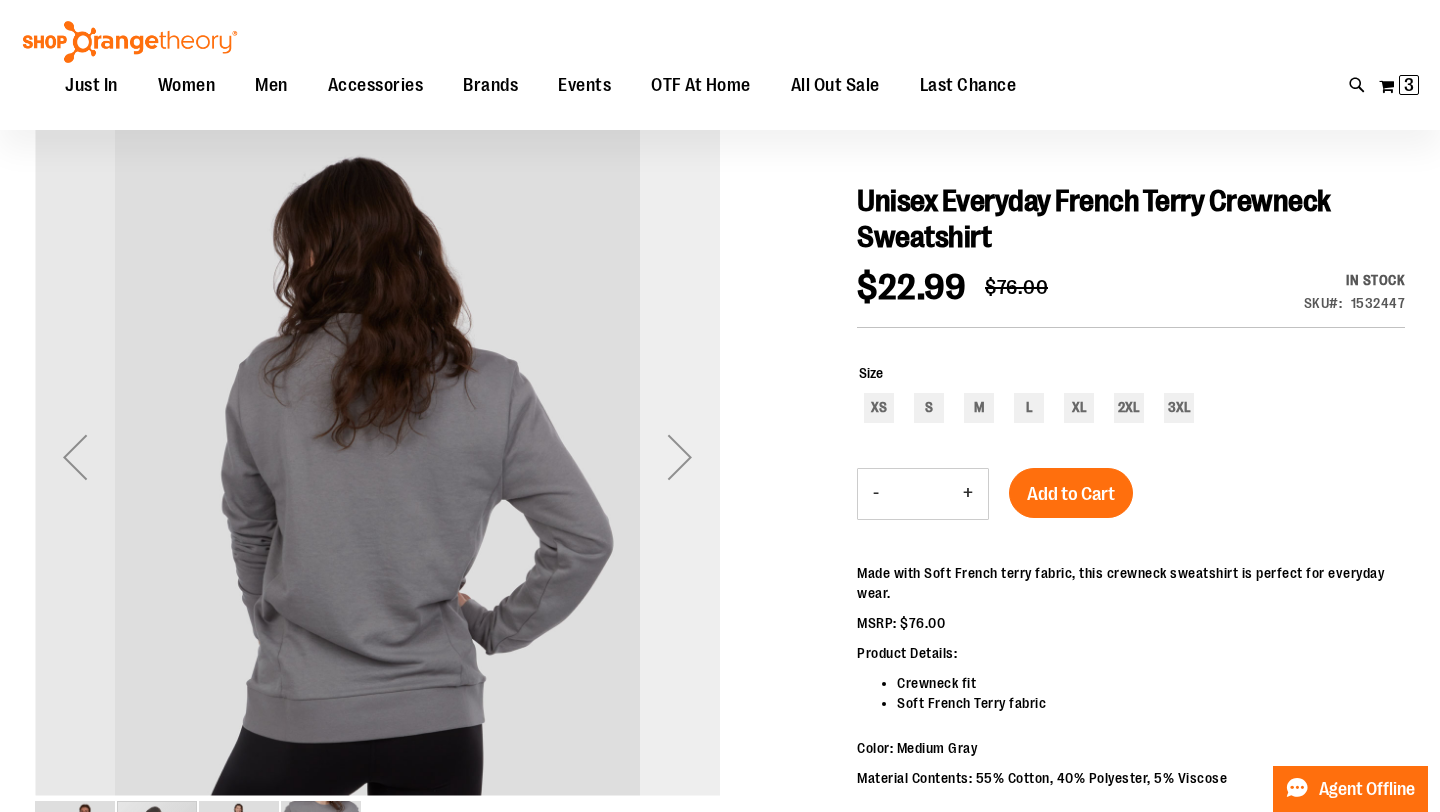 click at bounding box center (680, 457) 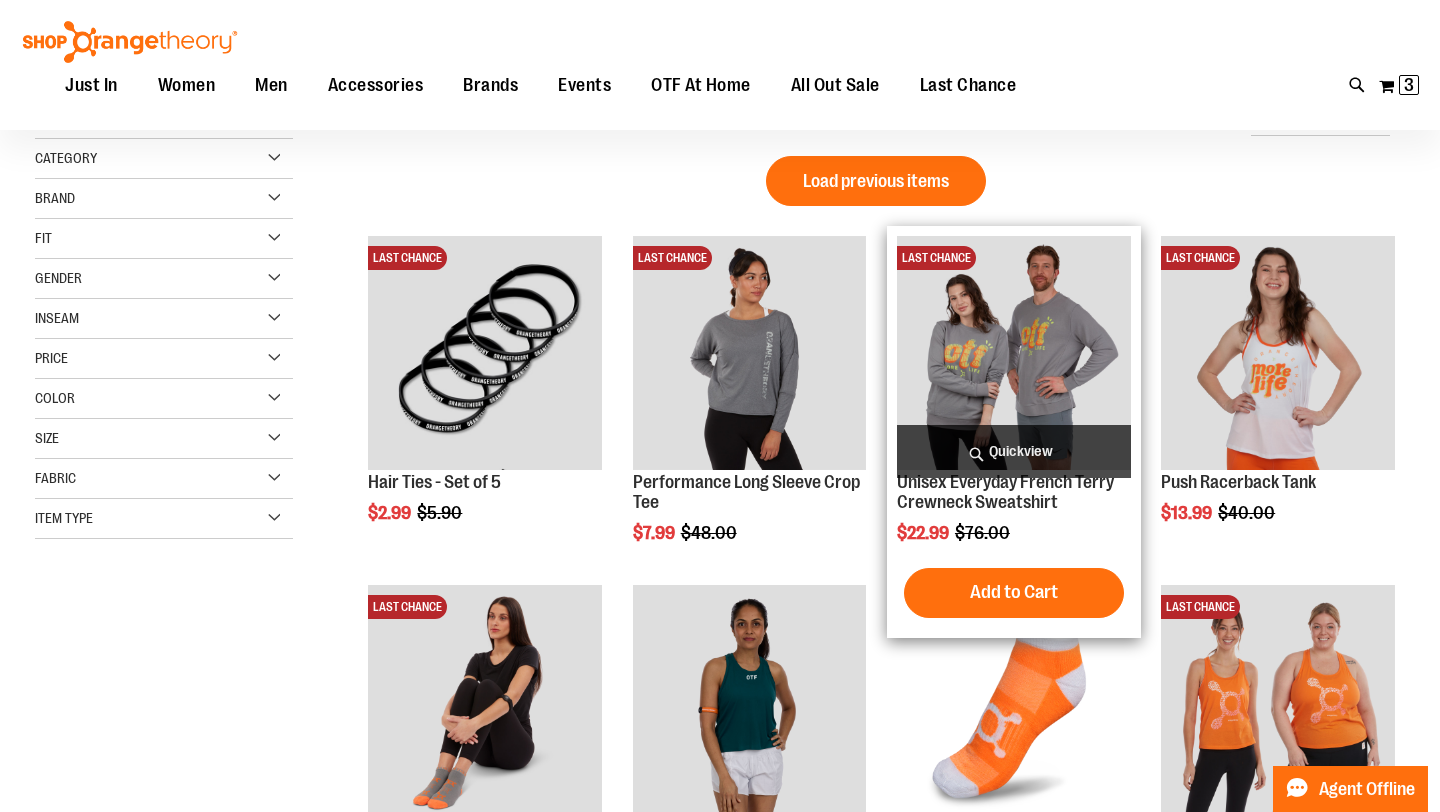 scroll, scrollTop: 379, scrollLeft: 0, axis: vertical 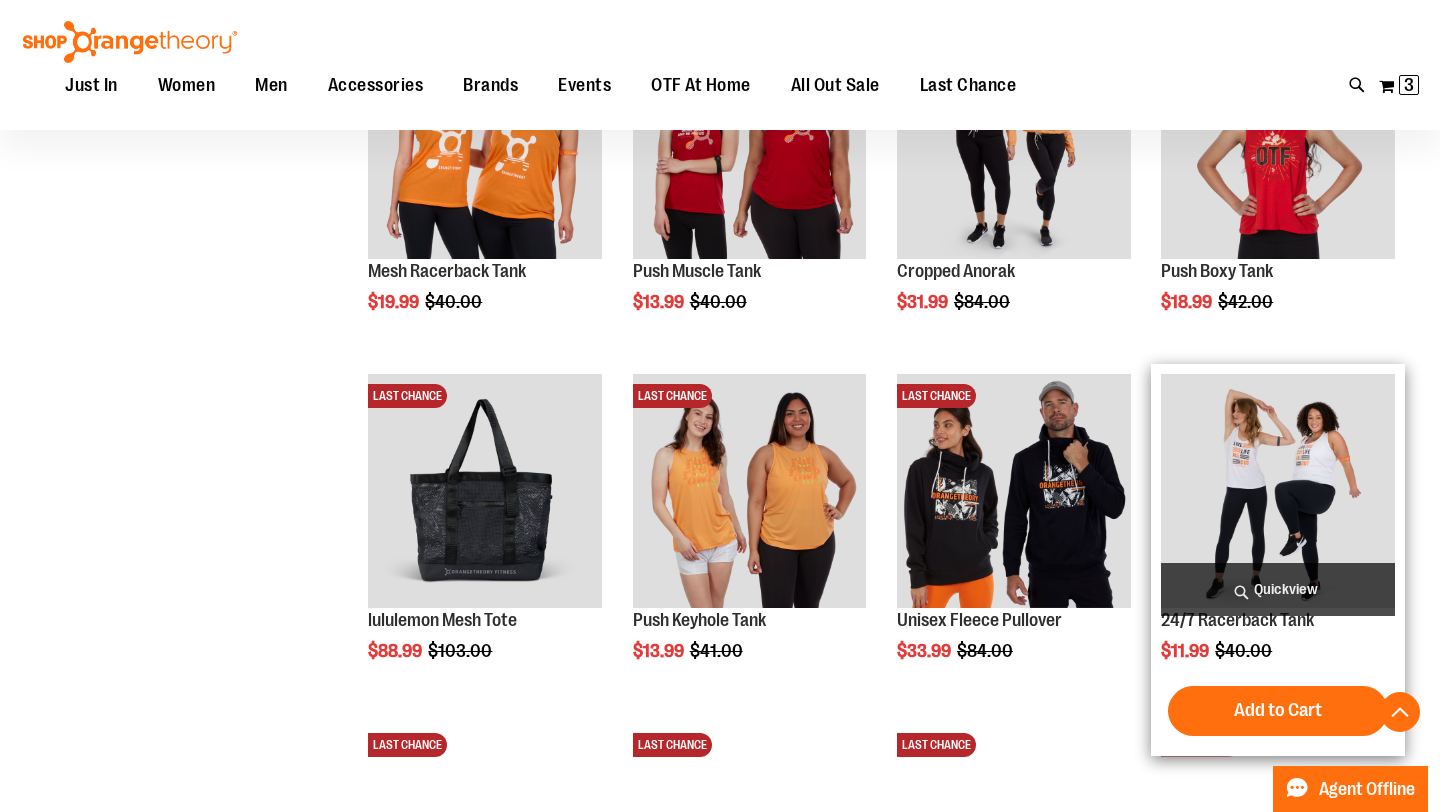 click on "Quickview" at bounding box center (1278, 589) 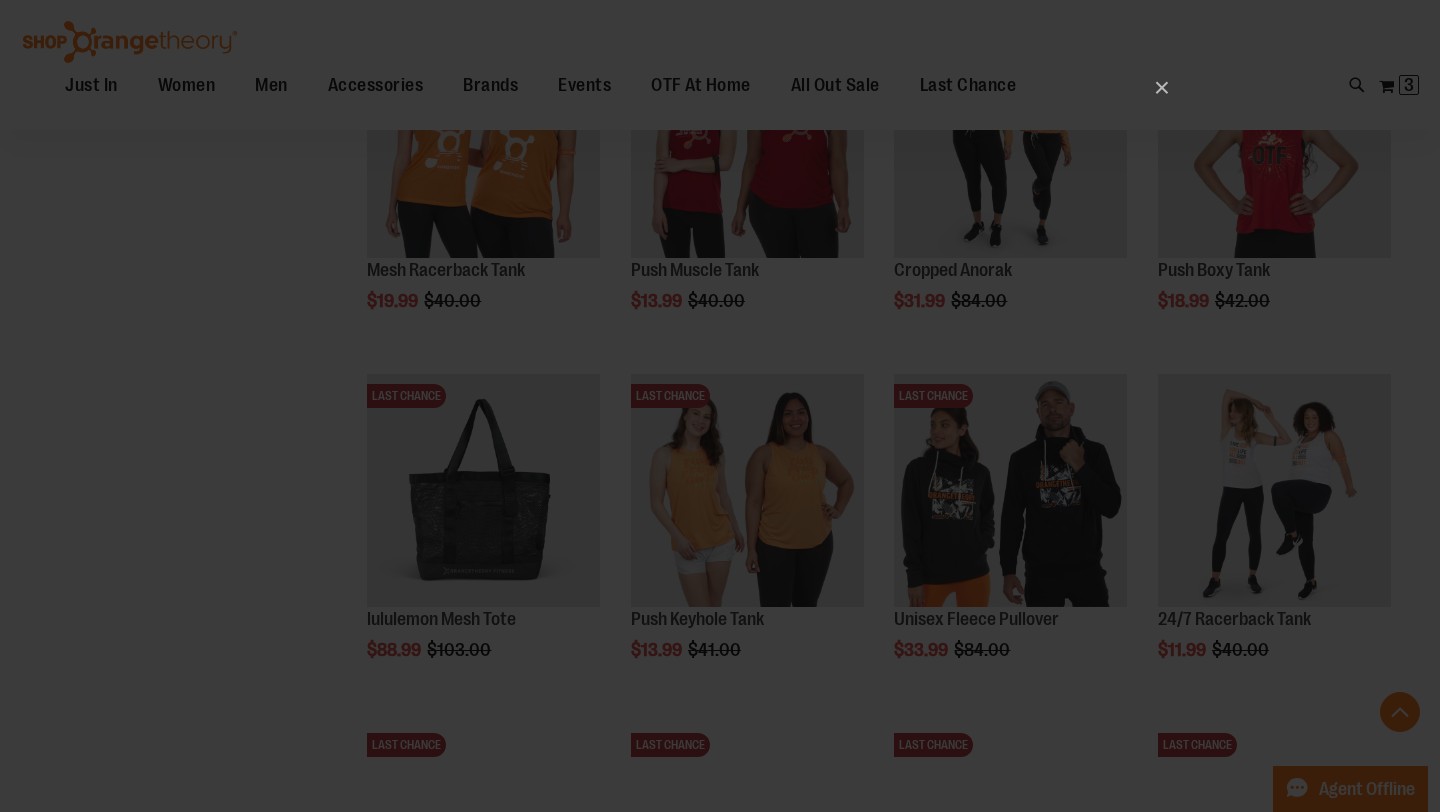 scroll, scrollTop: 0, scrollLeft: 0, axis: both 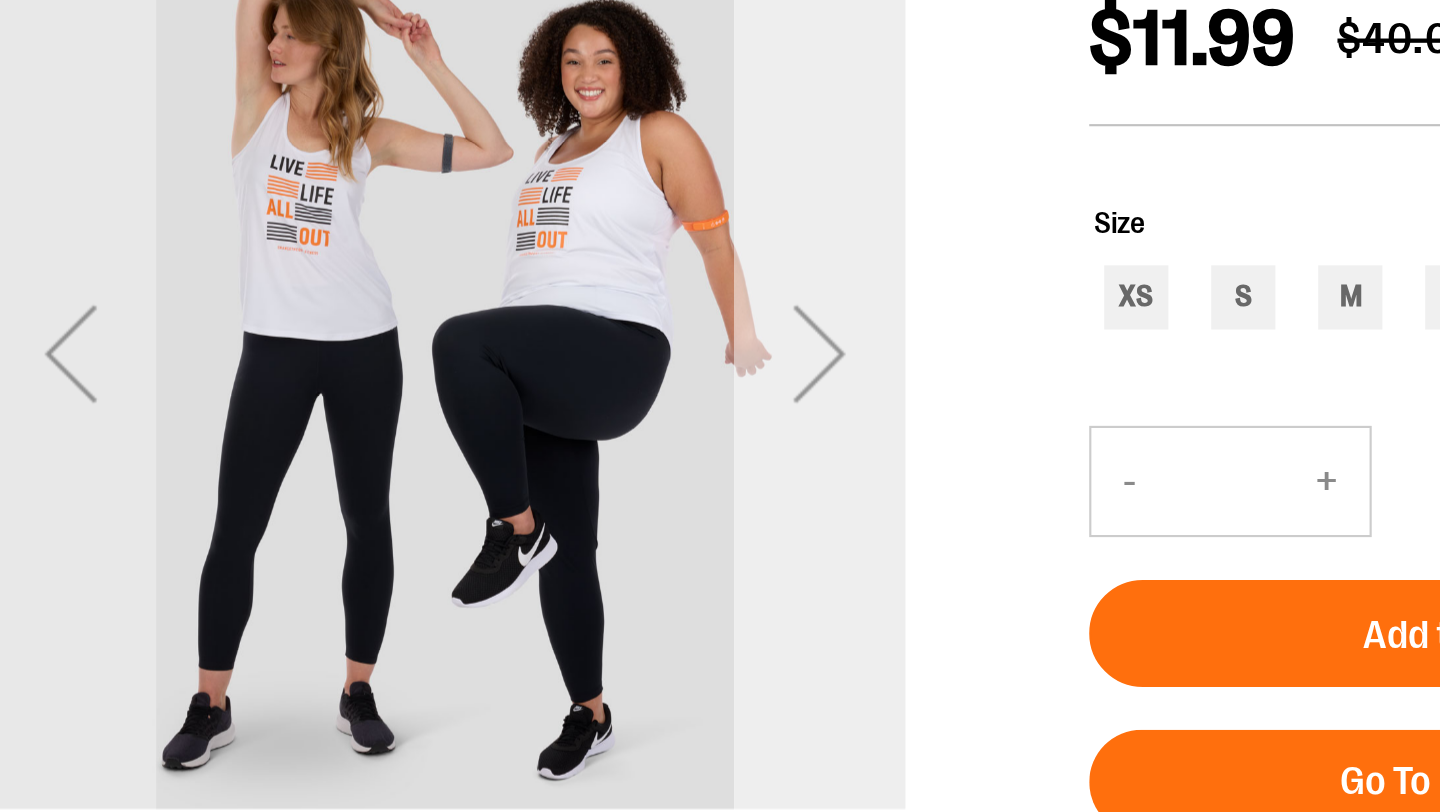 click at bounding box center (353, 85) 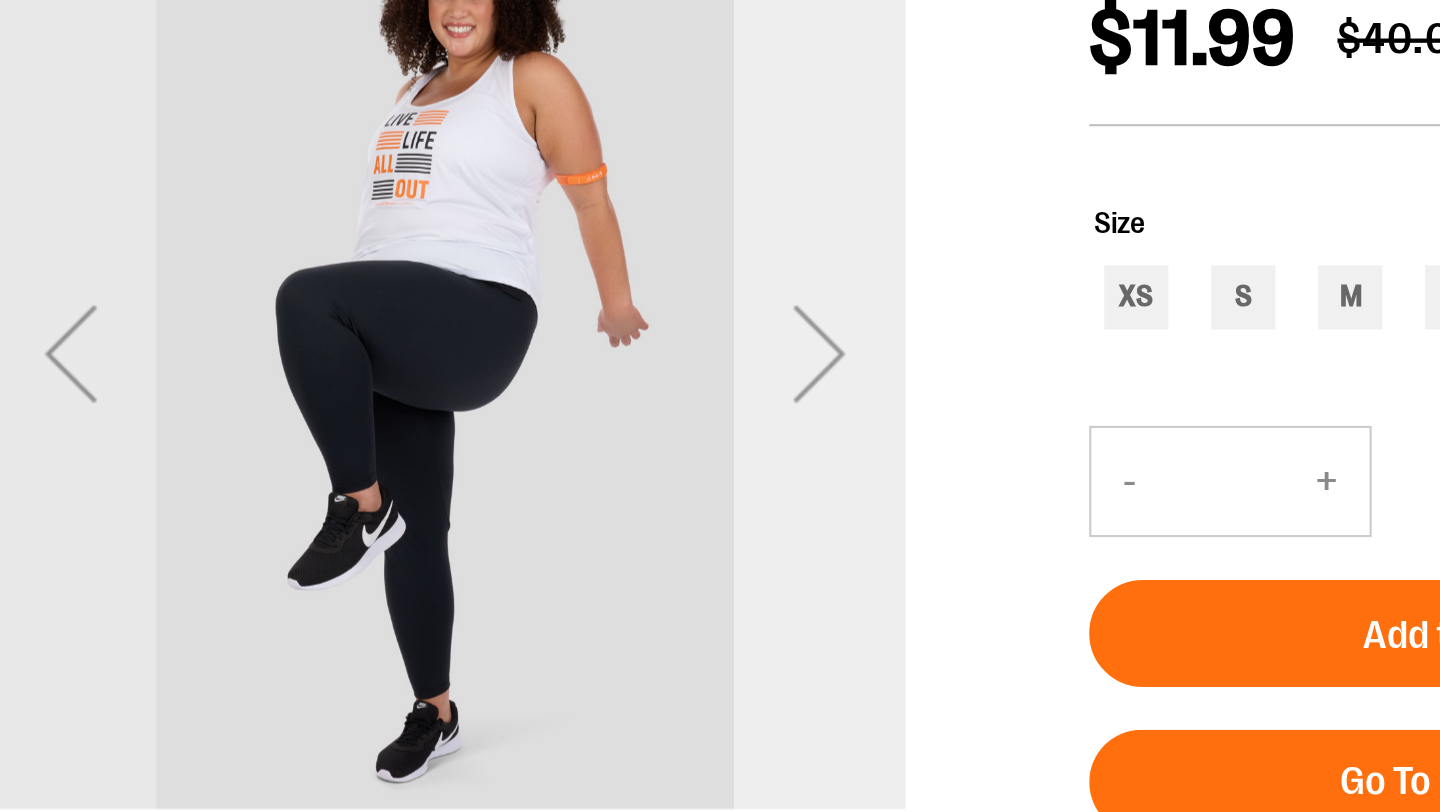 click at bounding box center (353, 85) 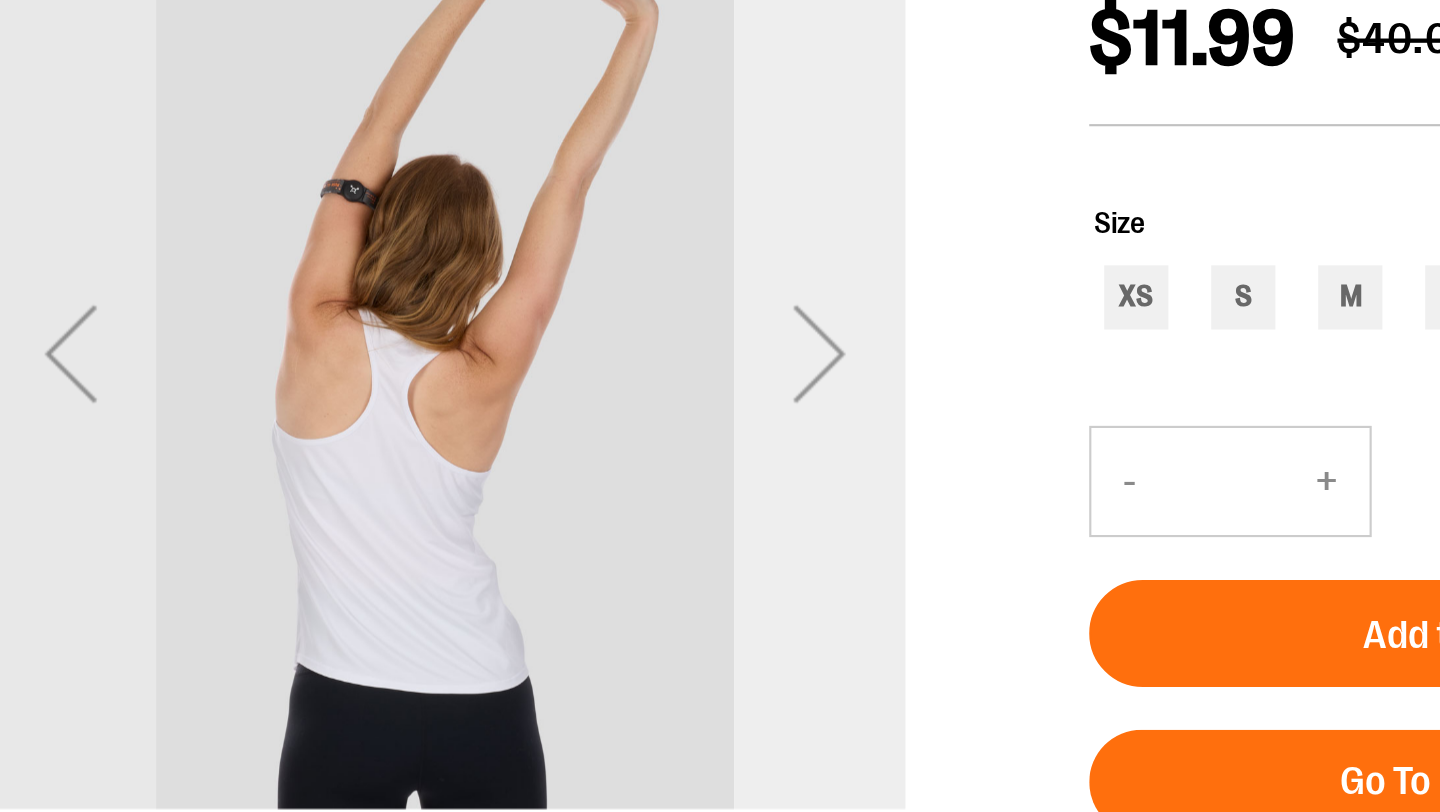 click at bounding box center [353, 85] 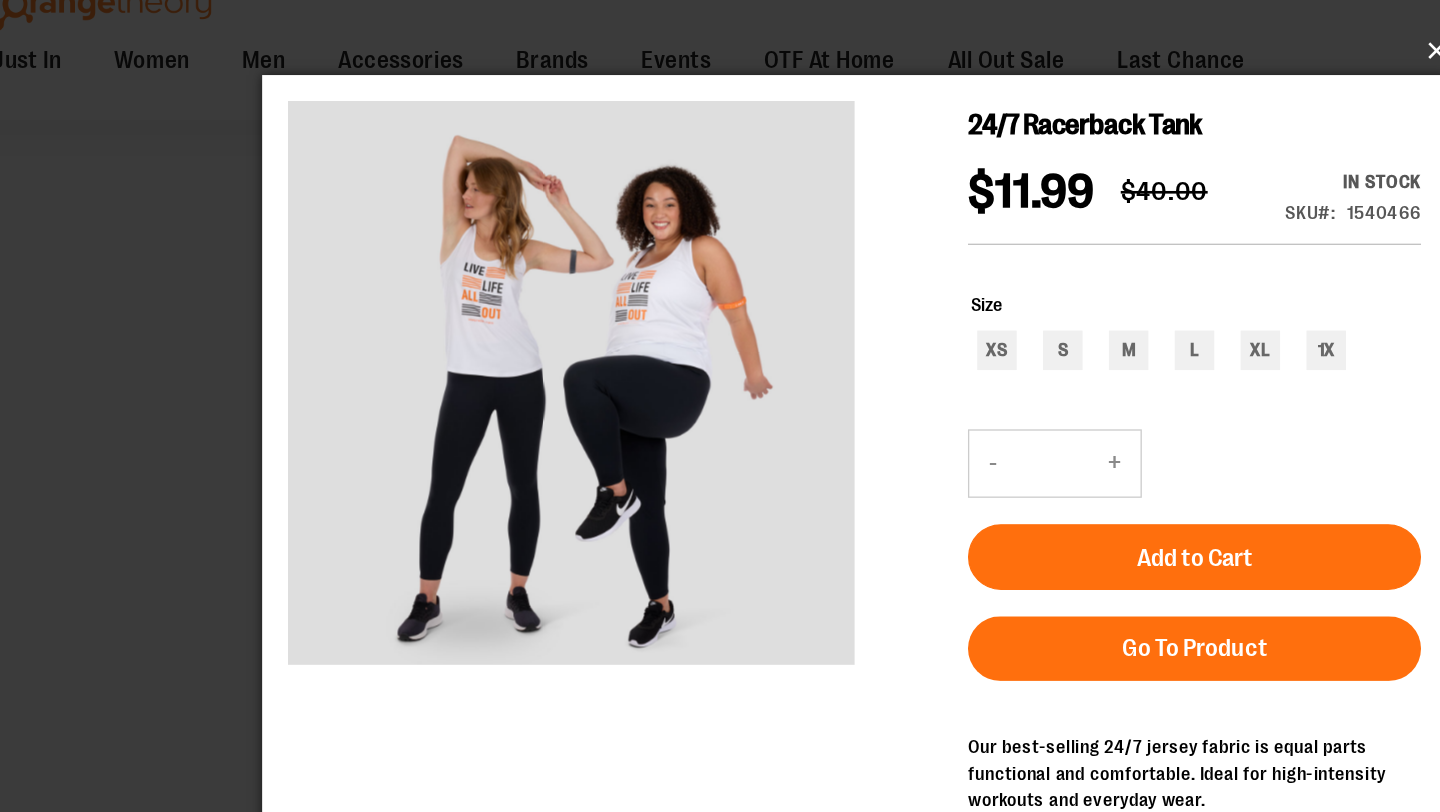 click on "×" at bounding box center [726, 78] 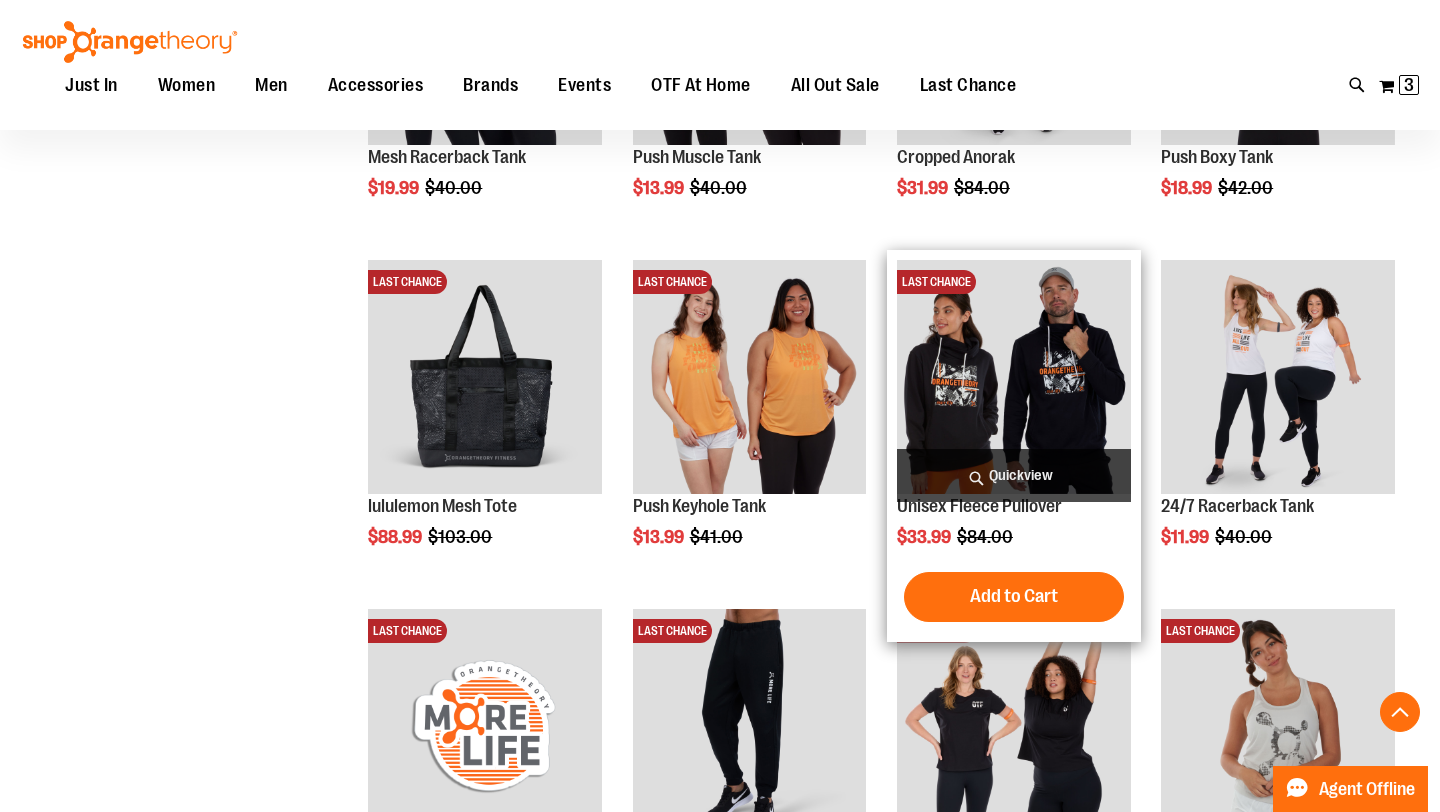 scroll, scrollTop: 1720, scrollLeft: 0, axis: vertical 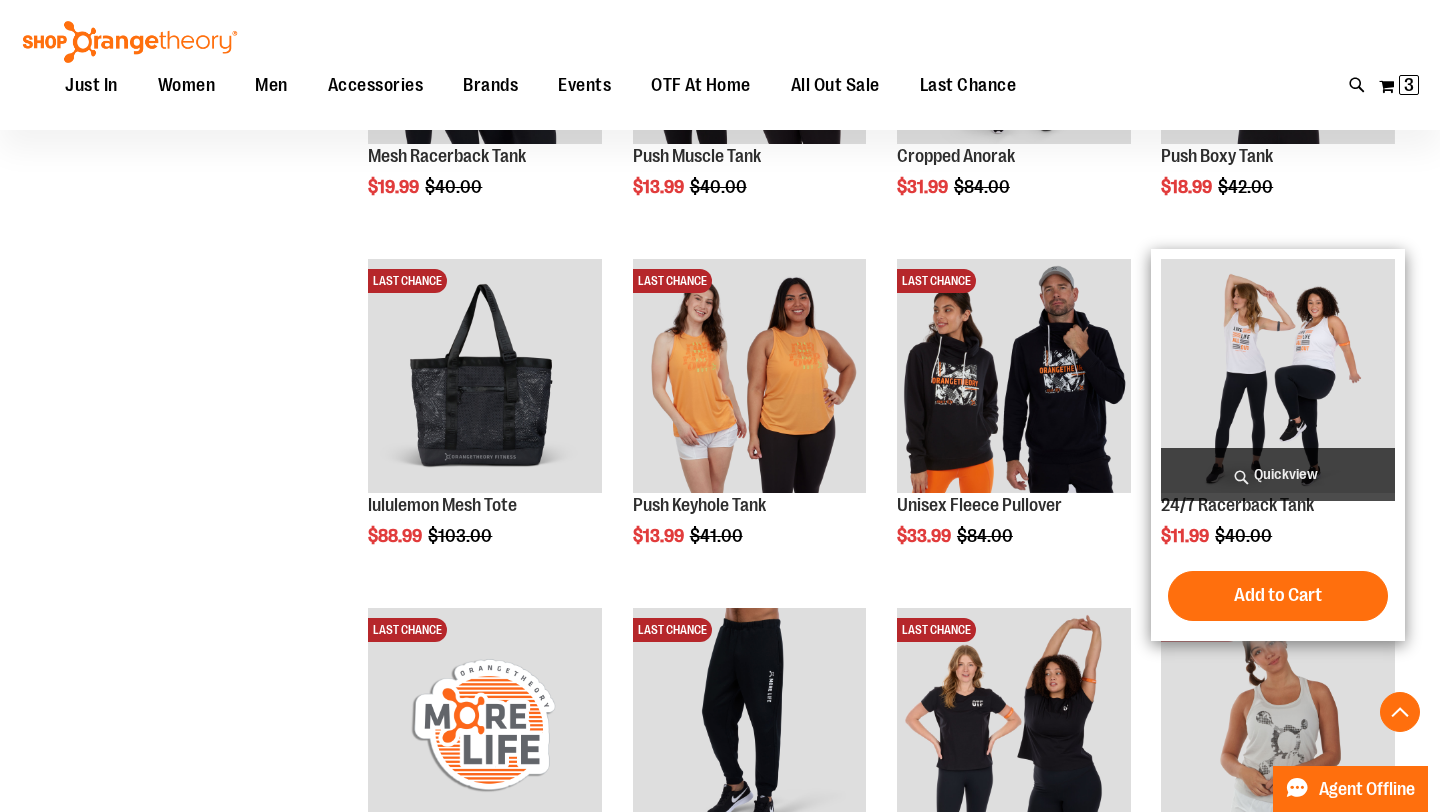 click at bounding box center [1278, 376] 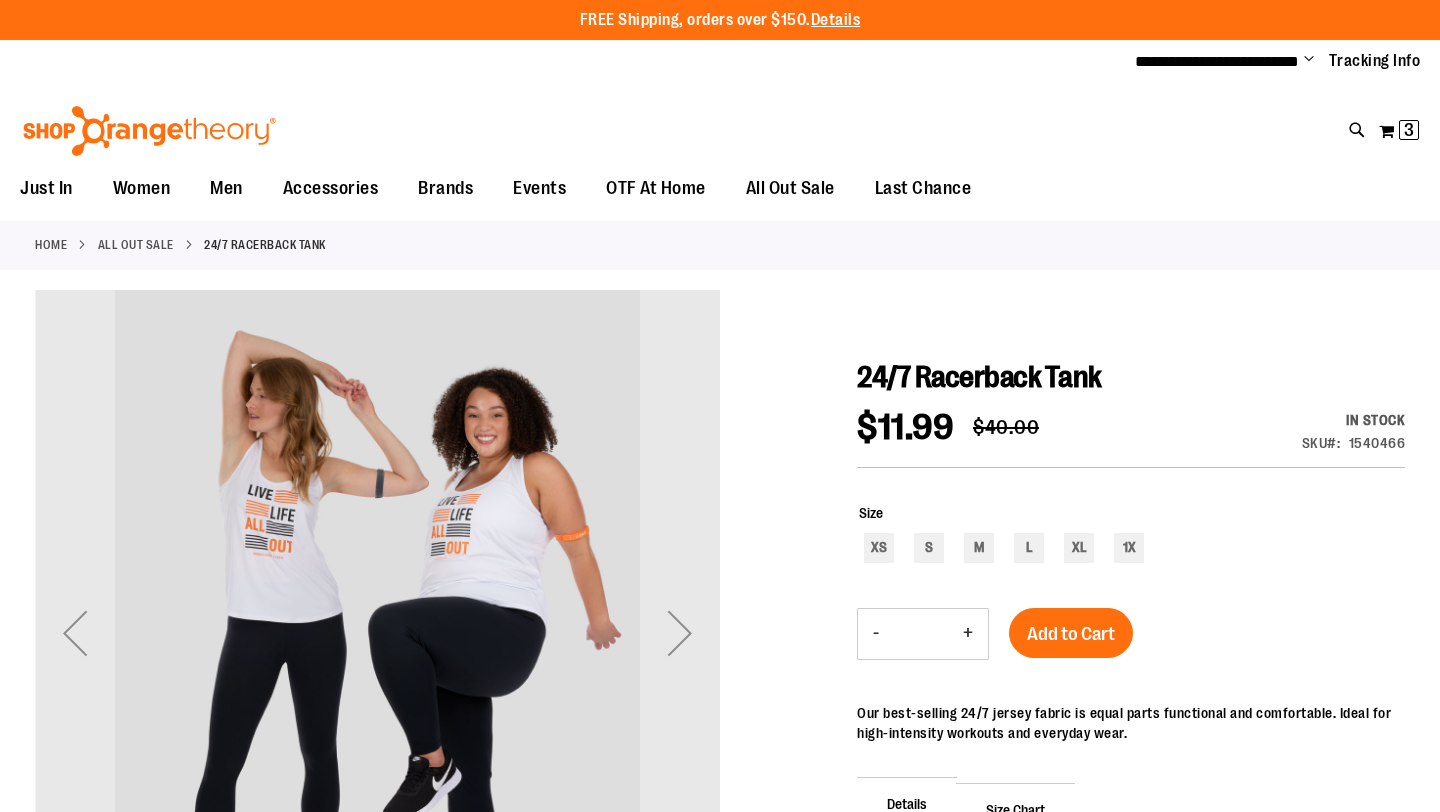 scroll, scrollTop: 0, scrollLeft: 0, axis: both 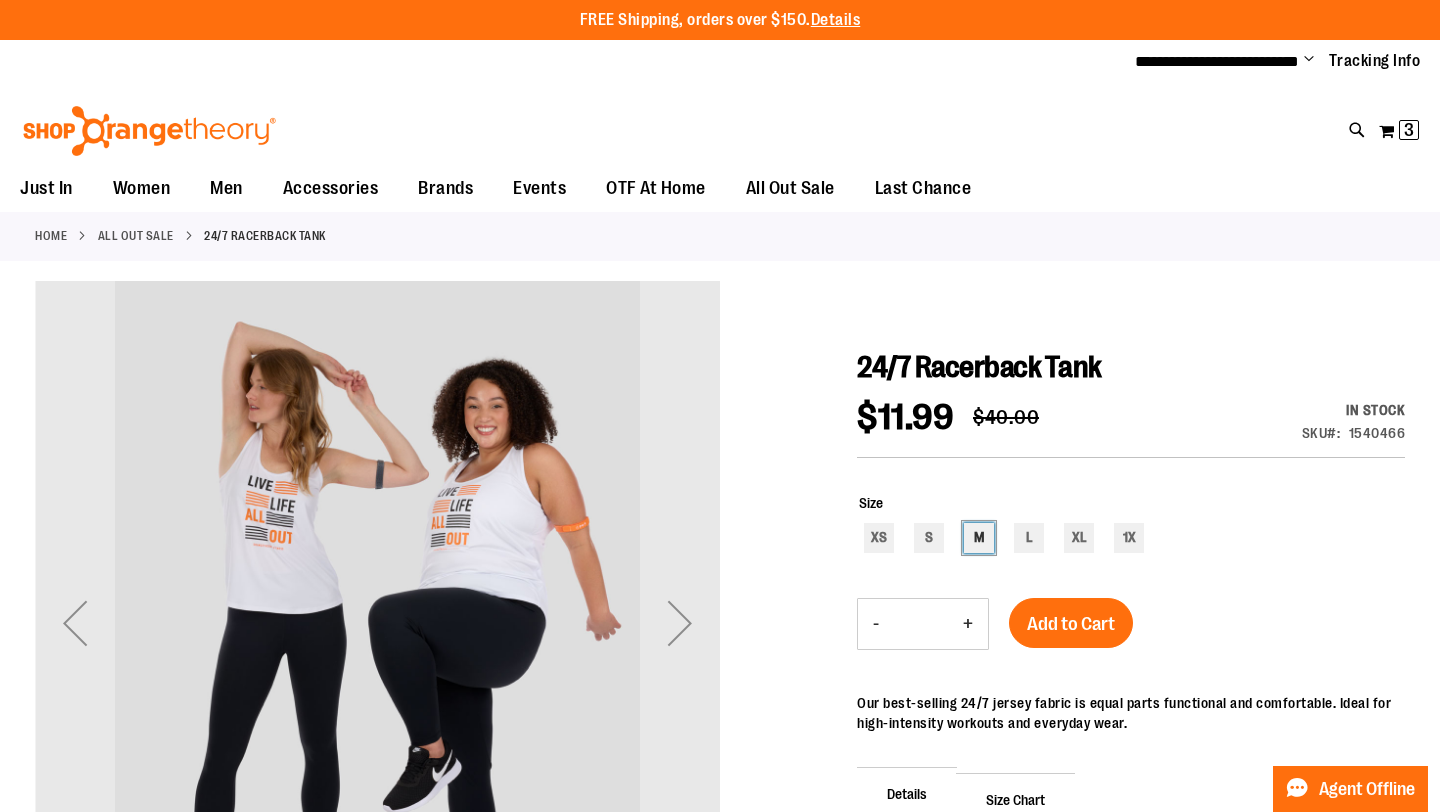 click on "M" at bounding box center (979, 538) 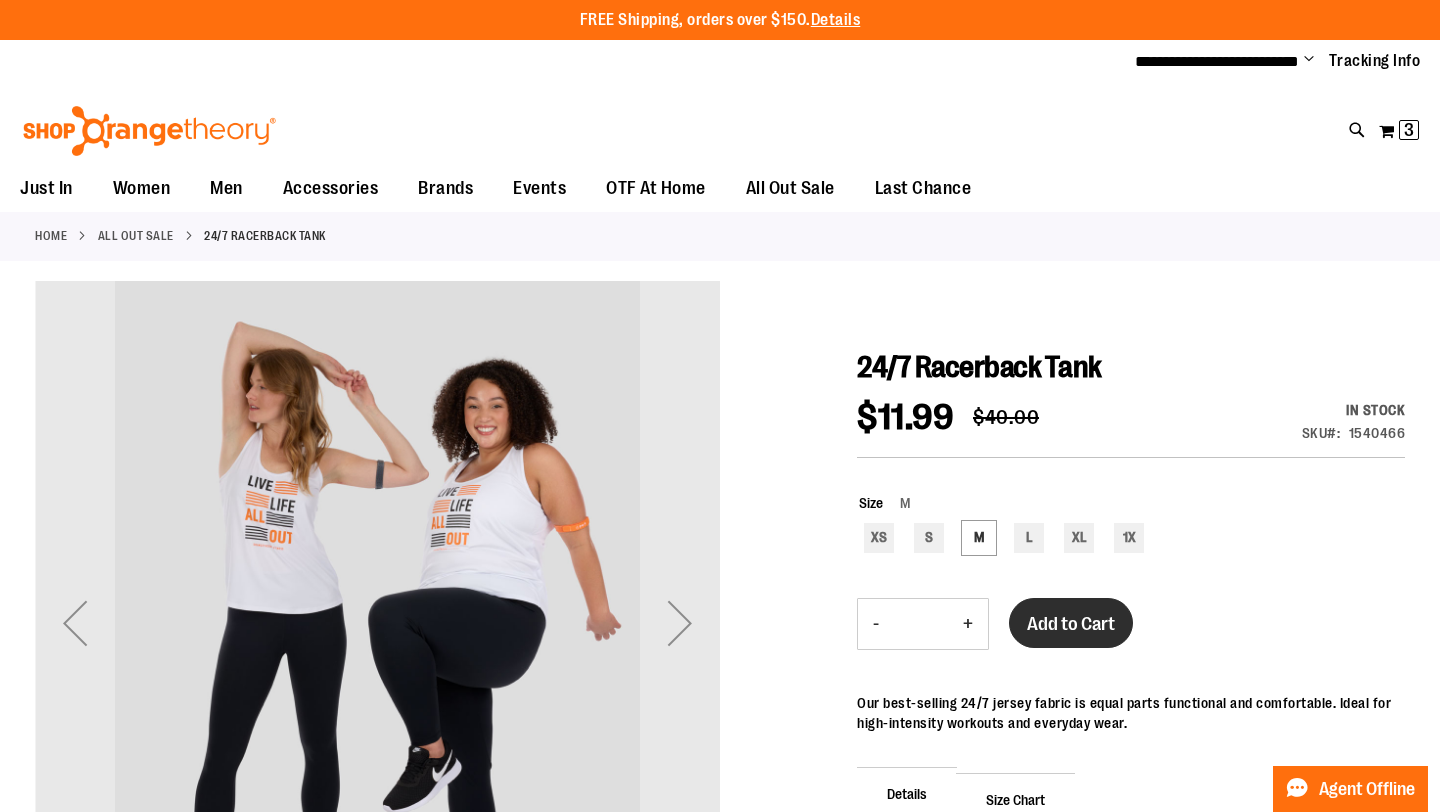 click on "Add to Cart" at bounding box center (1071, 623) 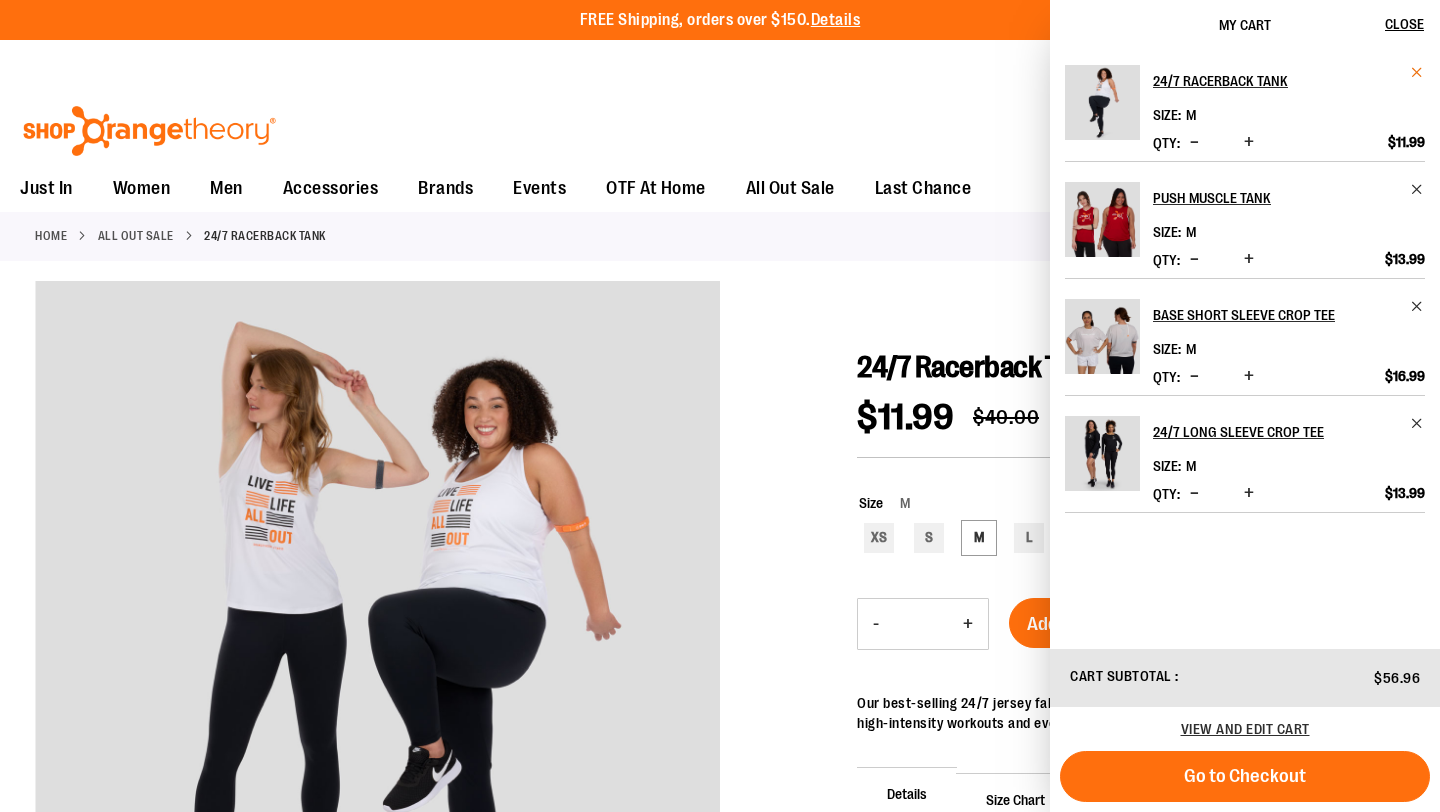 click at bounding box center (1417, 72) 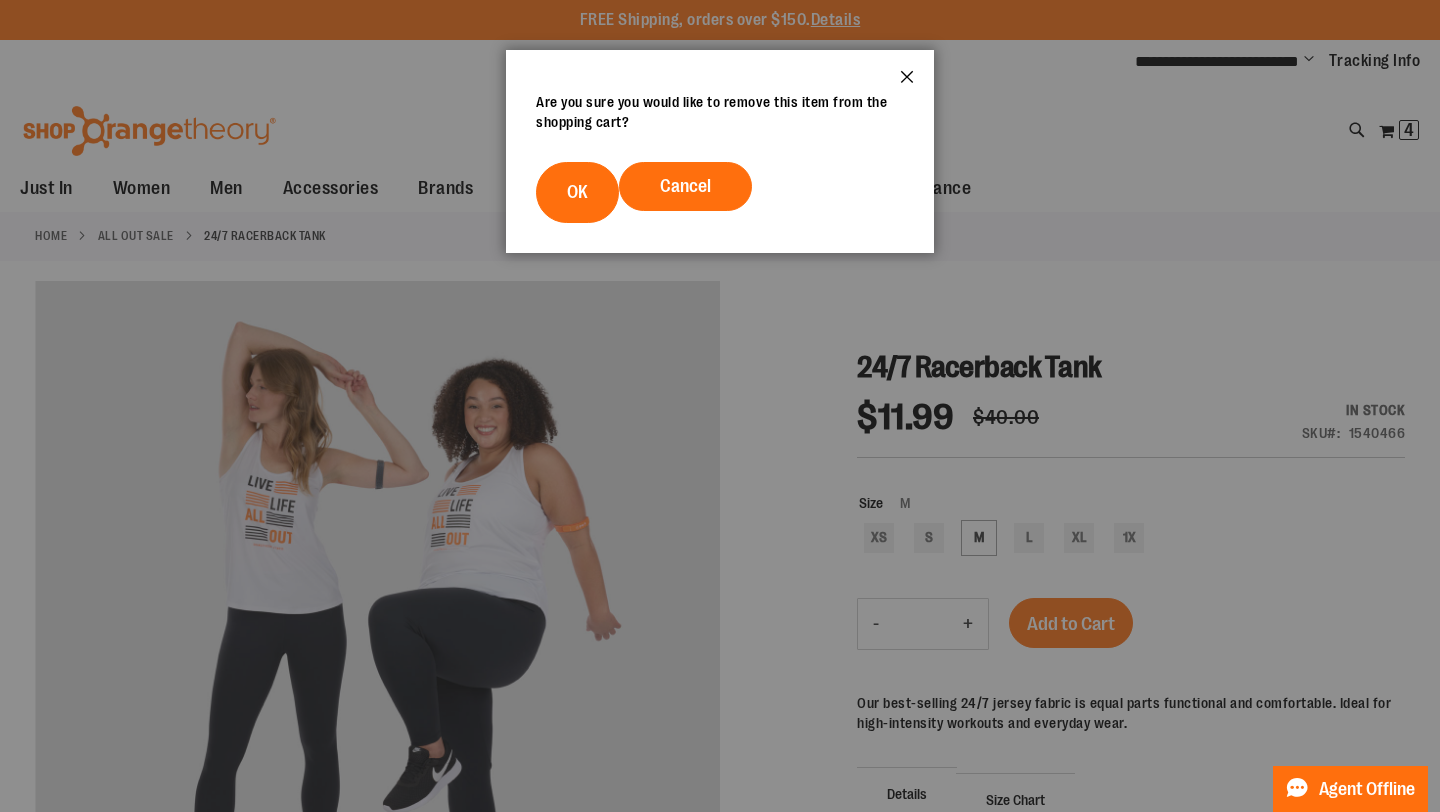 click on "Close" at bounding box center (907, 83) 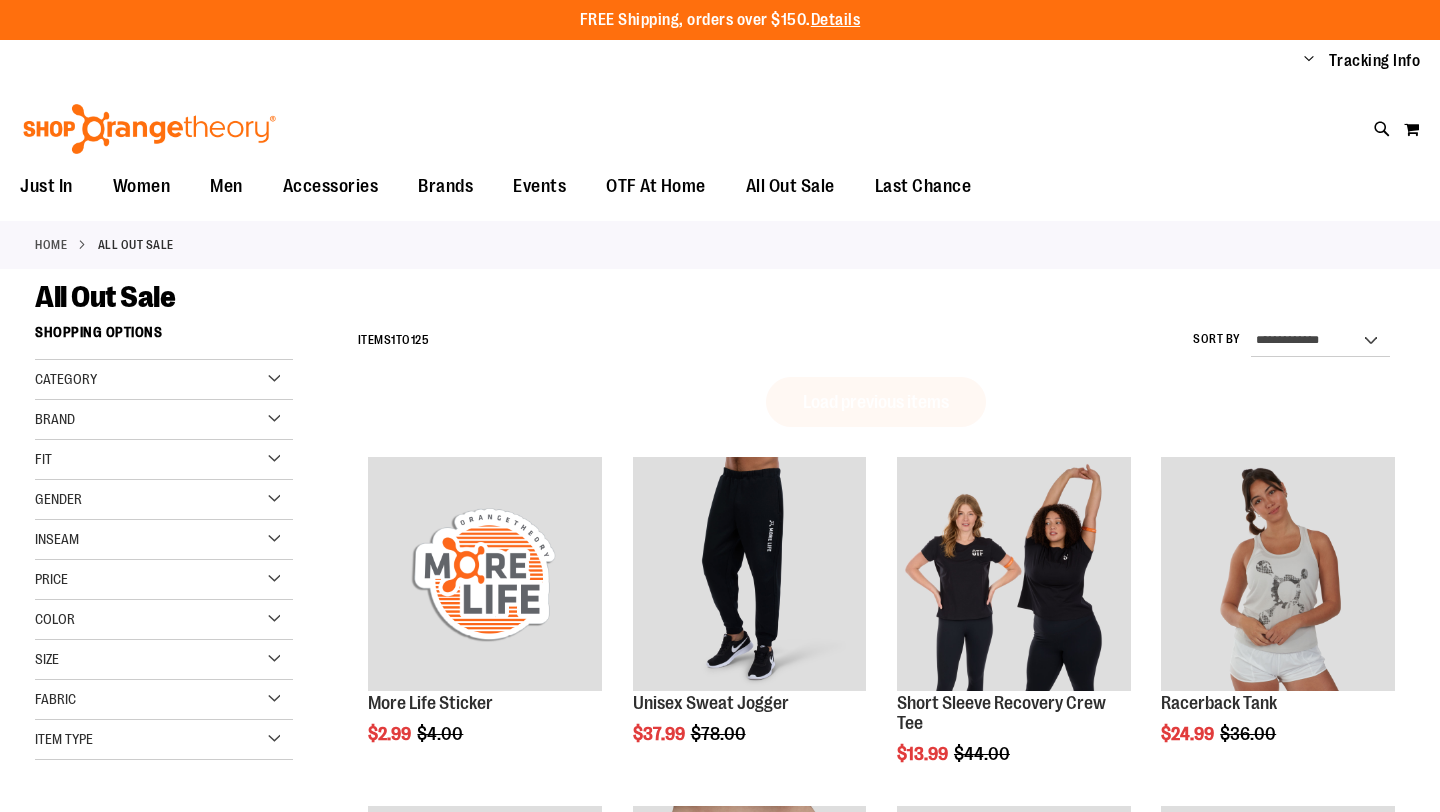 scroll, scrollTop: 0, scrollLeft: 0, axis: both 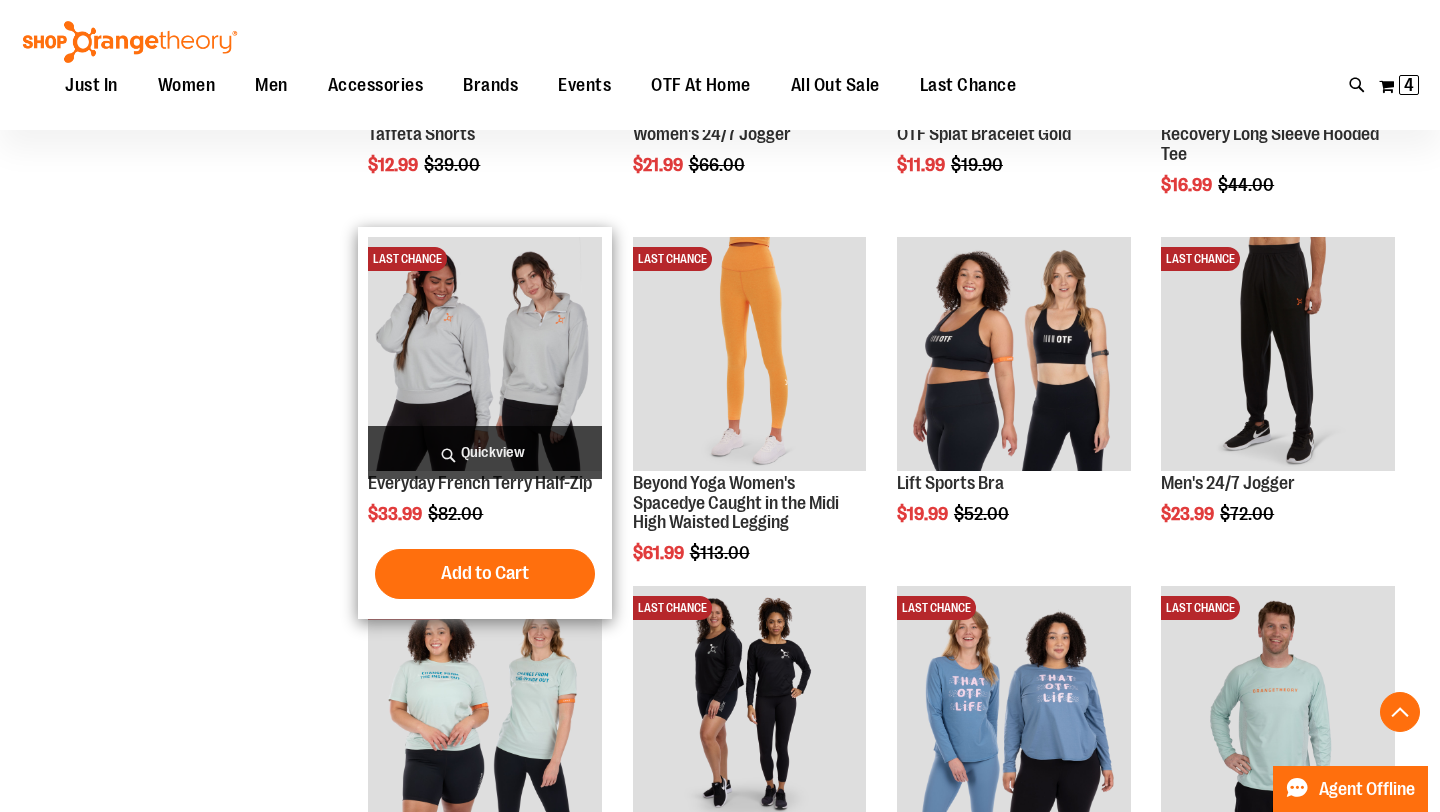 click on "Quickview" at bounding box center (485, 452) 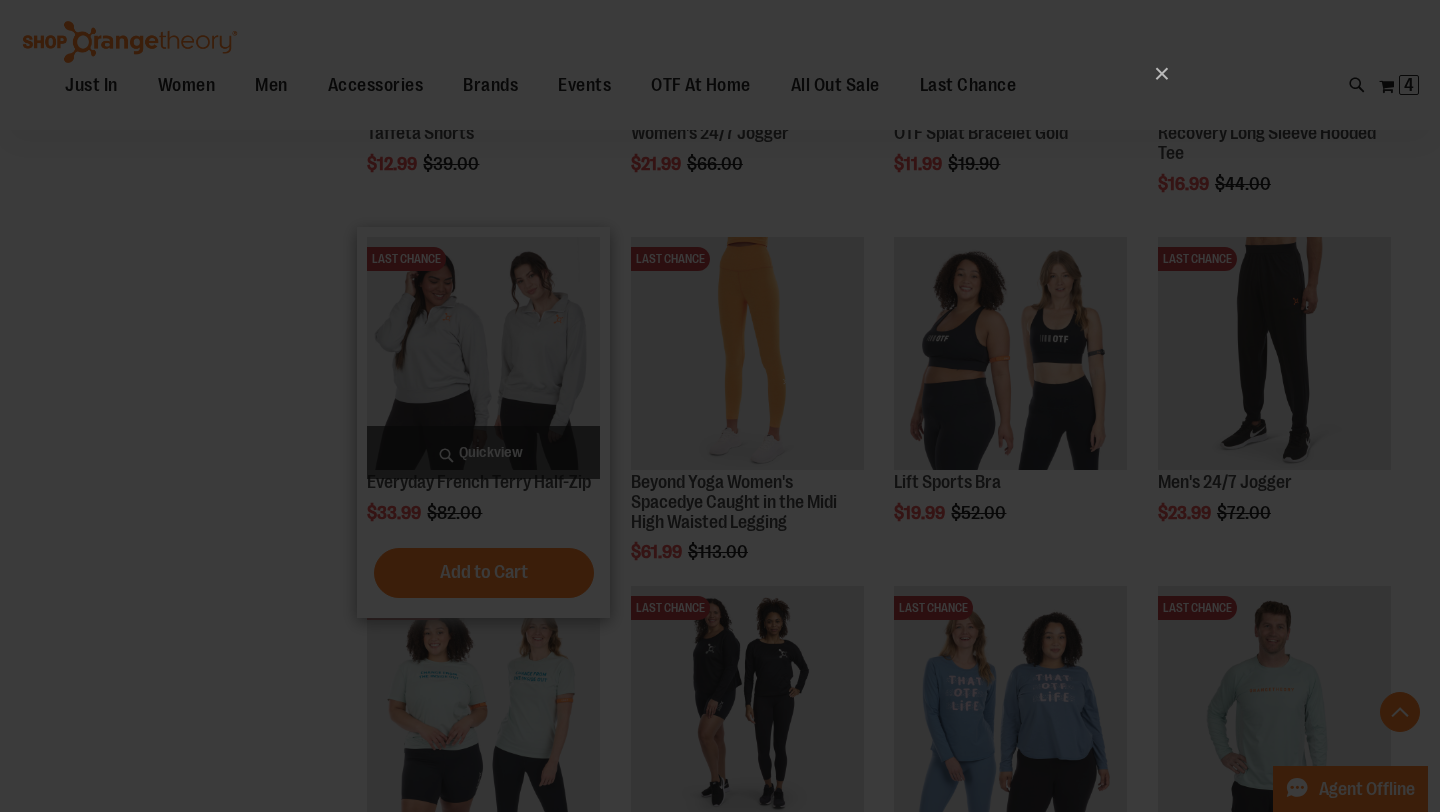 scroll, scrollTop: 0, scrollLeft: 0, axis: both 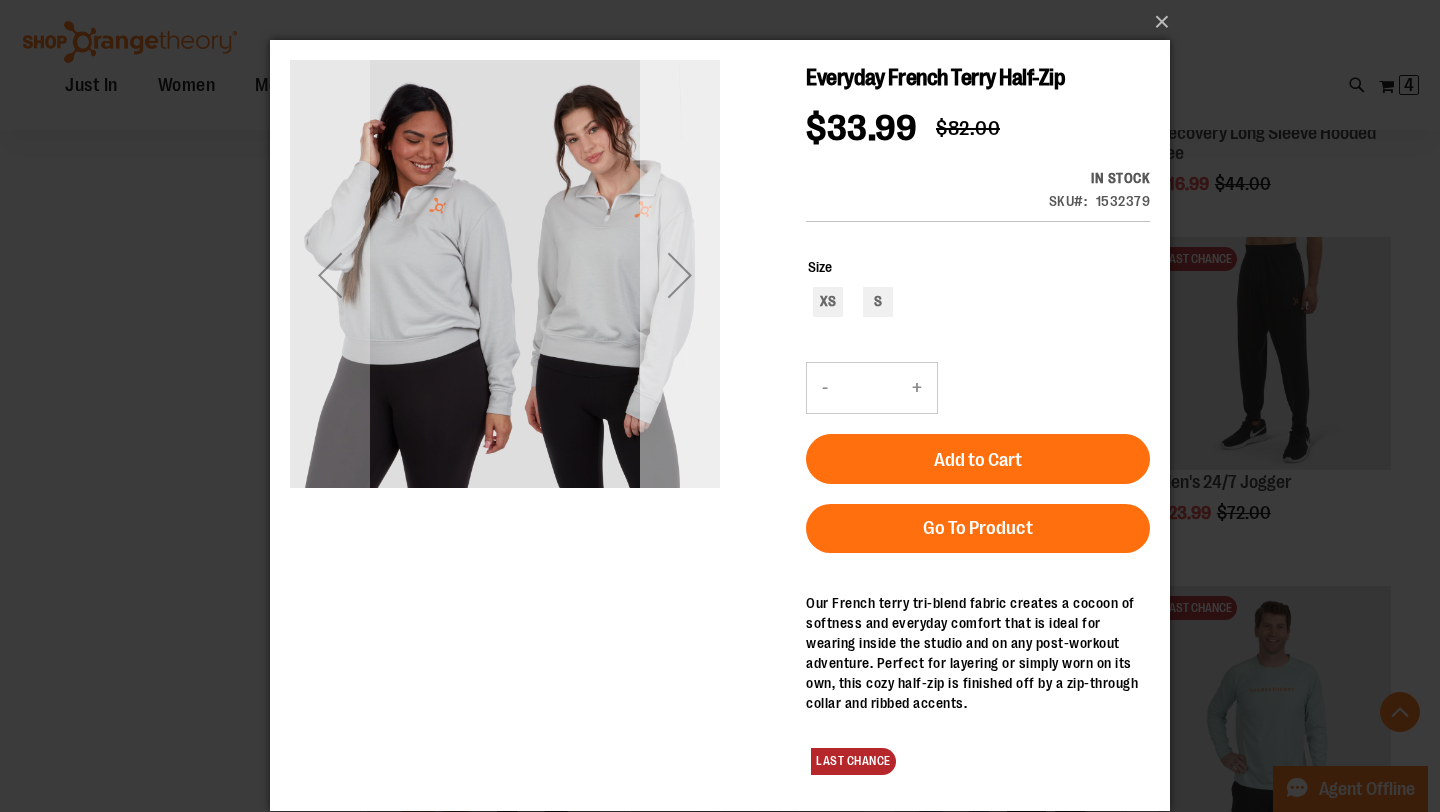 click at bounding box center [680, 275] 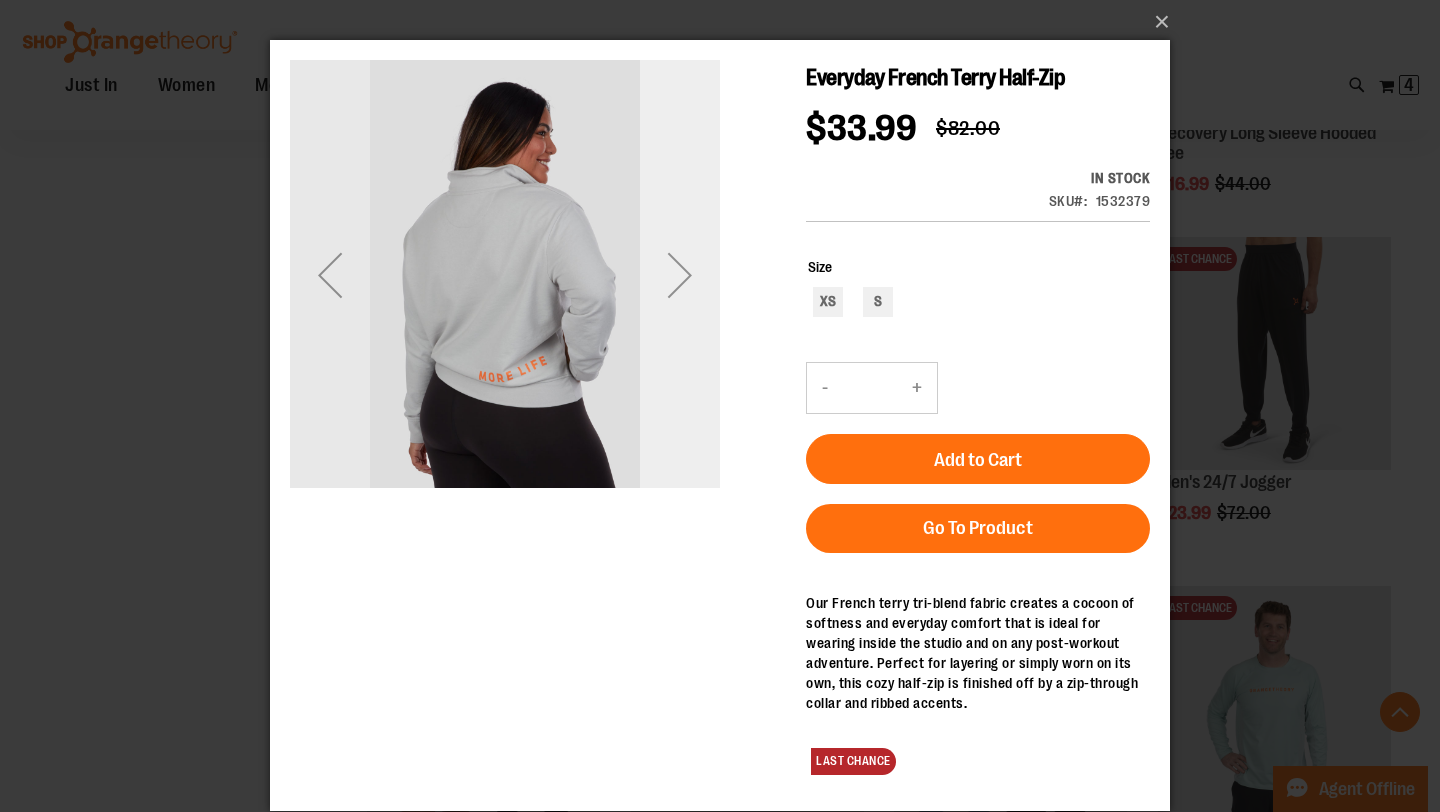 click at bounding box center (680, 275) 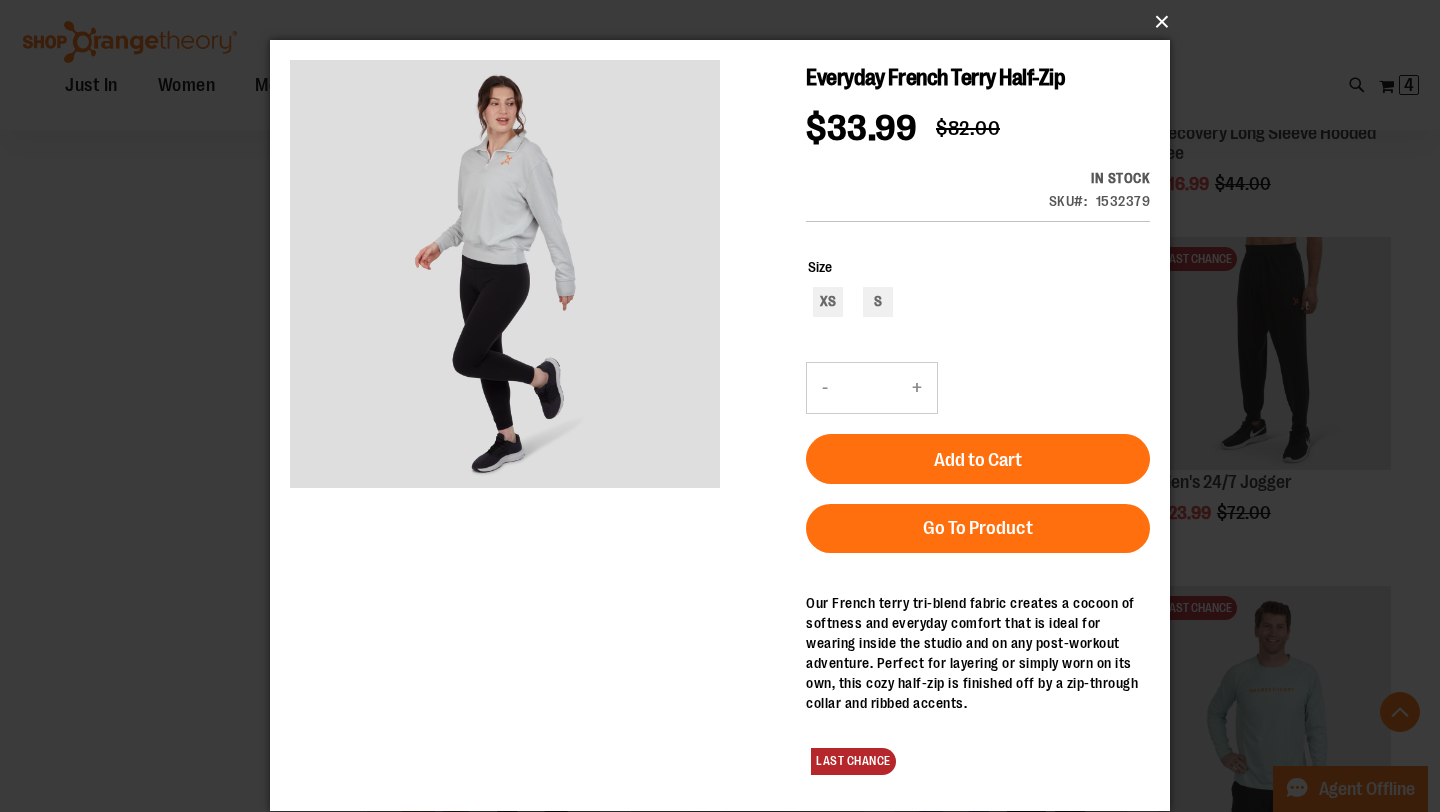 click on "×" at bounding box center (726, 22) 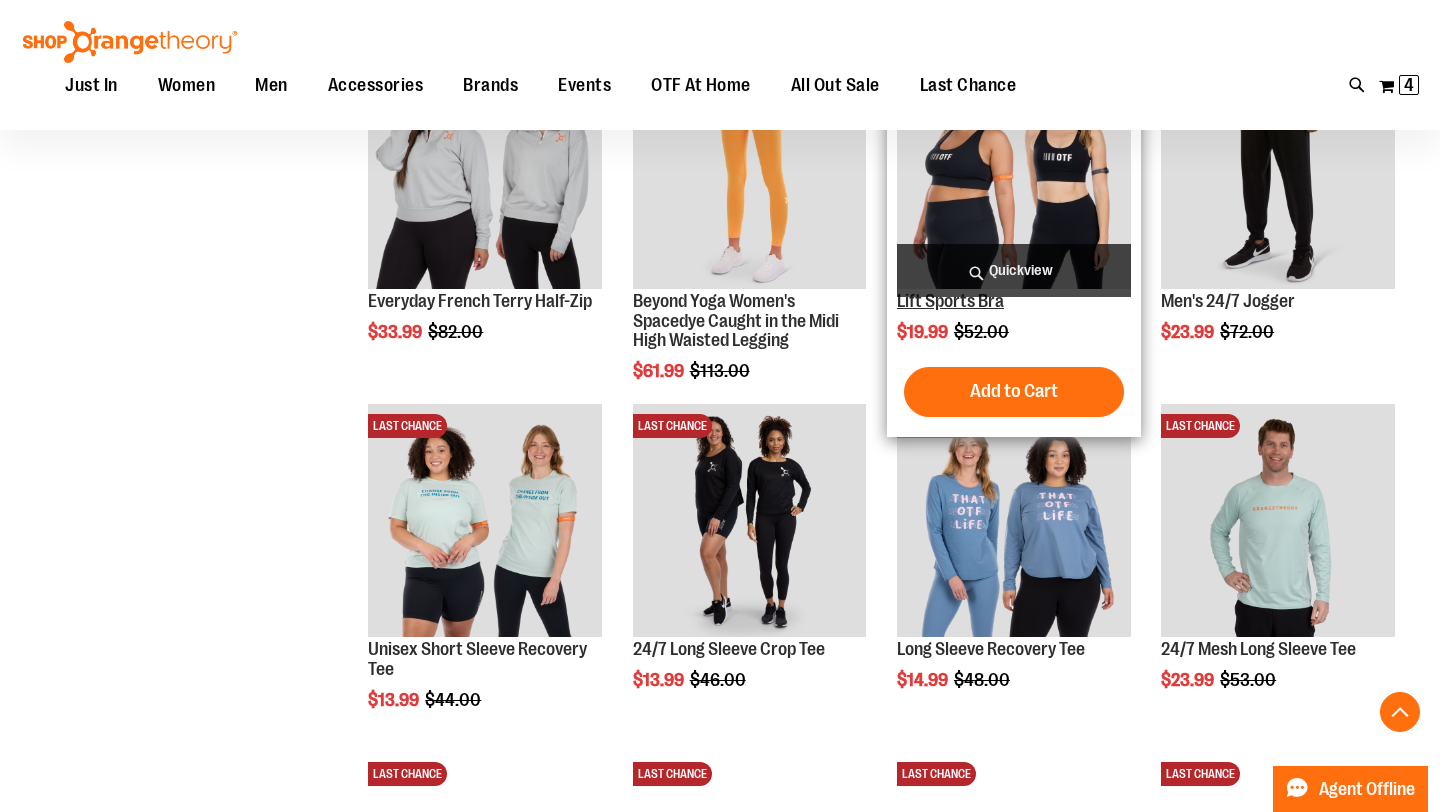 scroll, scrollTop: 2140, scrollLeft: 0, axis: vertical 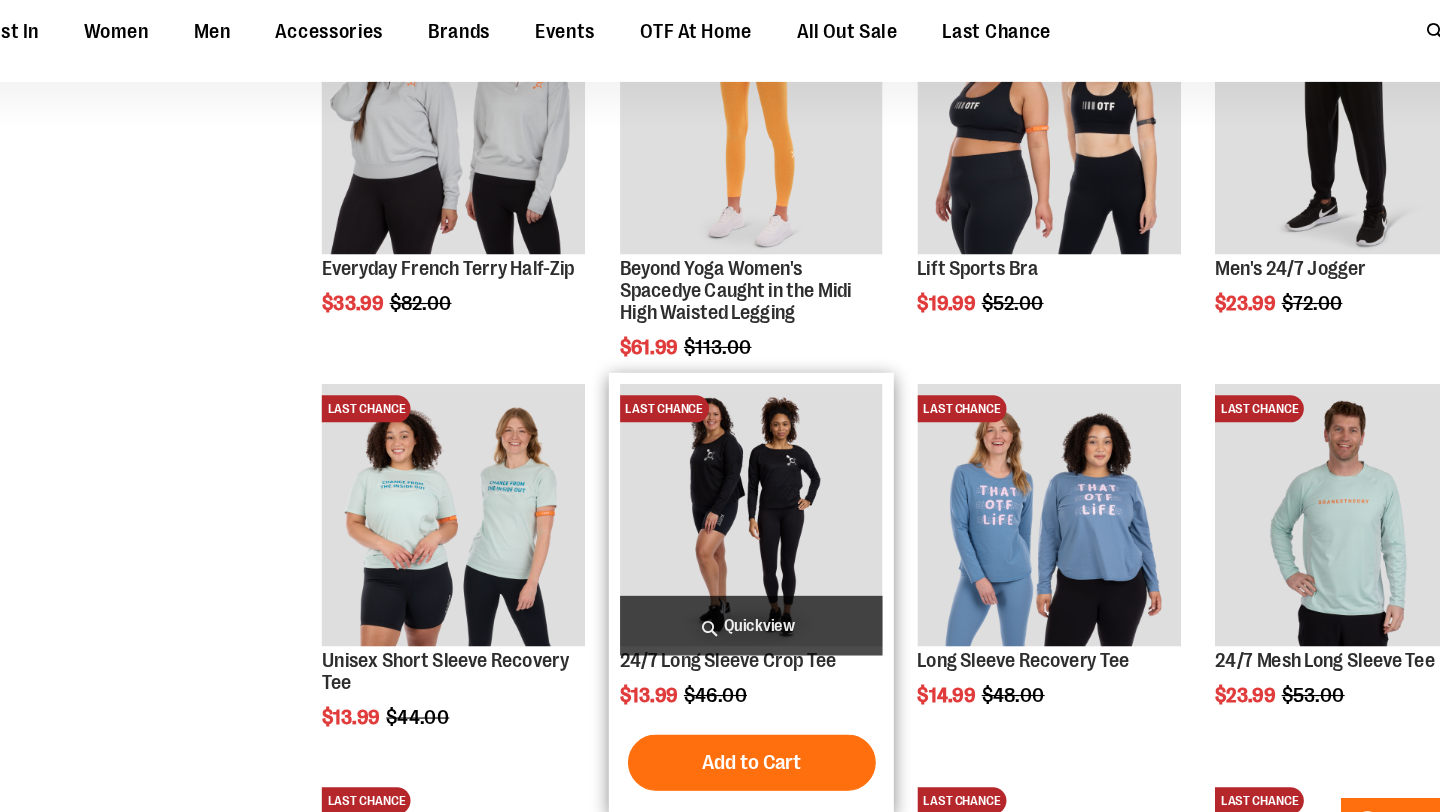 click on "Quickview" at bounding box center [750, 612] 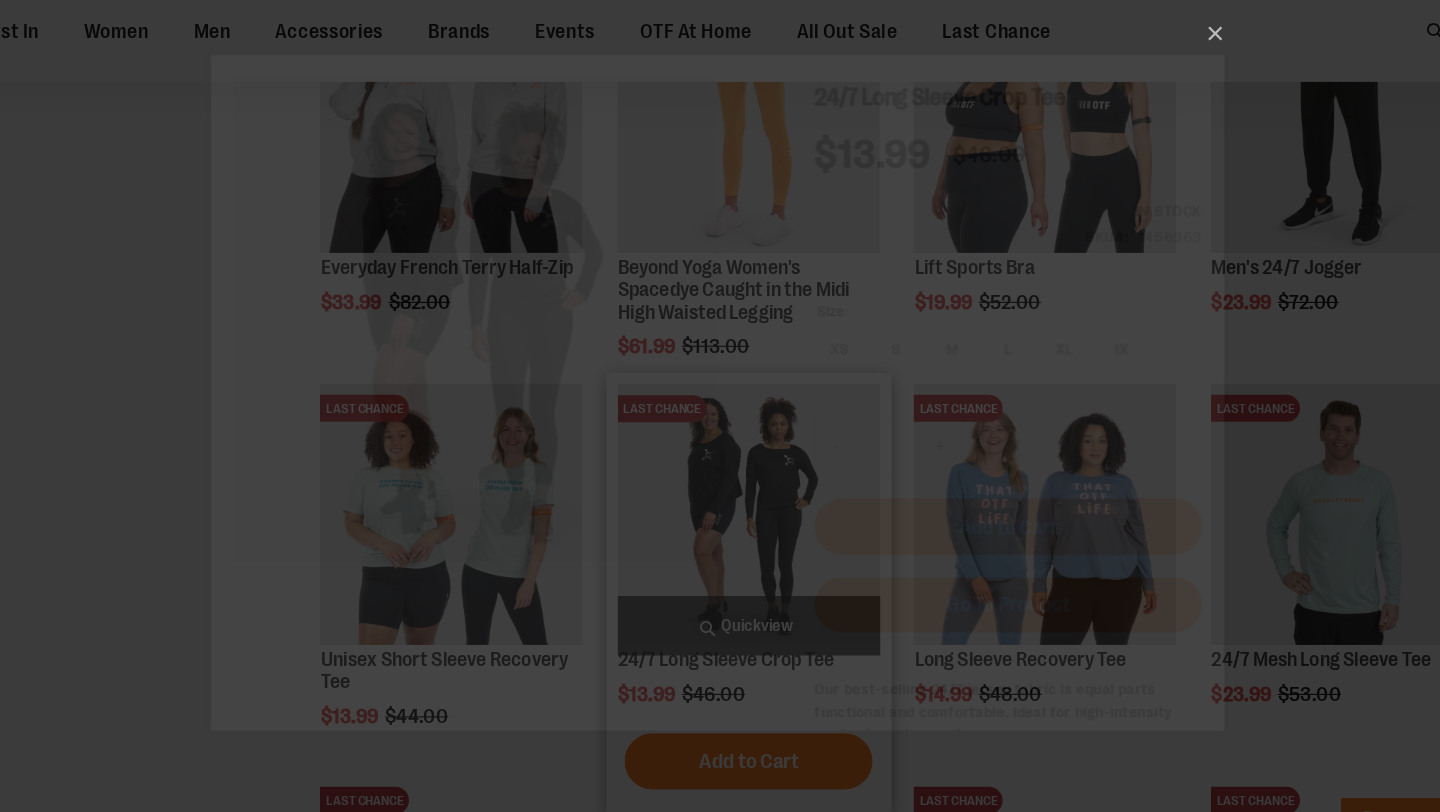 scroll, scrollTop: 0, scrollLeft: 0, axis: both 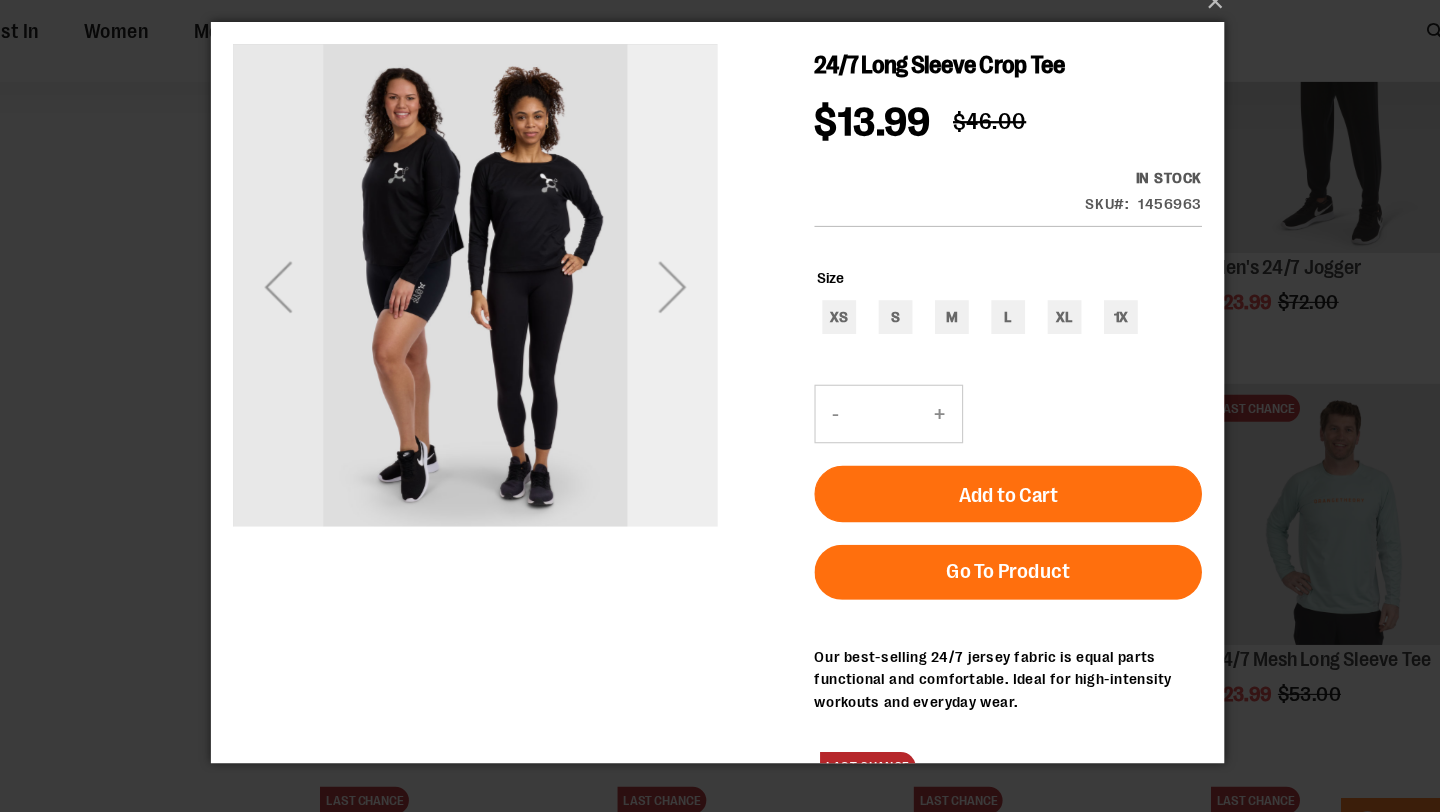 click at bounding box center (620, 256) 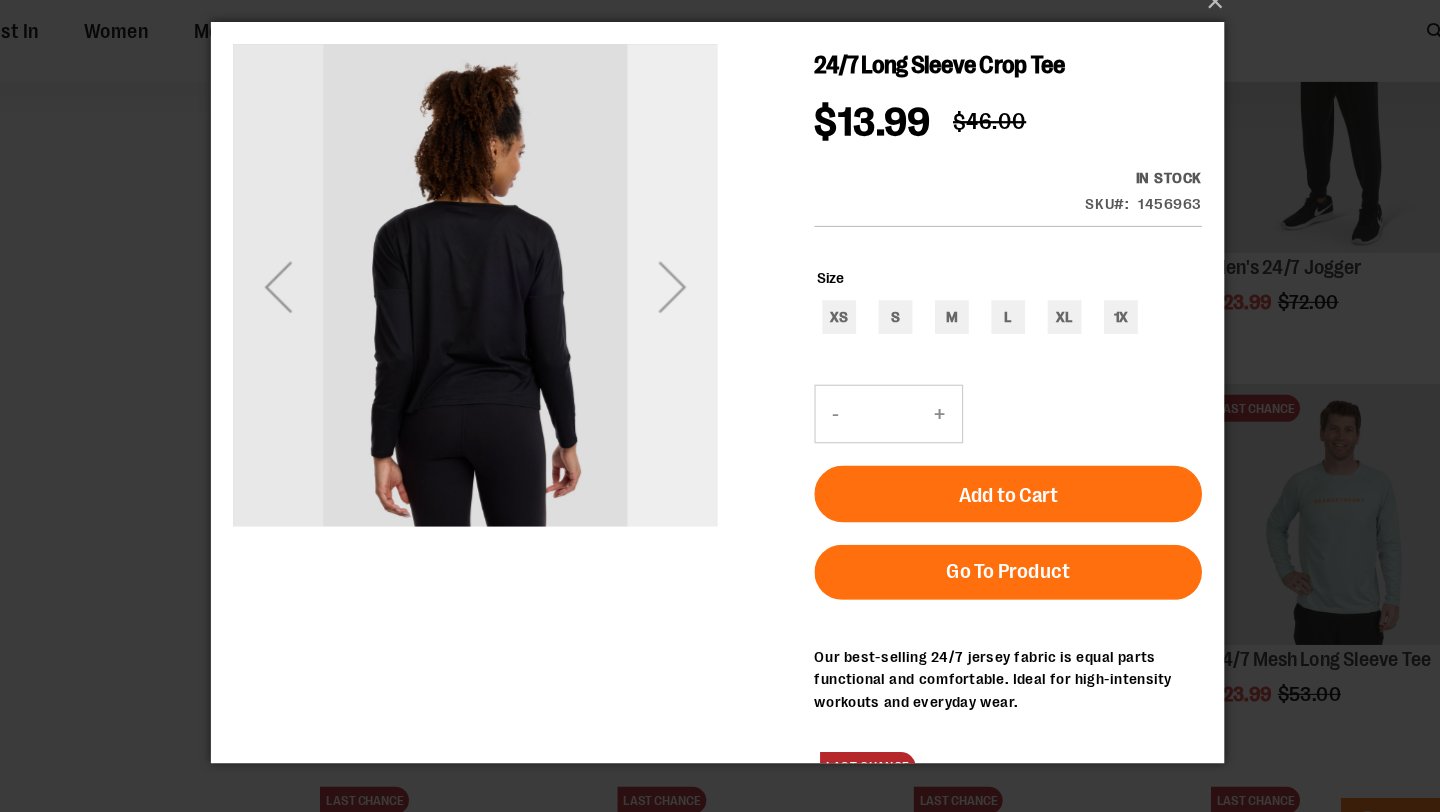 click at bounding box center (620, 256) 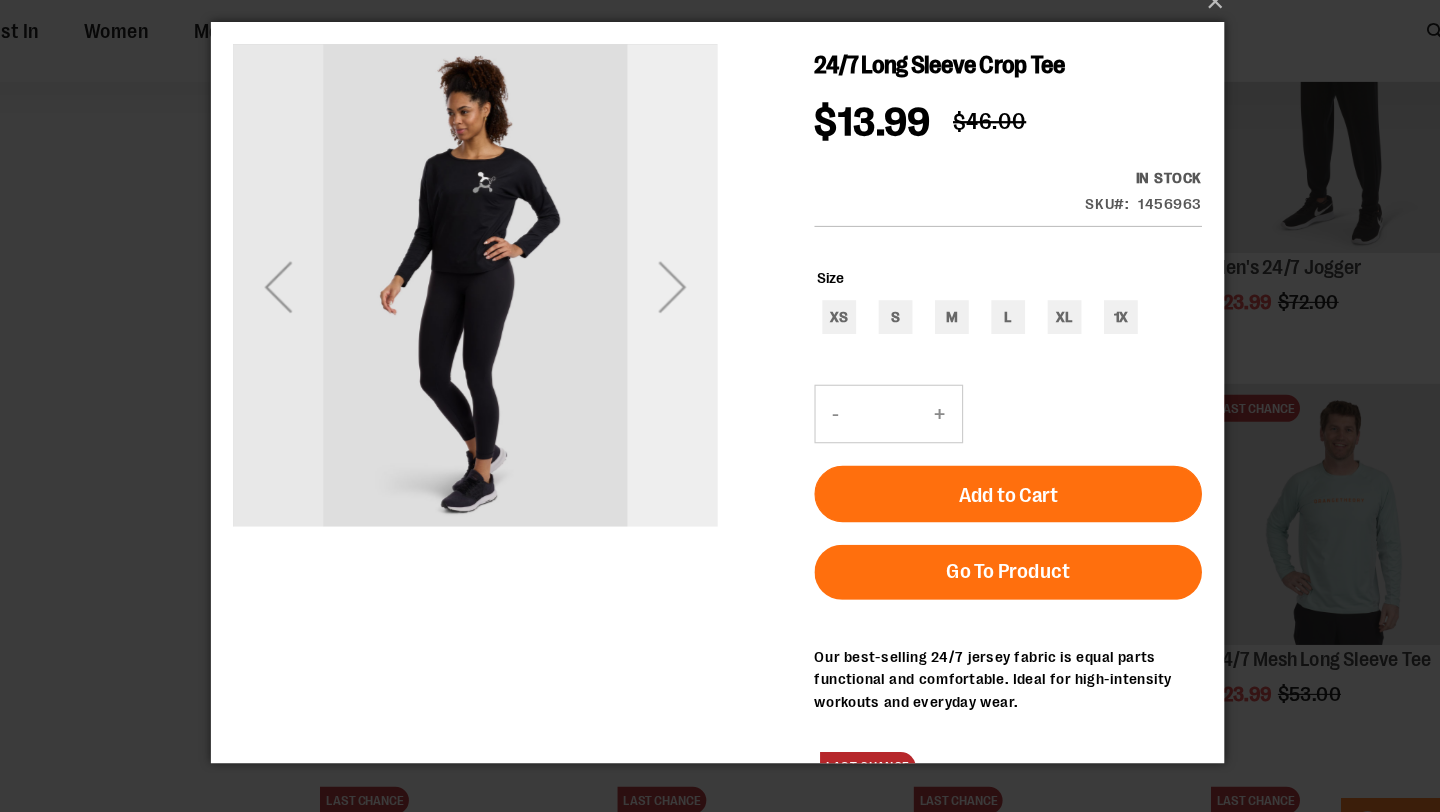 click at bounding box center (620, 256) 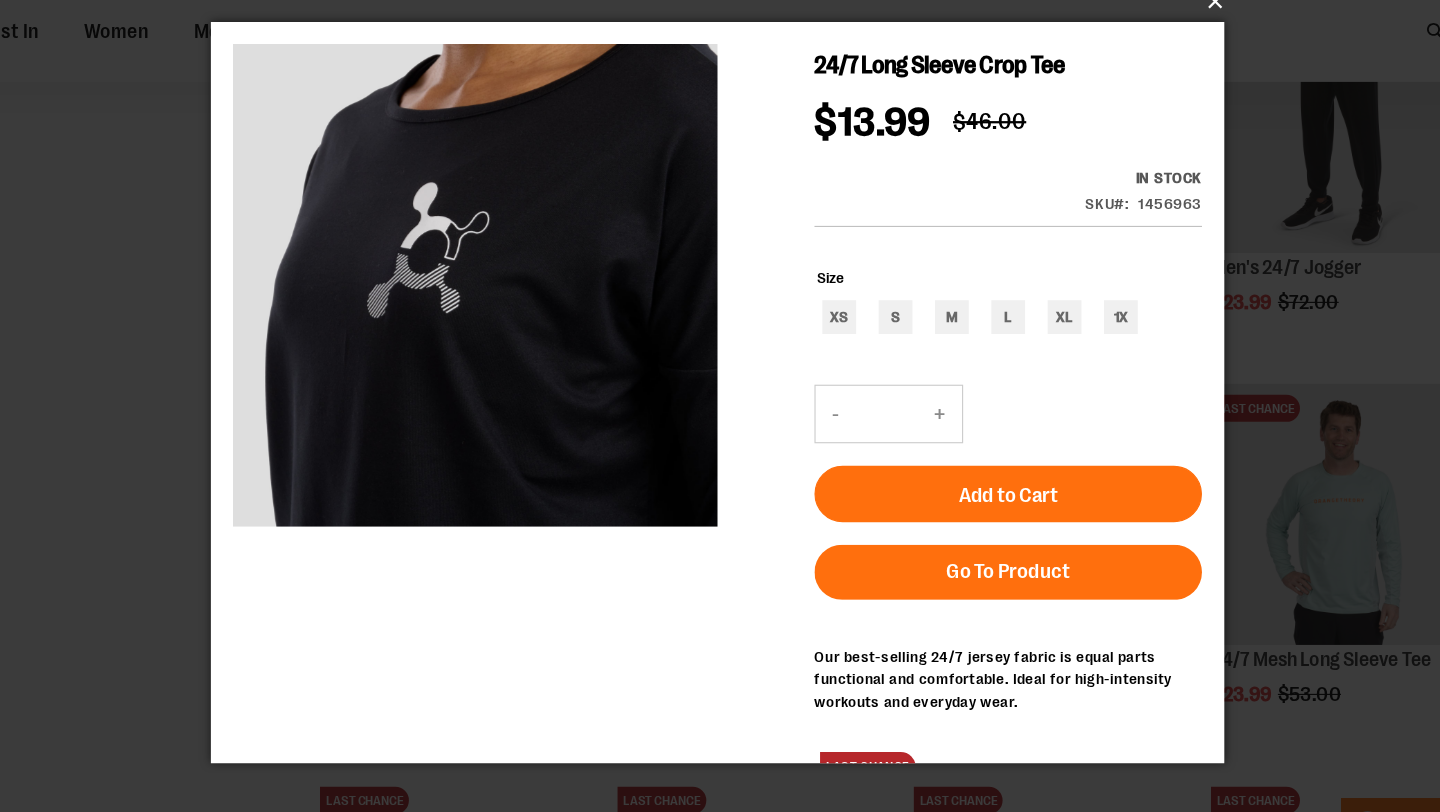 click on "×" at bounding box center [726, 59] 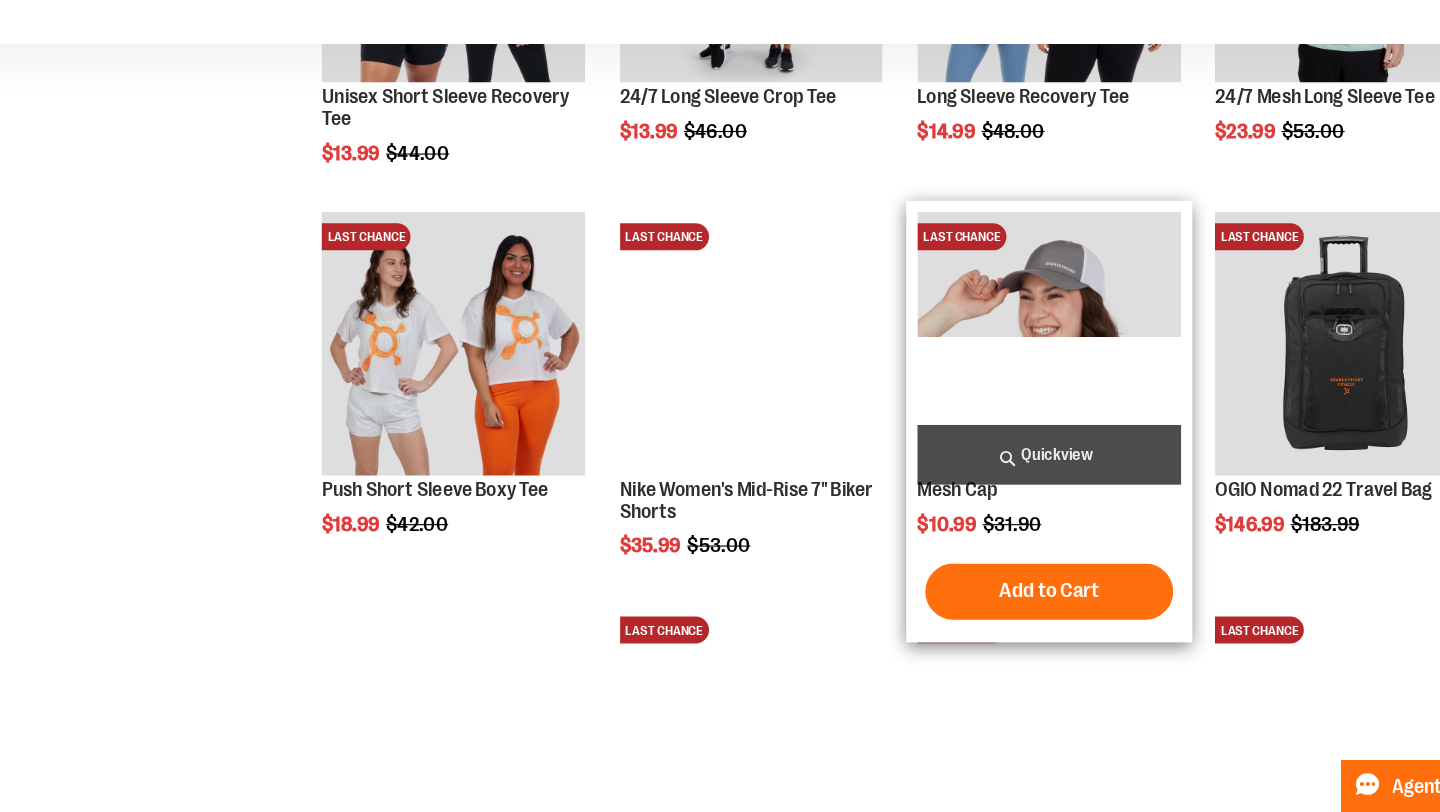 scroll, scrollTop: 2614, scrollLeft: 0, axis: vertical 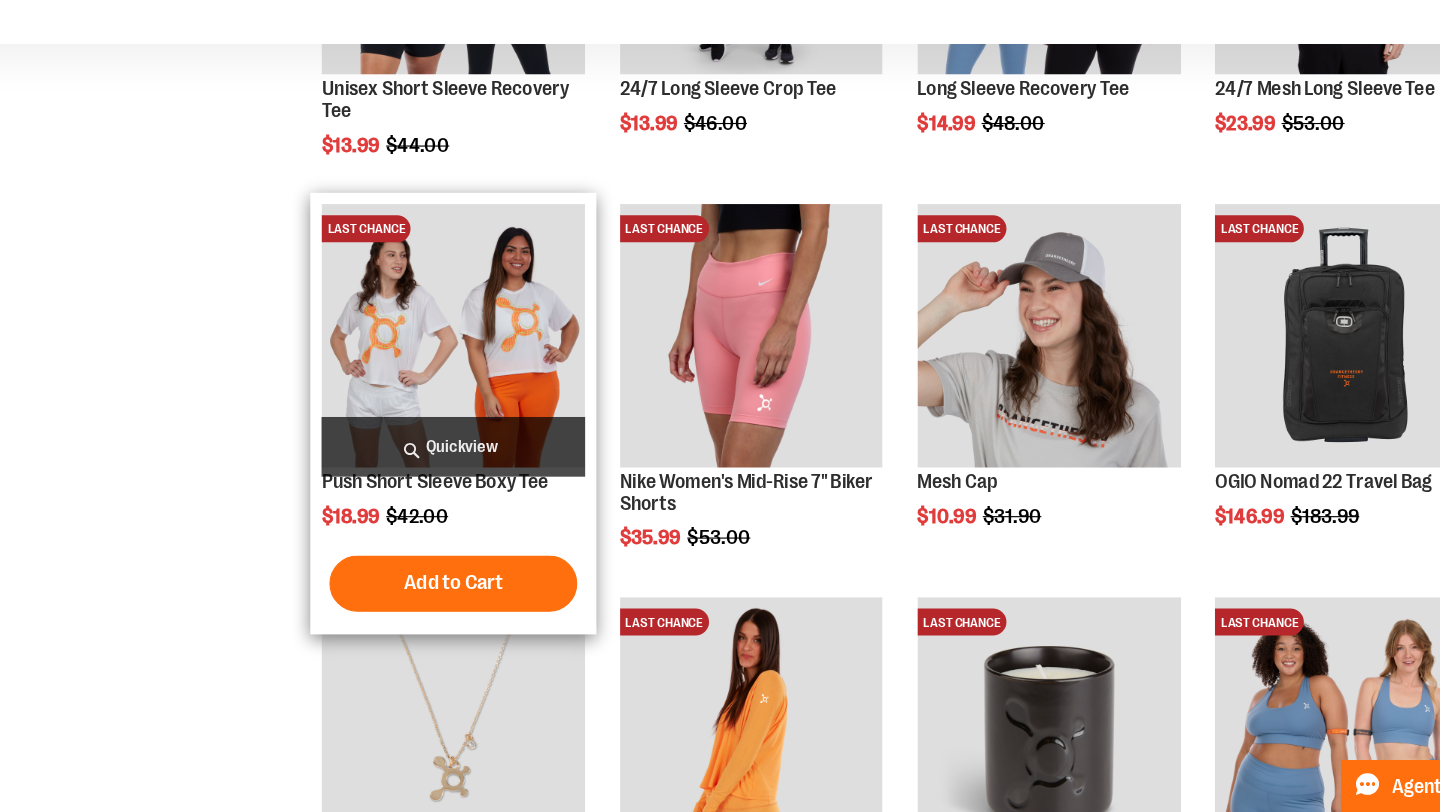 click on "Quickview" at bounding box center (485, 487) 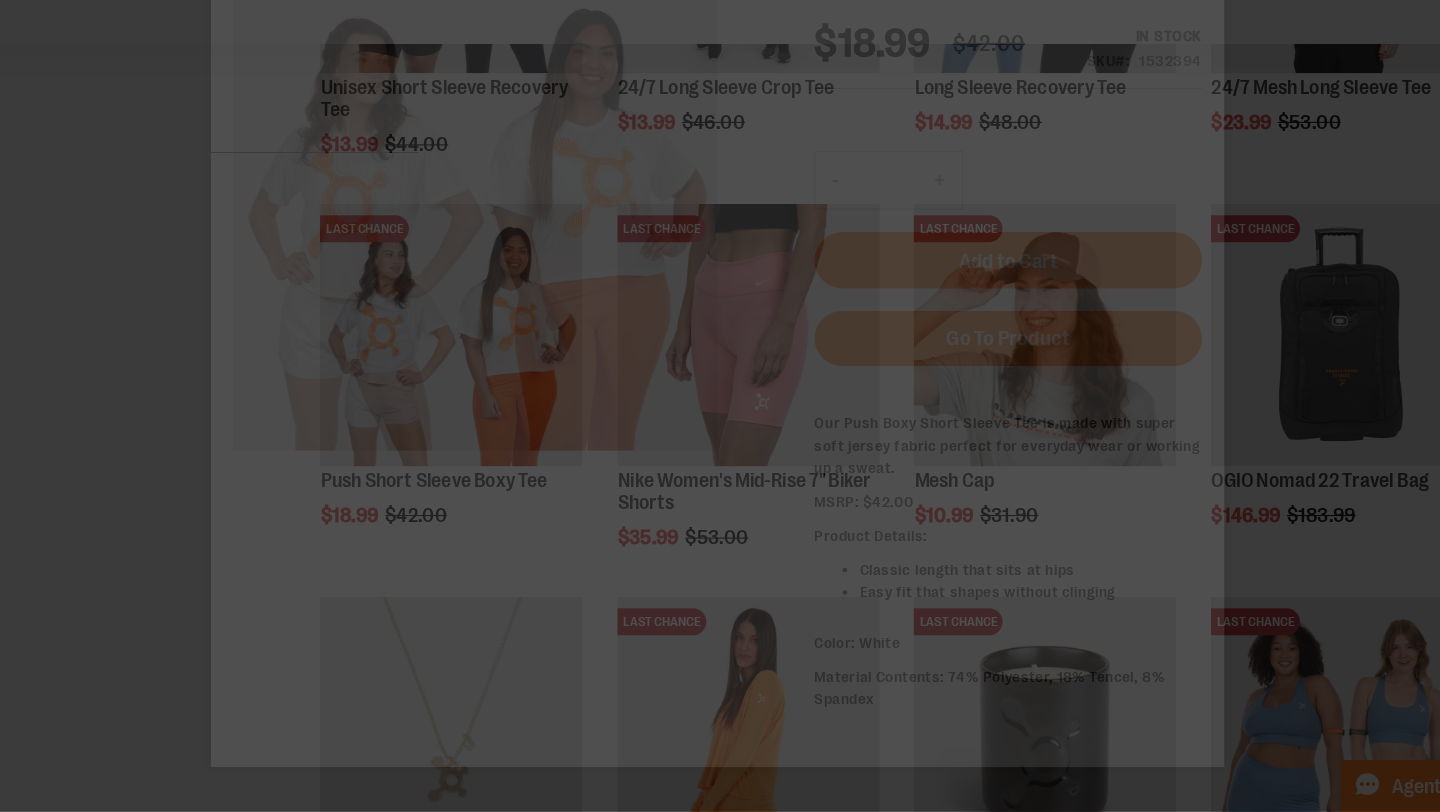 scroll, scrollTop: 0, scrollLeft: 0, axis: both 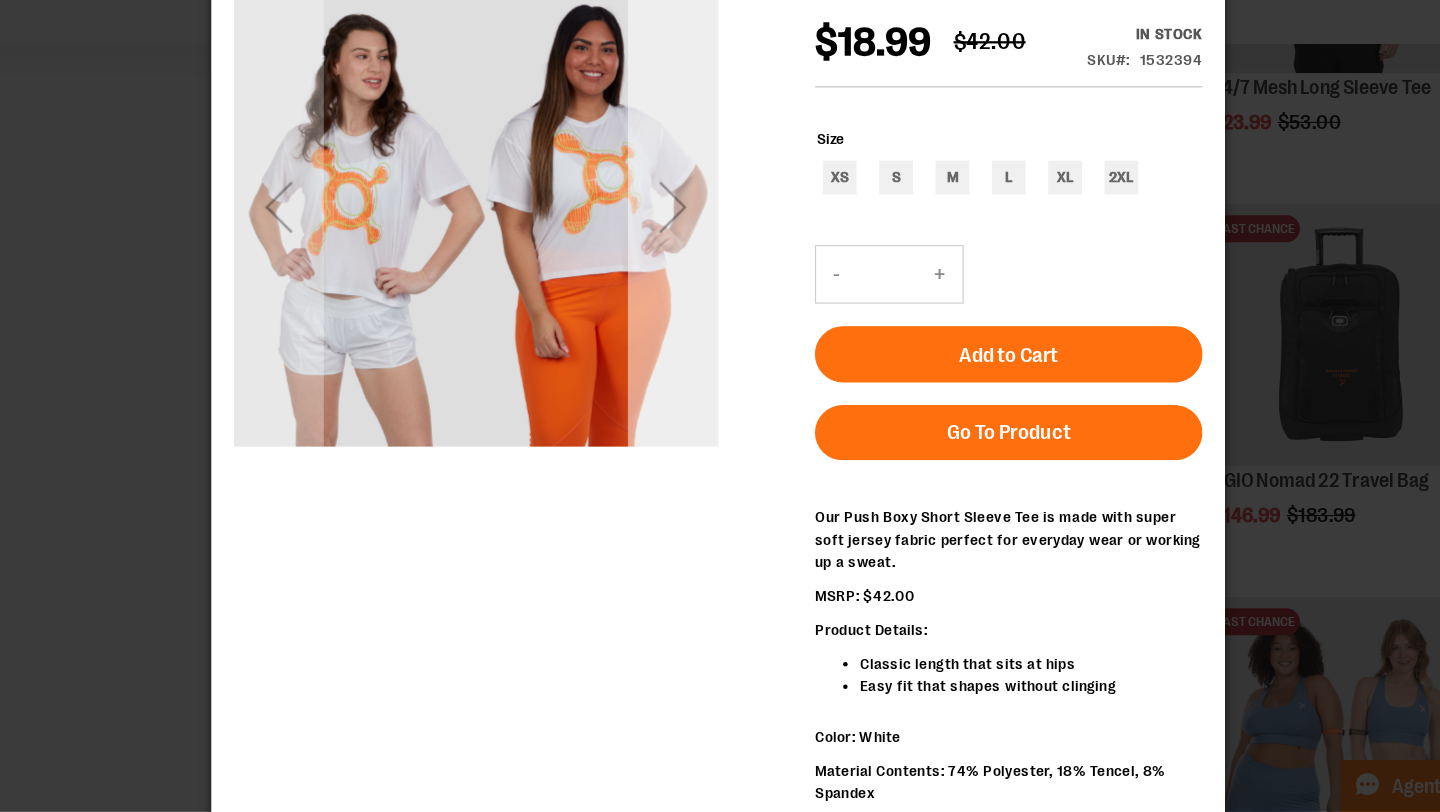 click at bounding box center (620, 178) 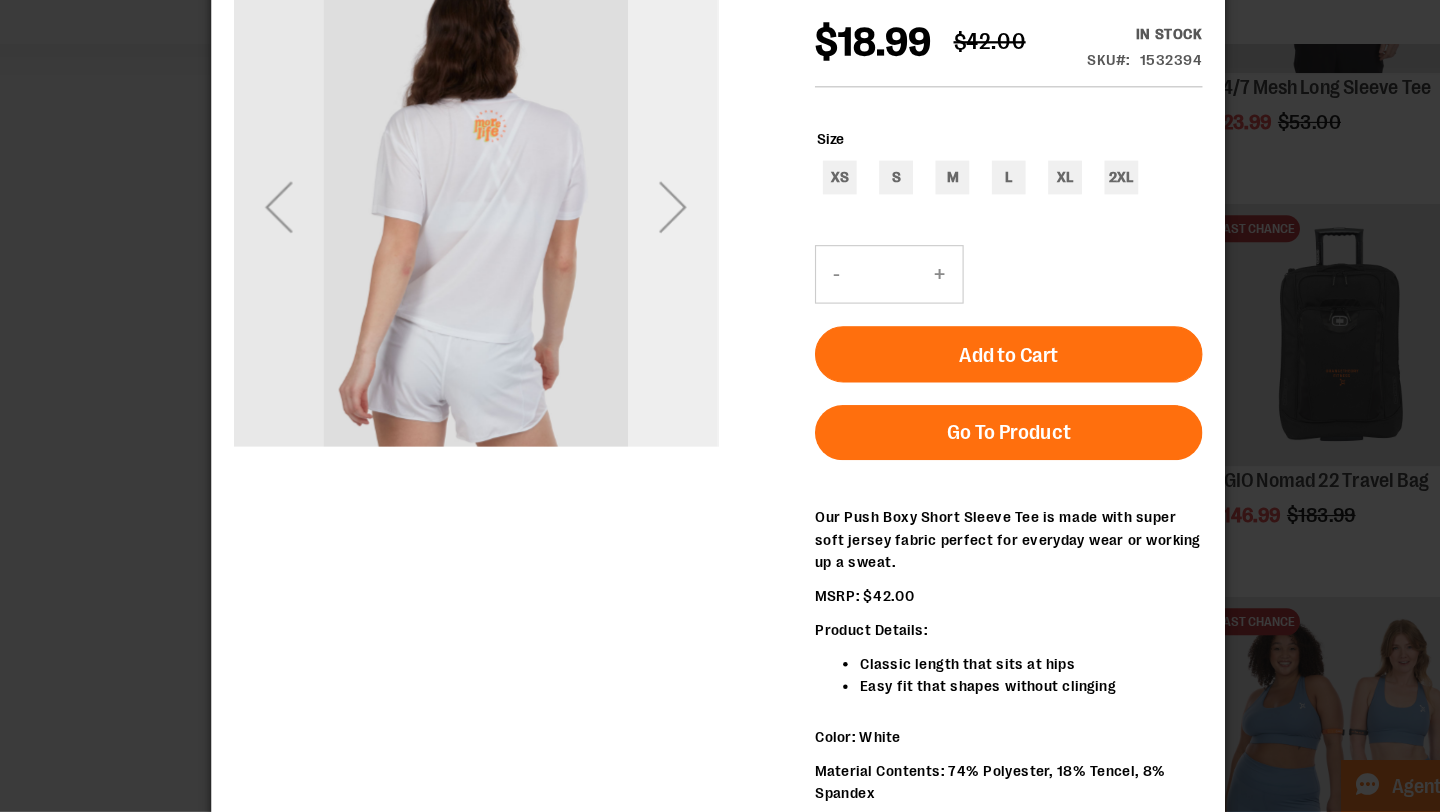 click at bounding box center [620, 178] 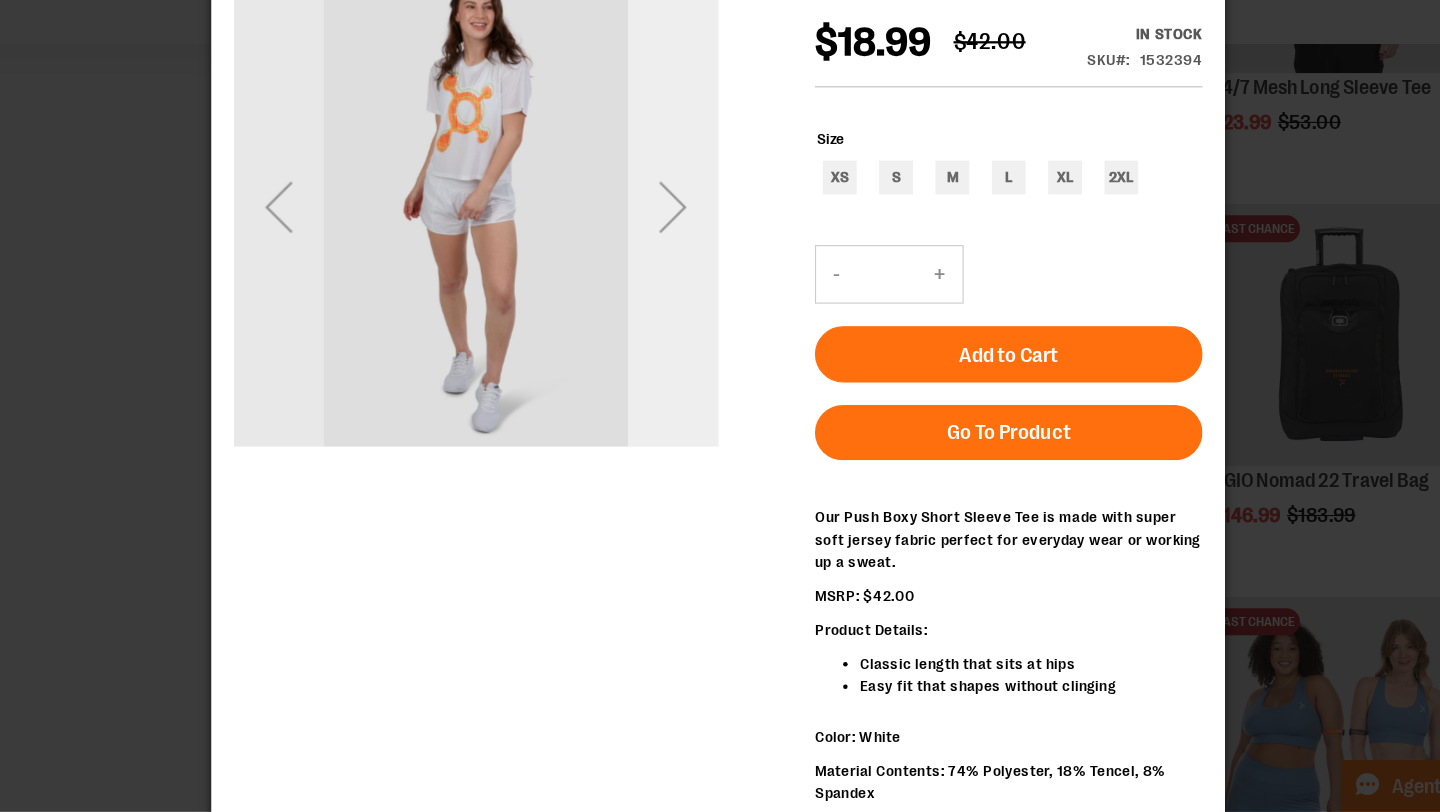 click at bounding box center [620, 178] 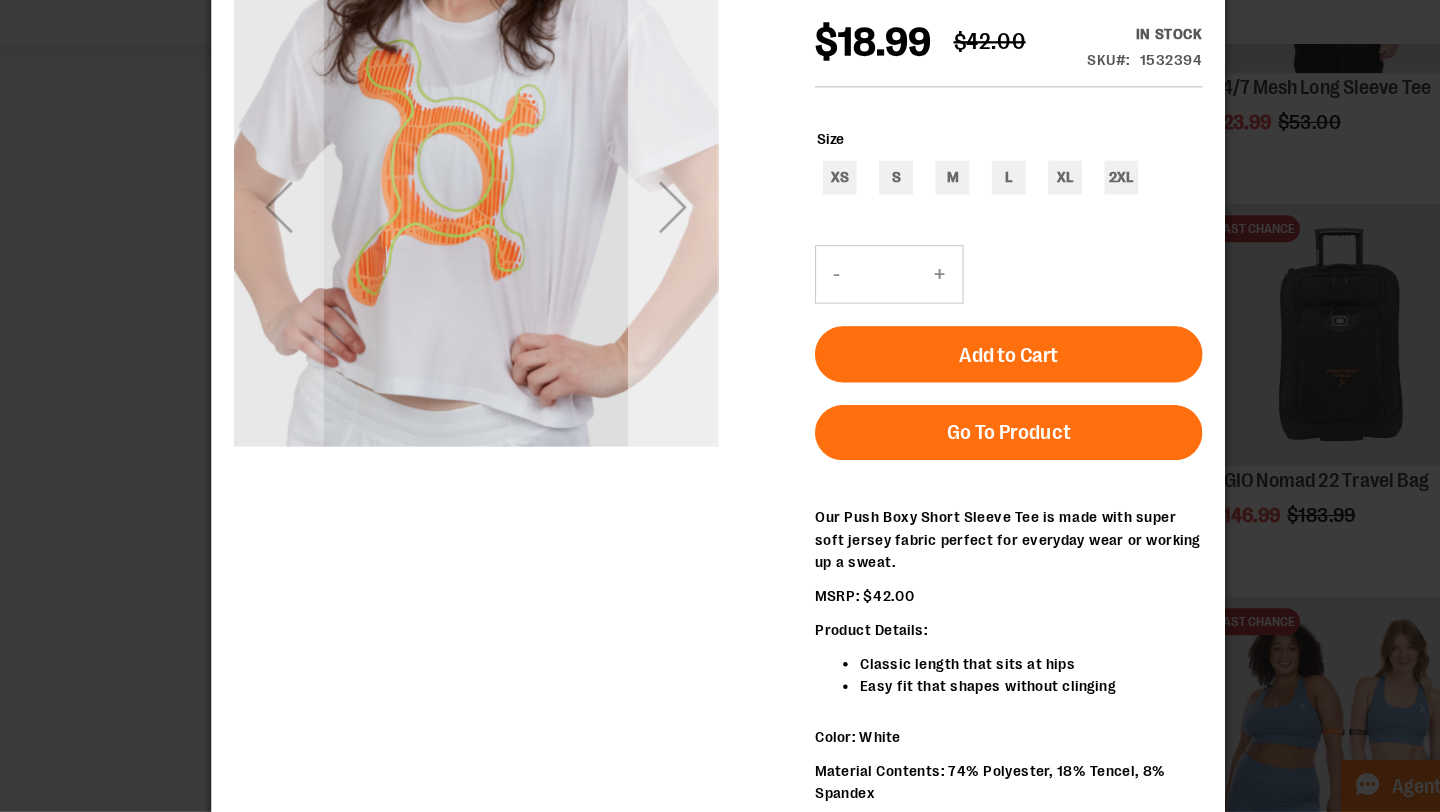 click at bounding box center [620, 178] 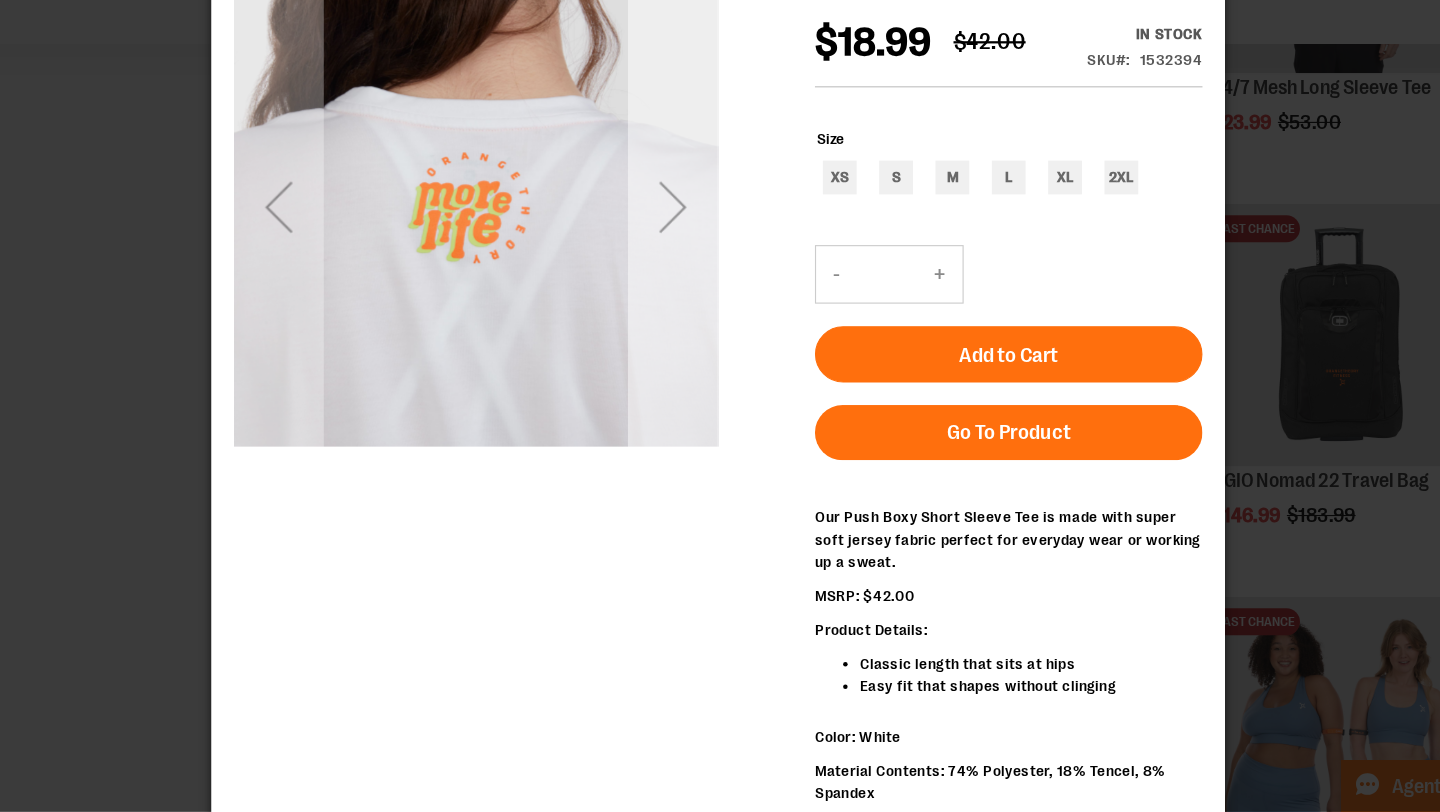 click at bounding box center [620, 178] 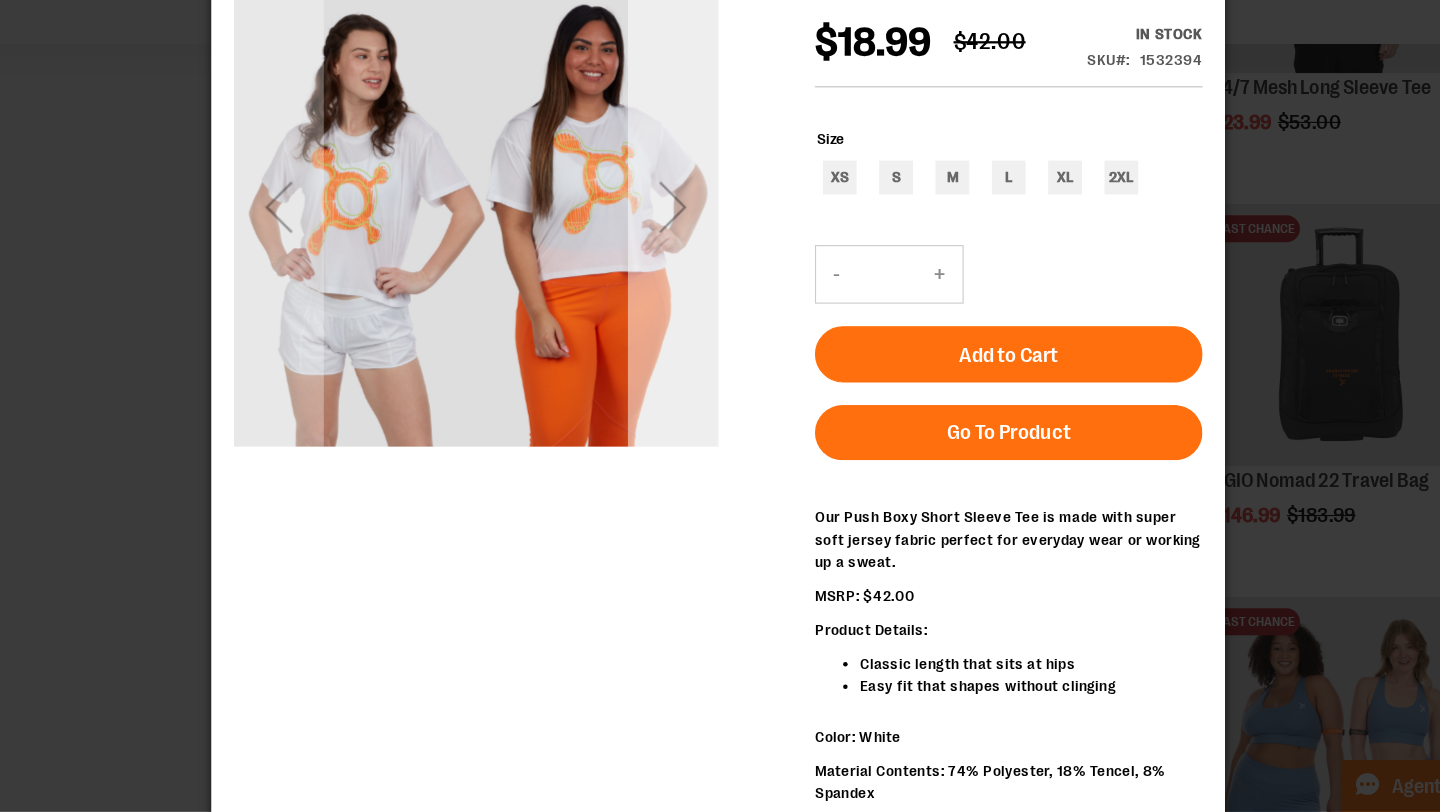 scroll, scrollTop: 2614, scrollLeft: 0, axis: vertical 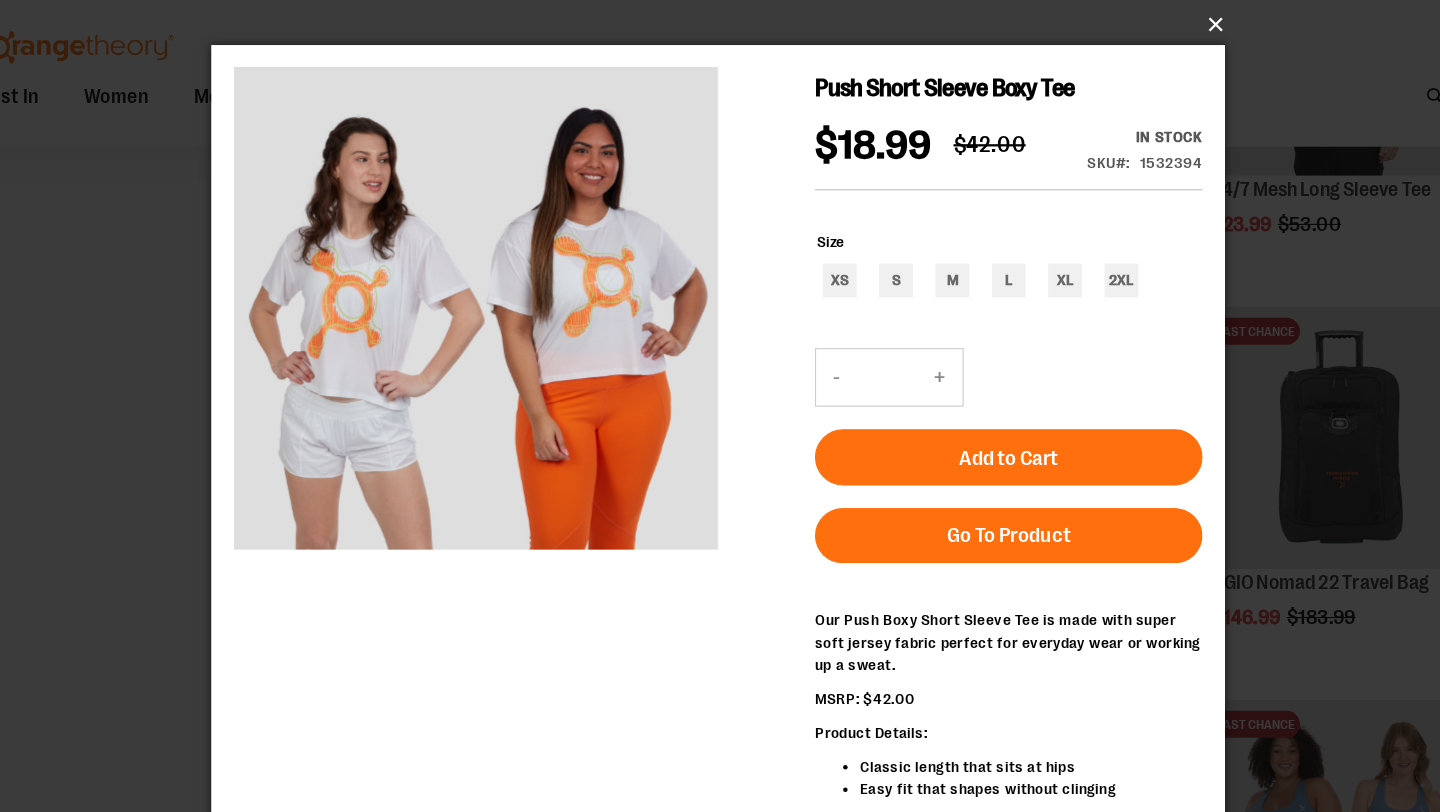 click on "×" at bounding box center [726, 22] 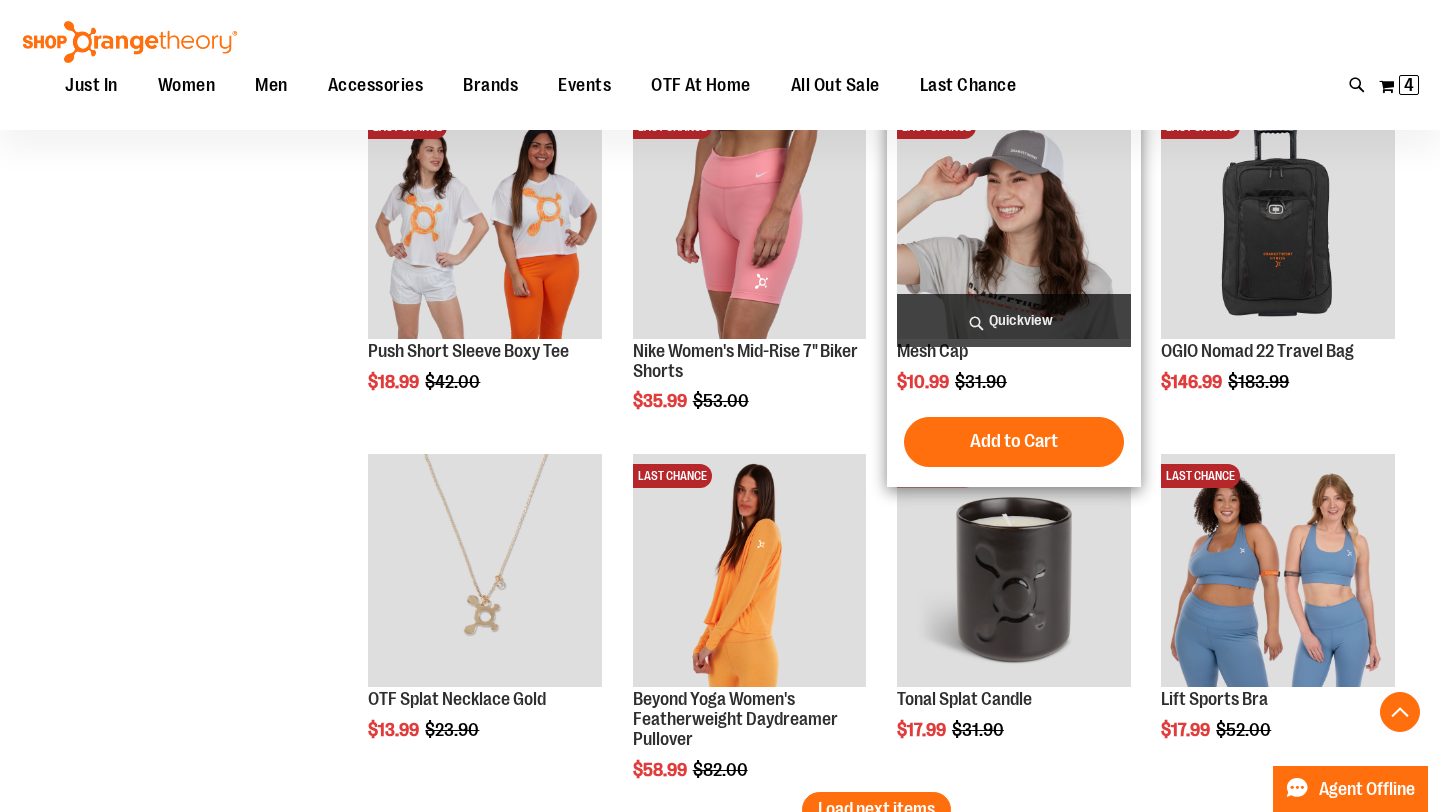 scroll, scrollTop: 3084, scrollLeft: 0, axis: vertical 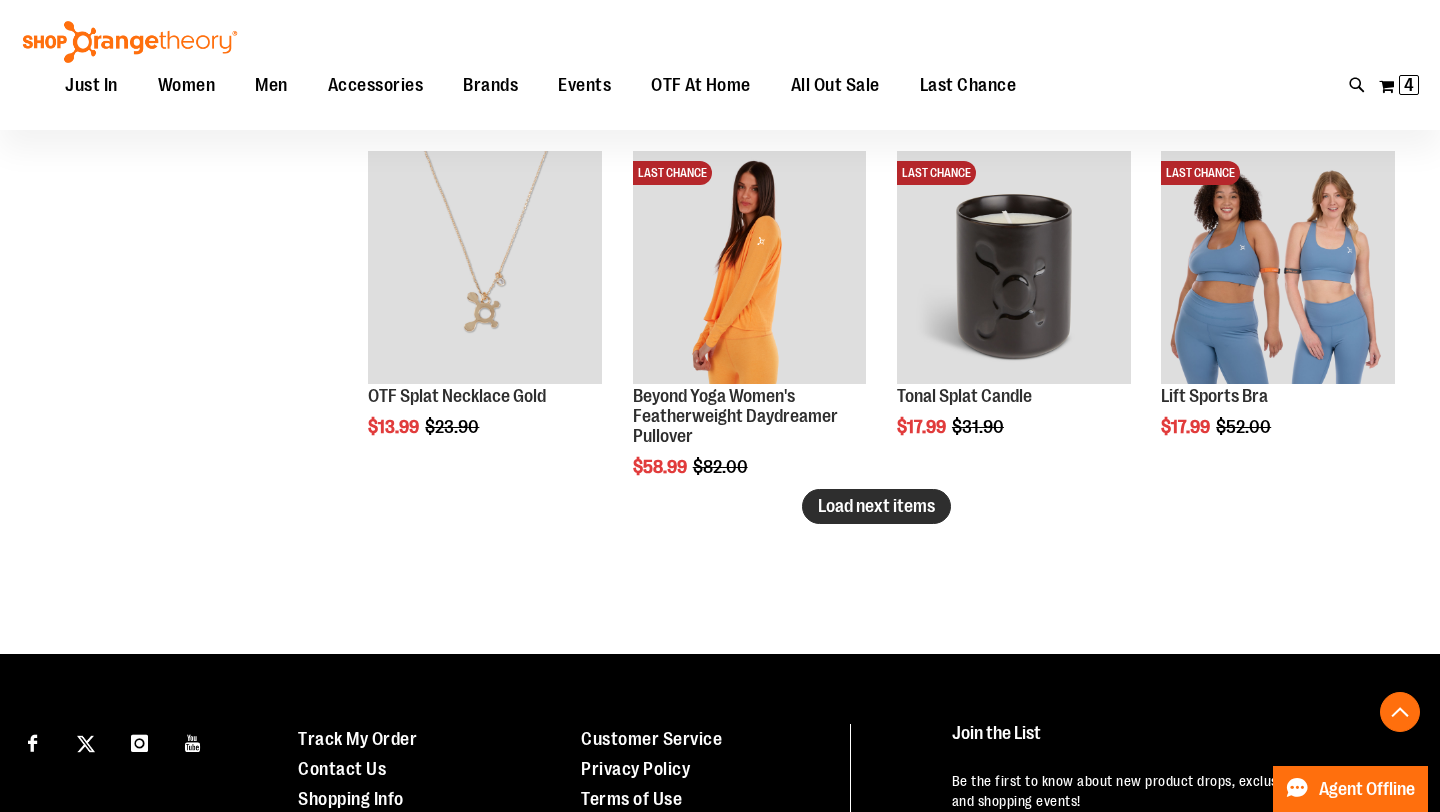click on "Load next items" at bounding box center (876, 506) 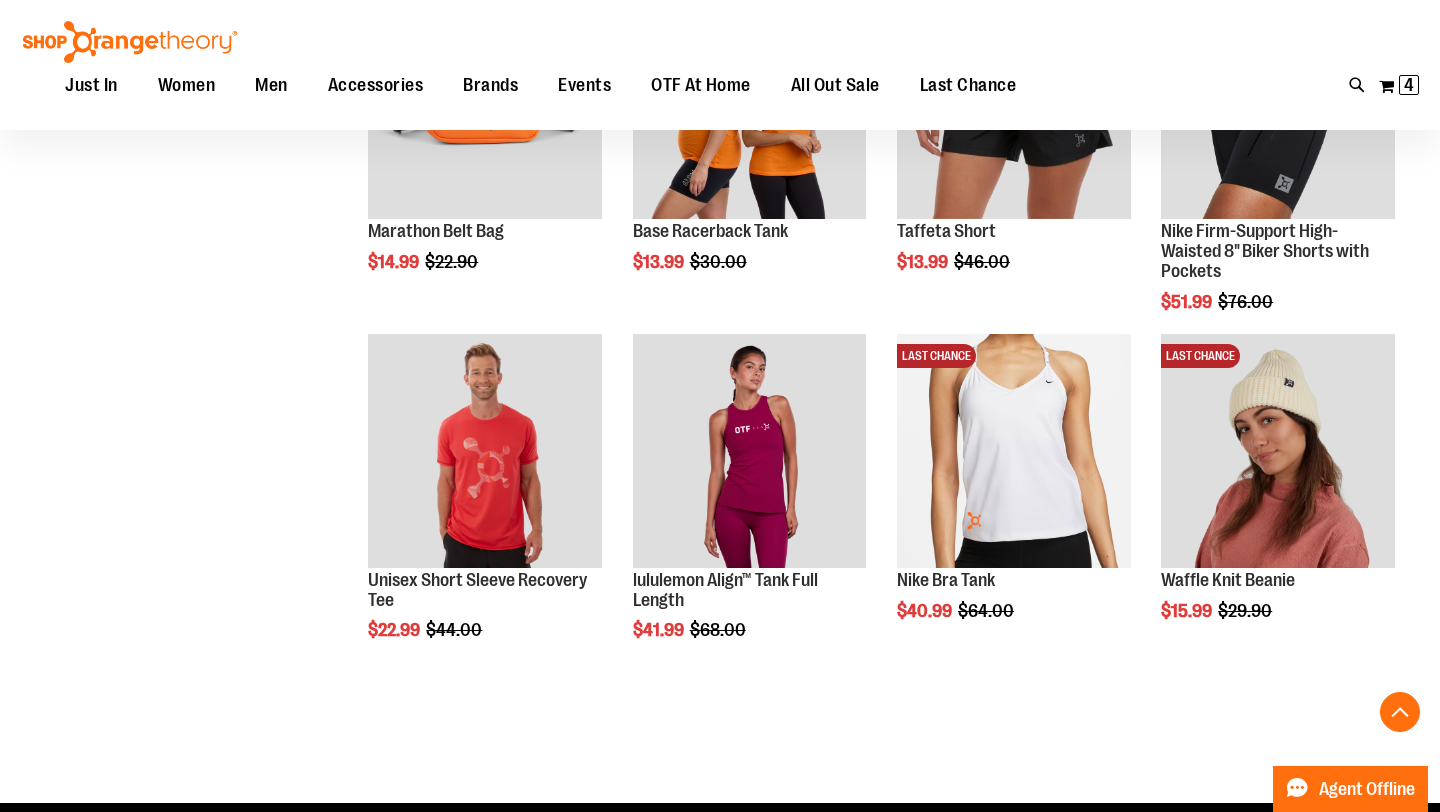 scroll, scrollTop: 3976, scrollLeft: 0, axis: vertical 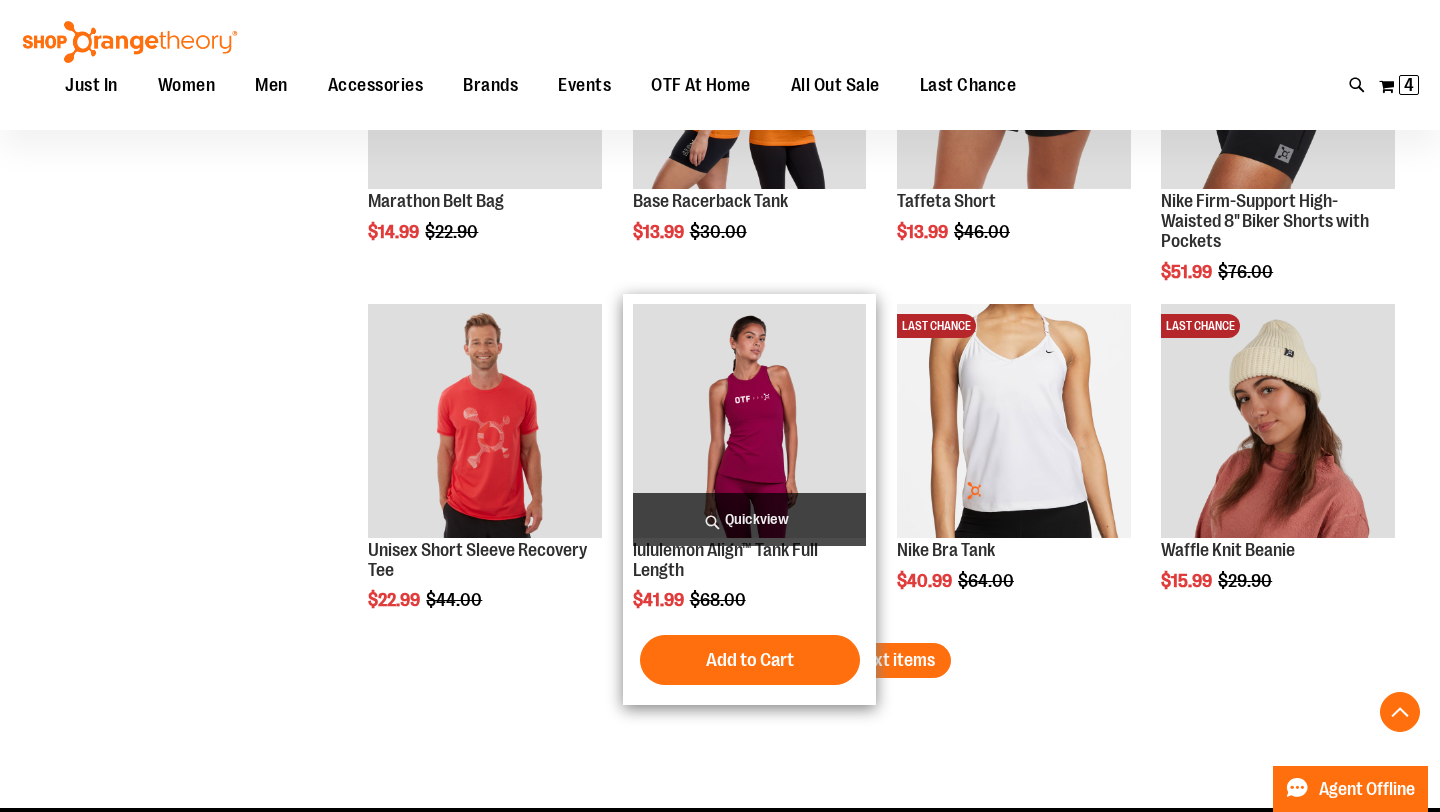 click on "Quickview" at bounding box center [750, 519] 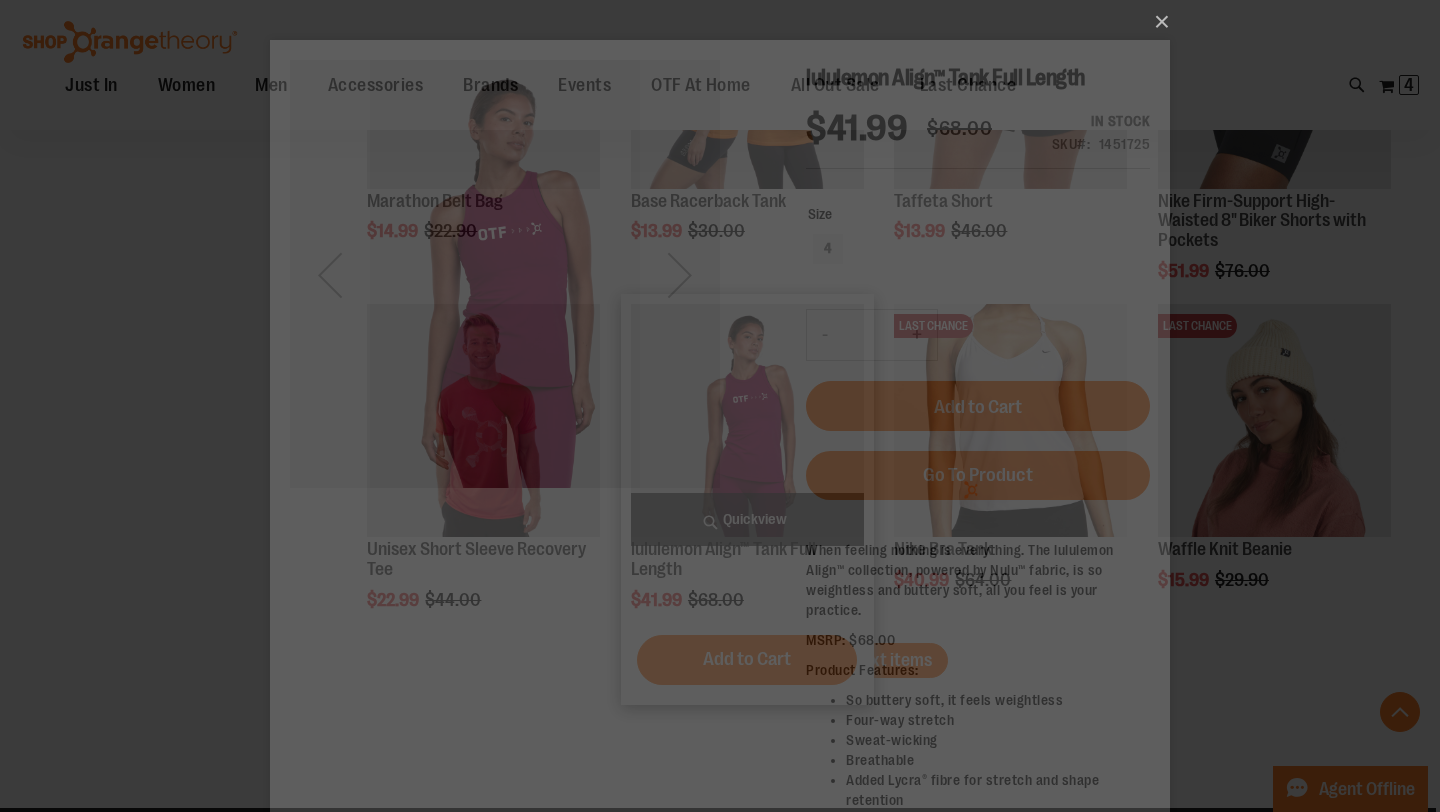 scroll, scrollTop: 0, scrollLeft: 0, axis: both 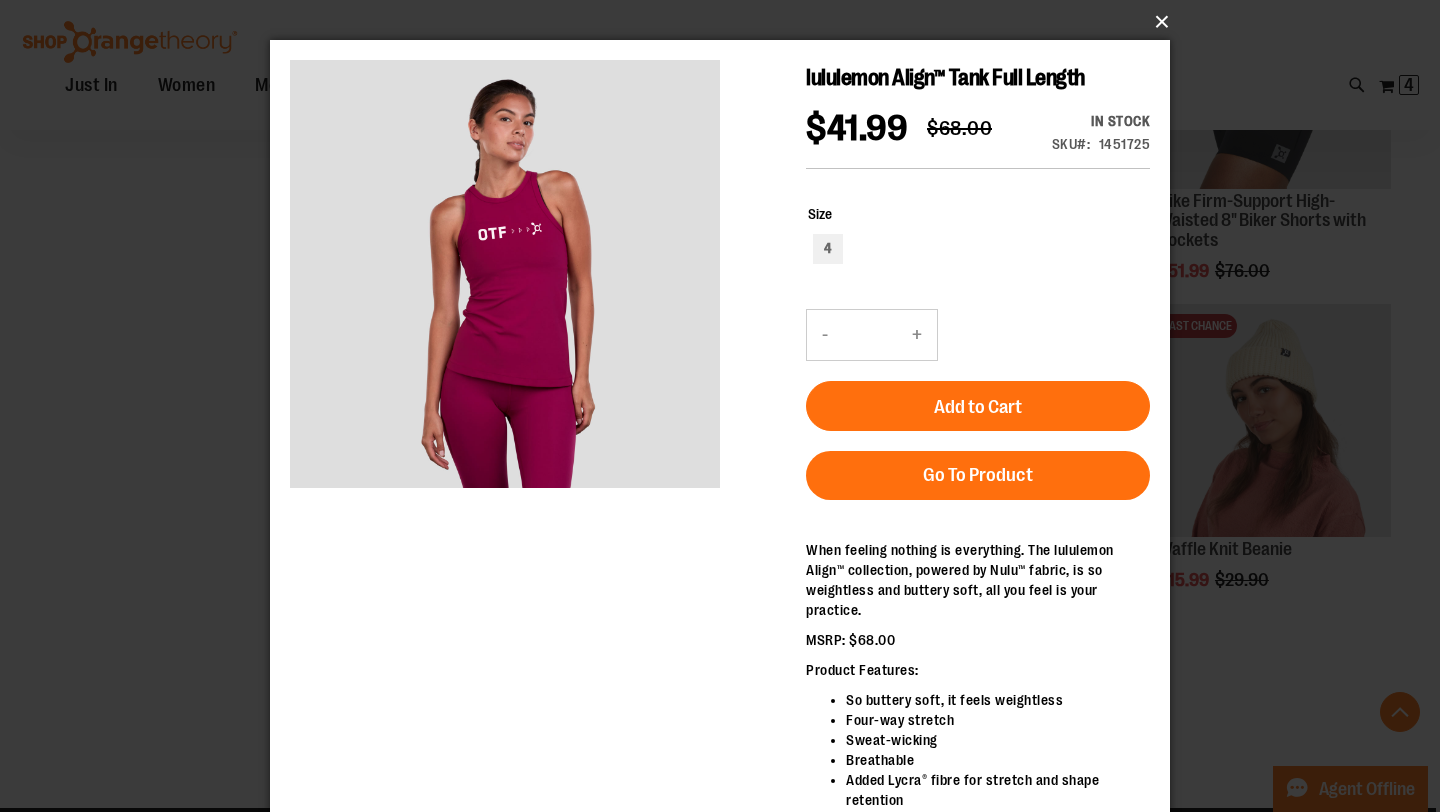 click on "×" at bounding box center (726, 22) 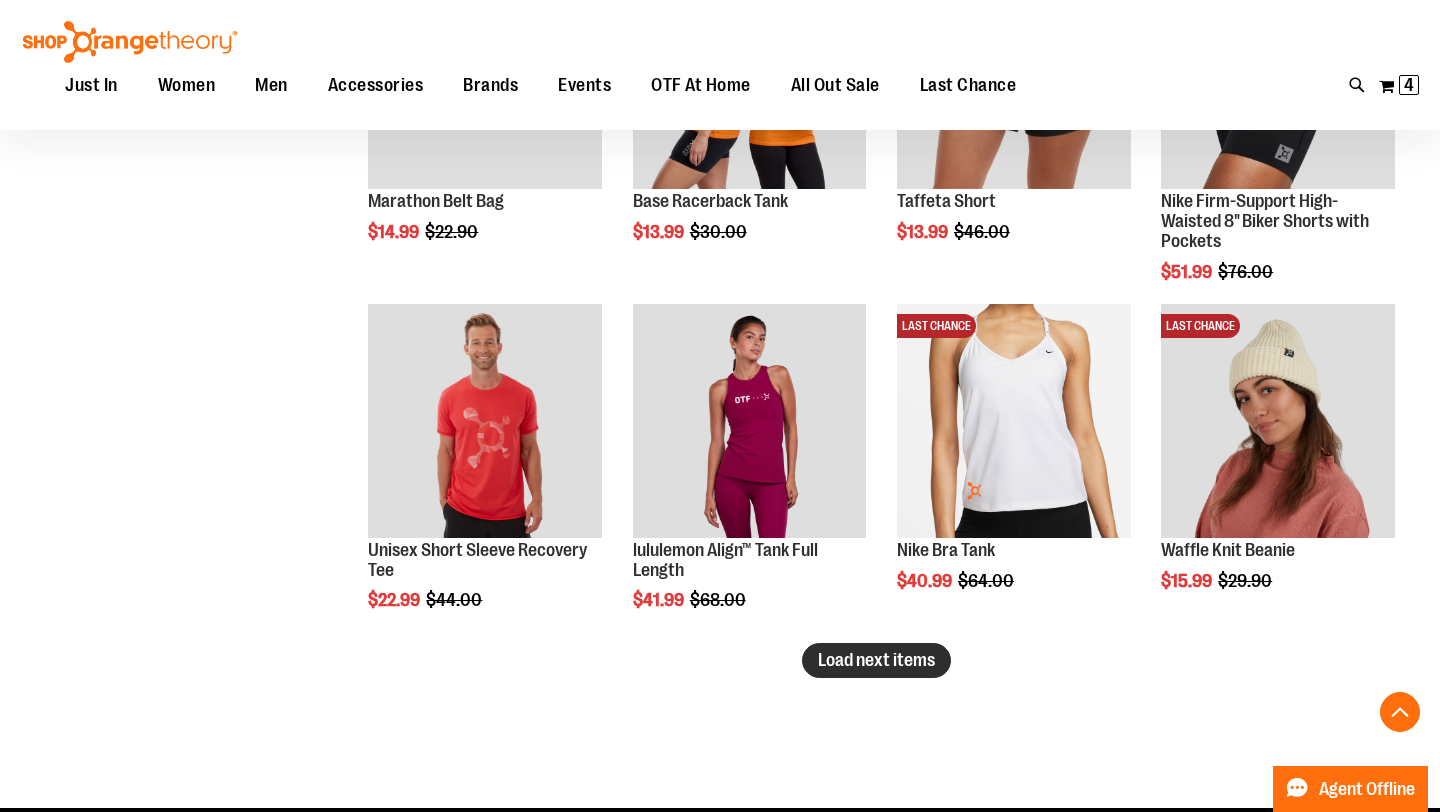 click on "Load next items" at bounding box center [876, 660] 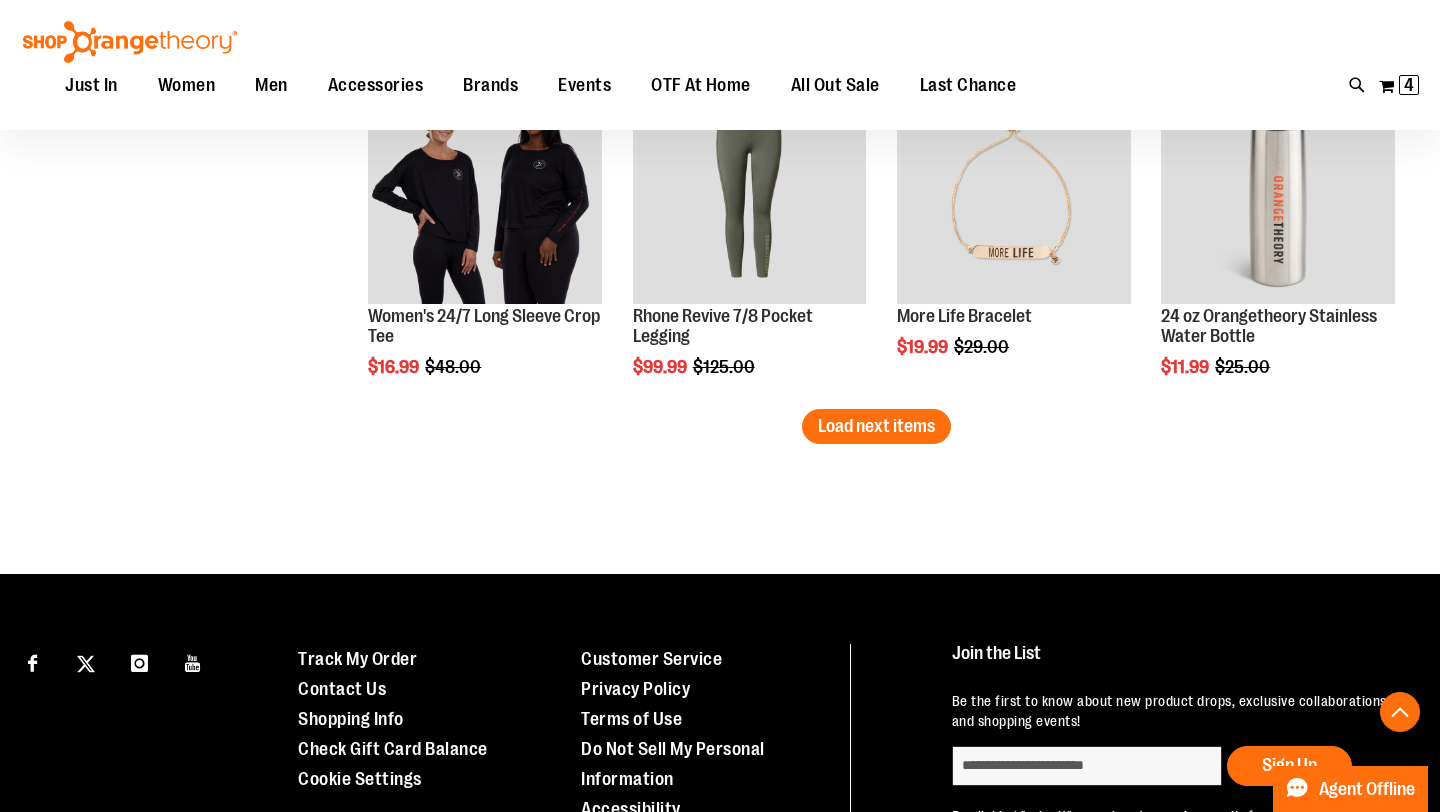scroll, scrollTop: 5338, scrollLeft: 0, axis: vertical 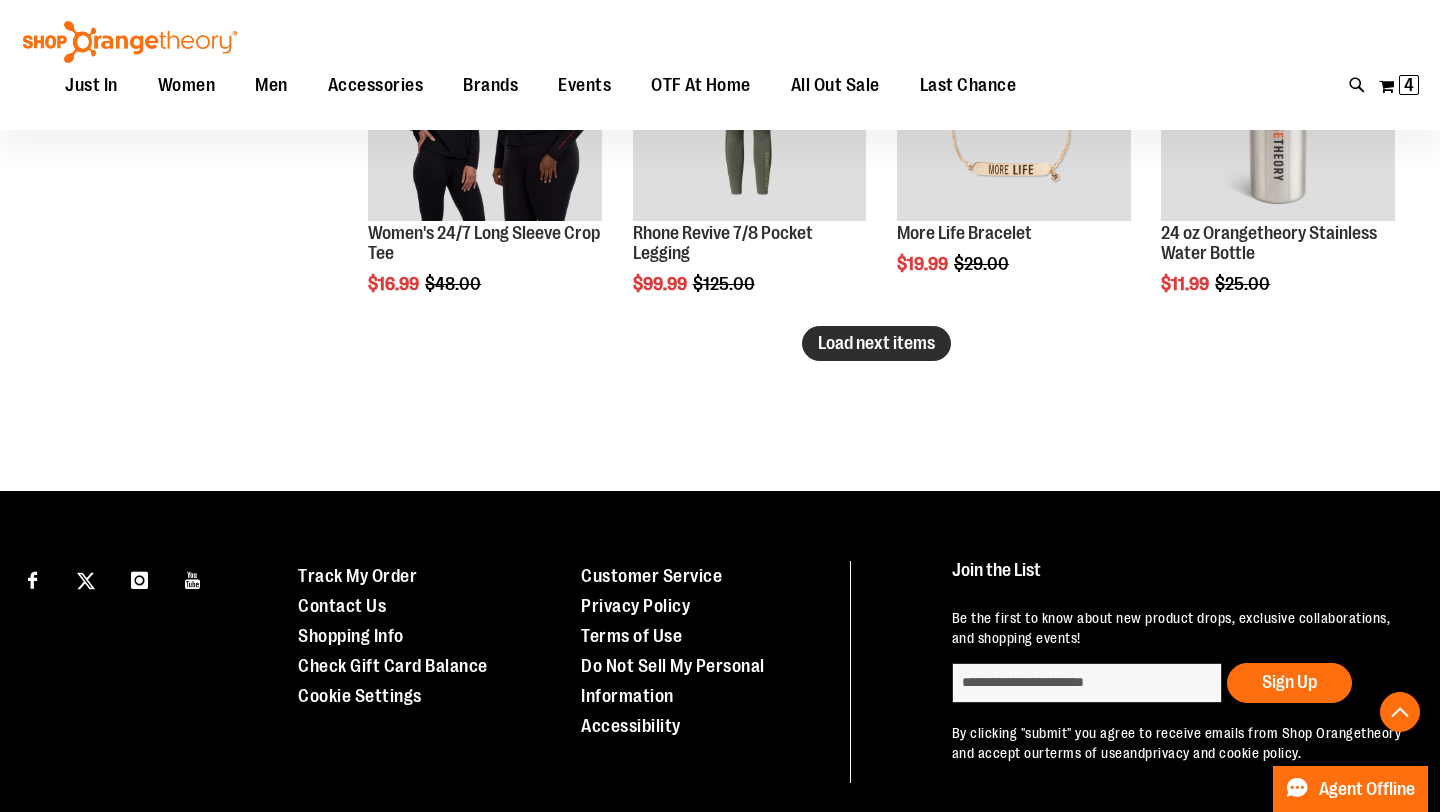 click on "Load next items" at bounding box center [876, 343] 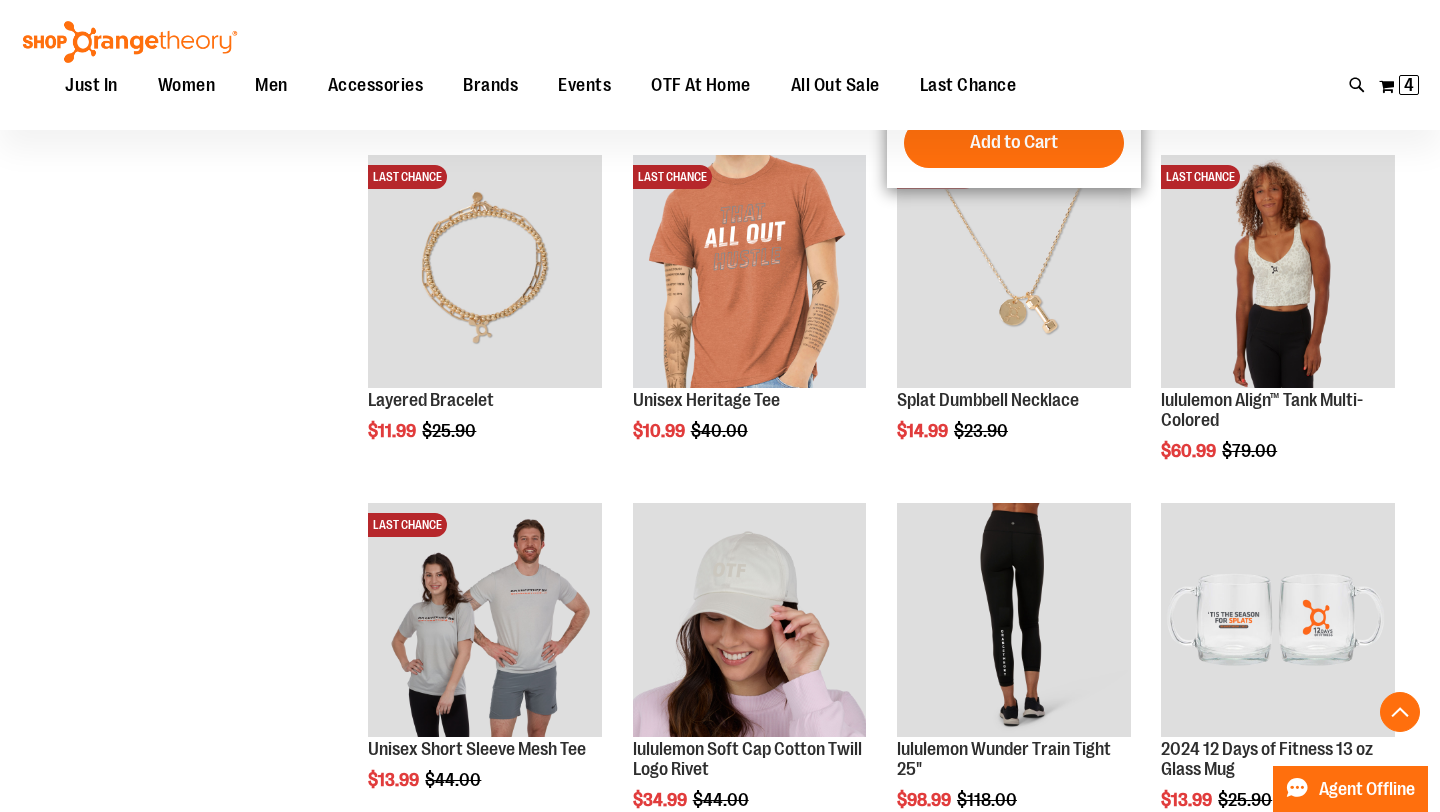 scroll, scrollTop: 5945, scrollLeft: 0, axis: vertical 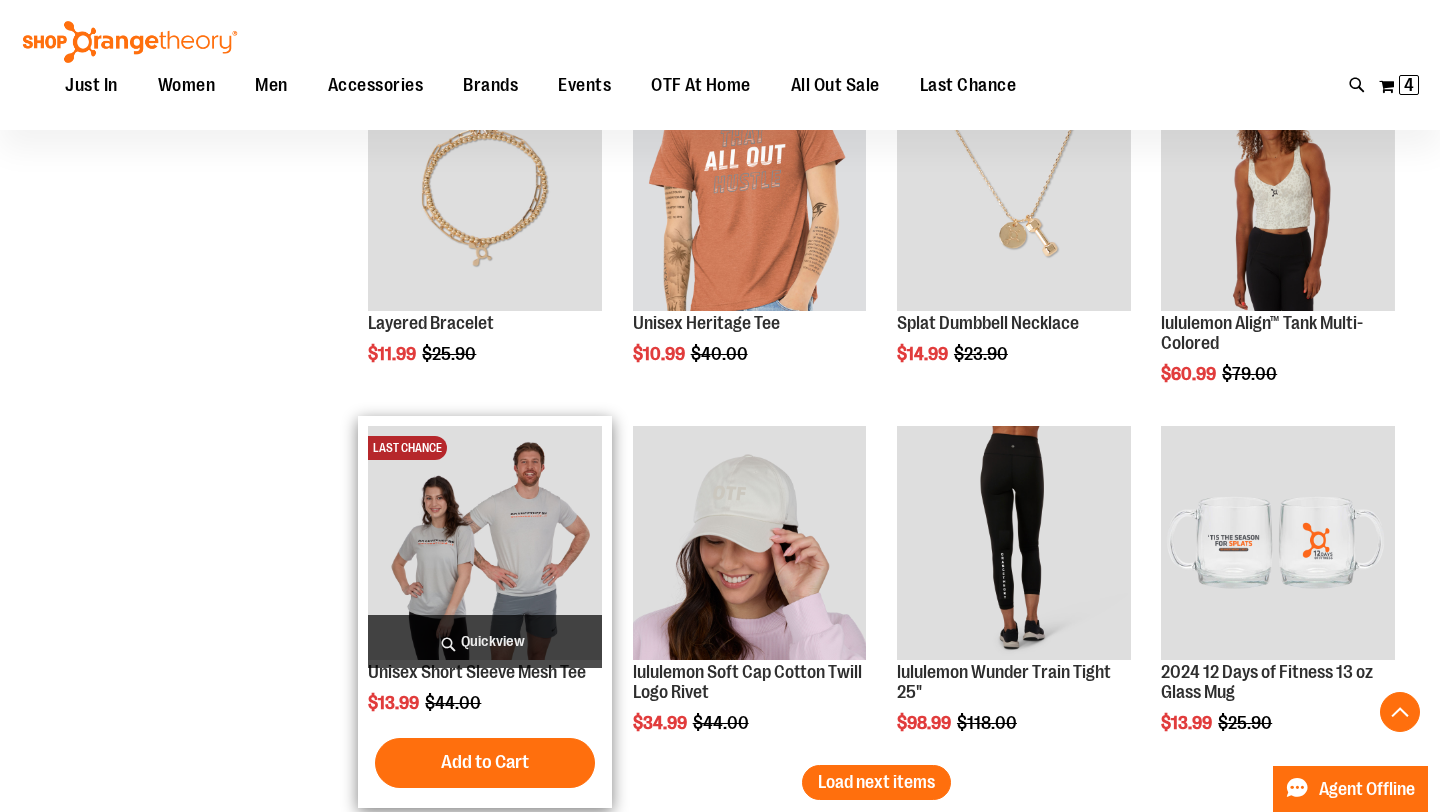 click on "Quickview" at bounding box center (485, 641) 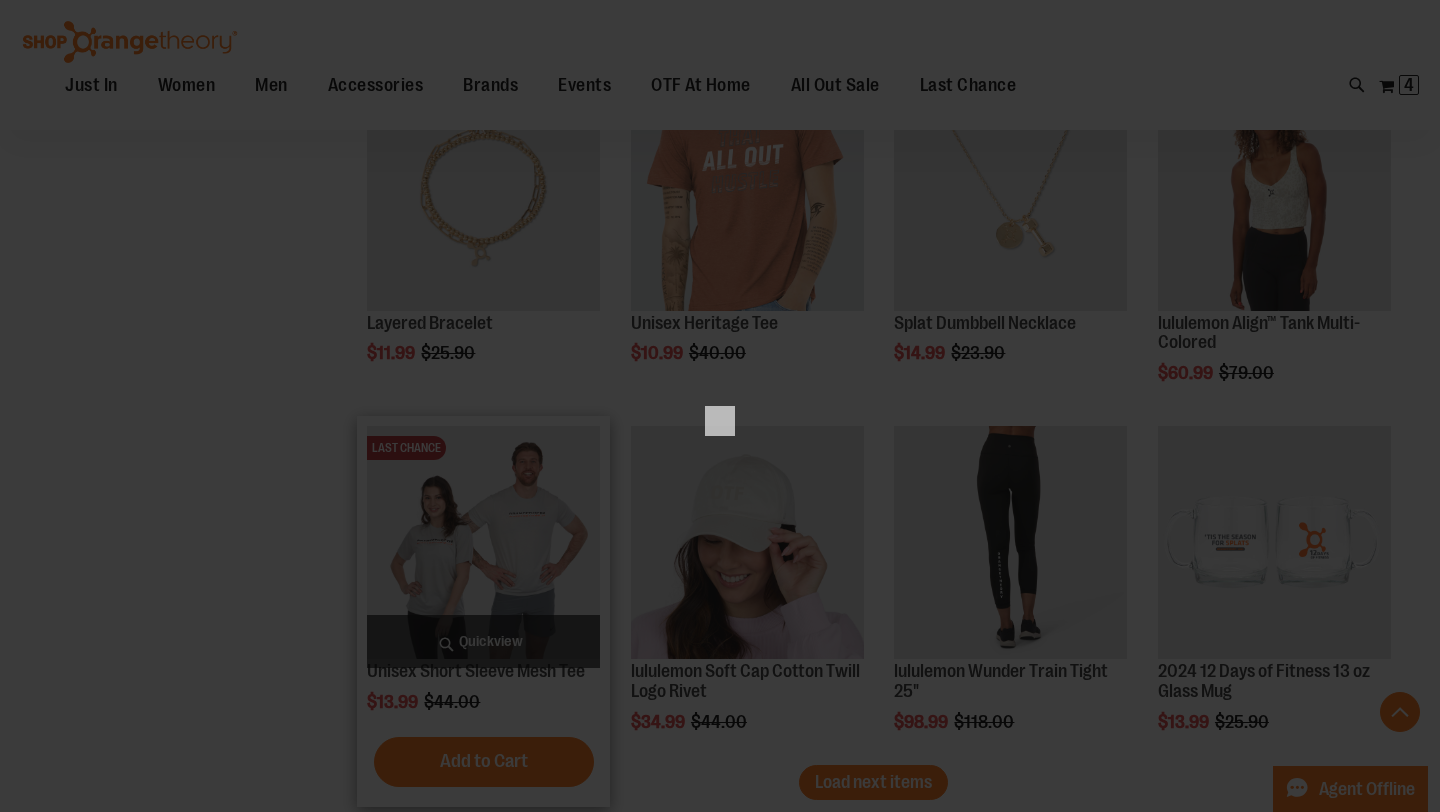 scroll, scrollTop: 0, scrollLeft: 0, axis: both 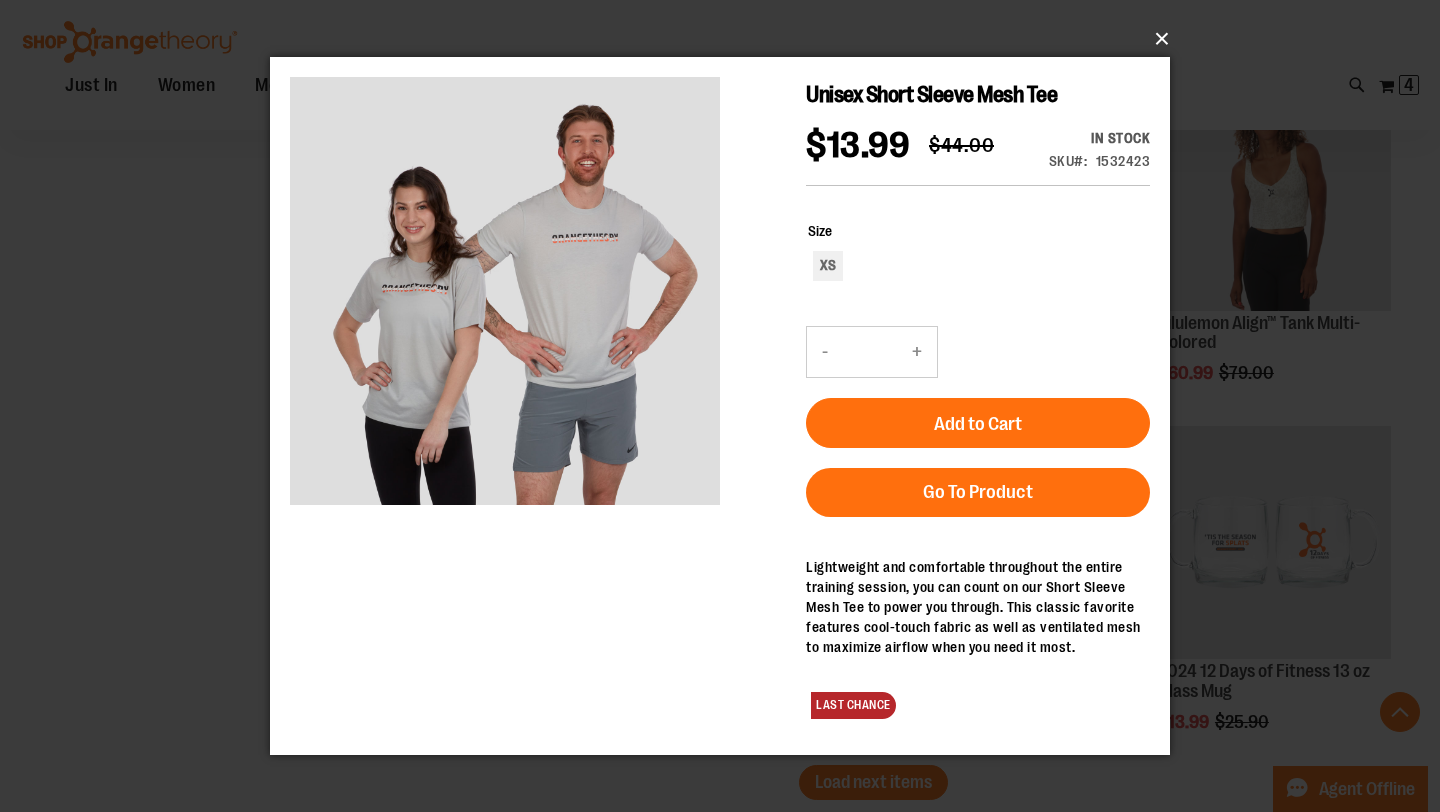 click on "×" at bounding box center [726, 39] 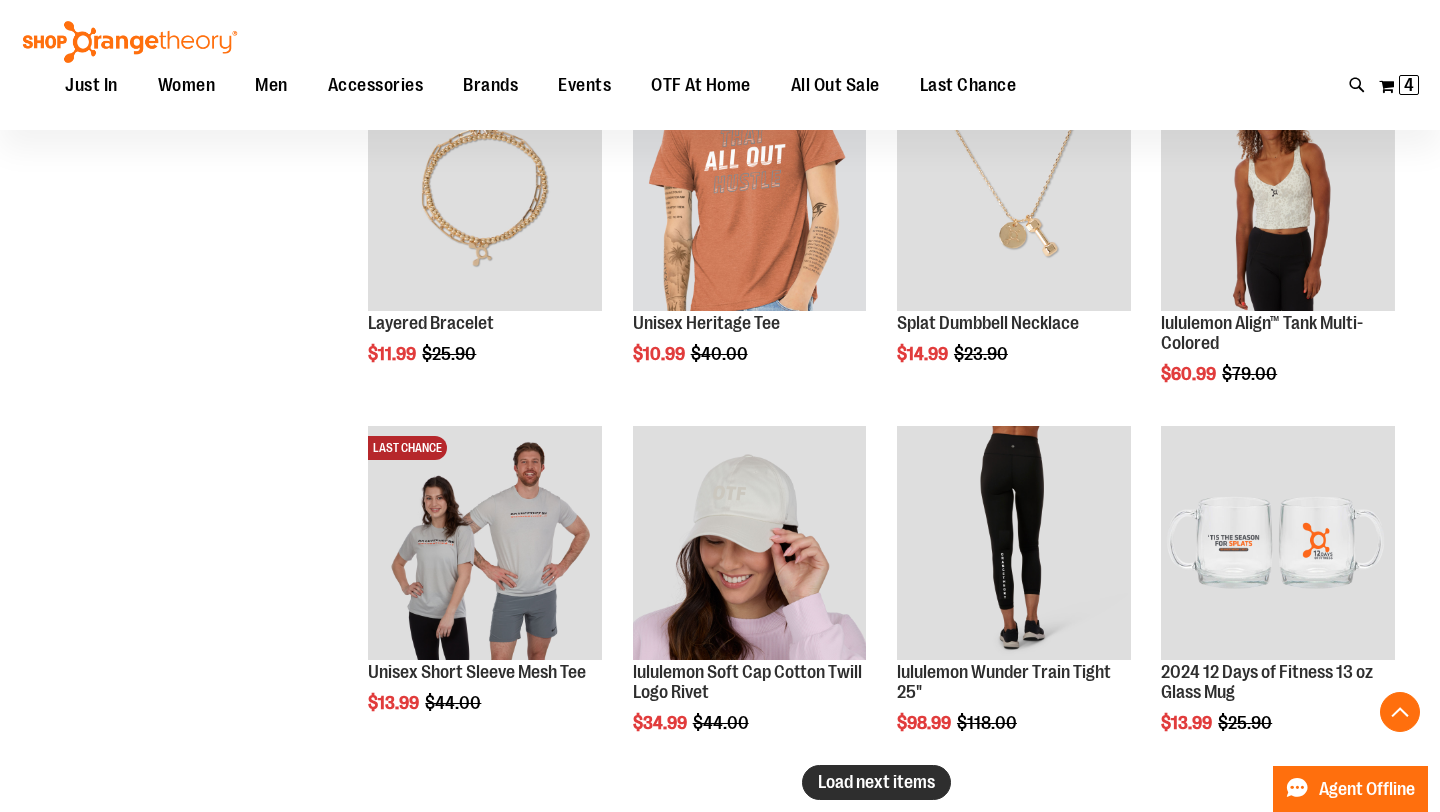 click on "Load next items" at bounding box center (876, 782) 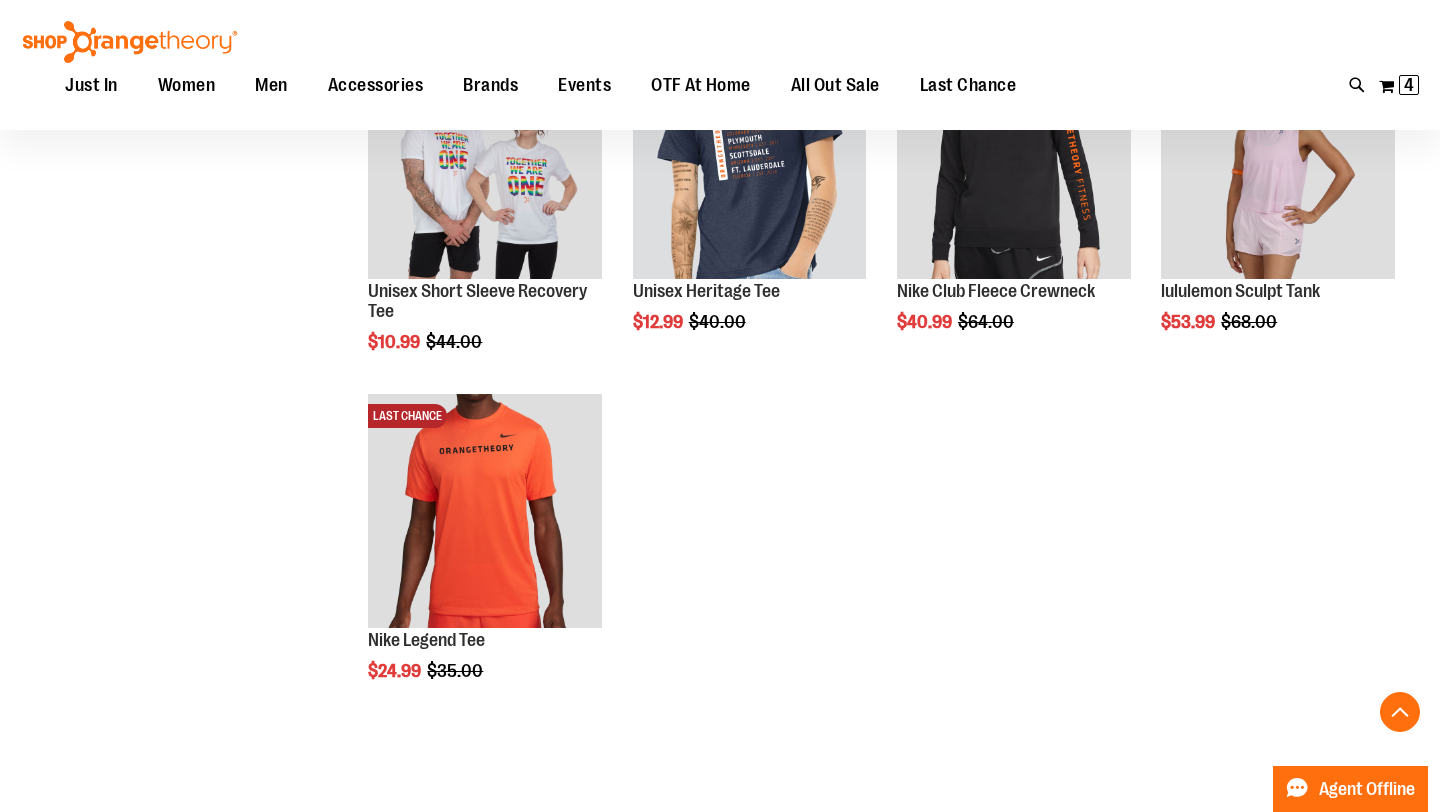 scroll, scrollTop: 6817, scrollLeft: 0, axis: vertical 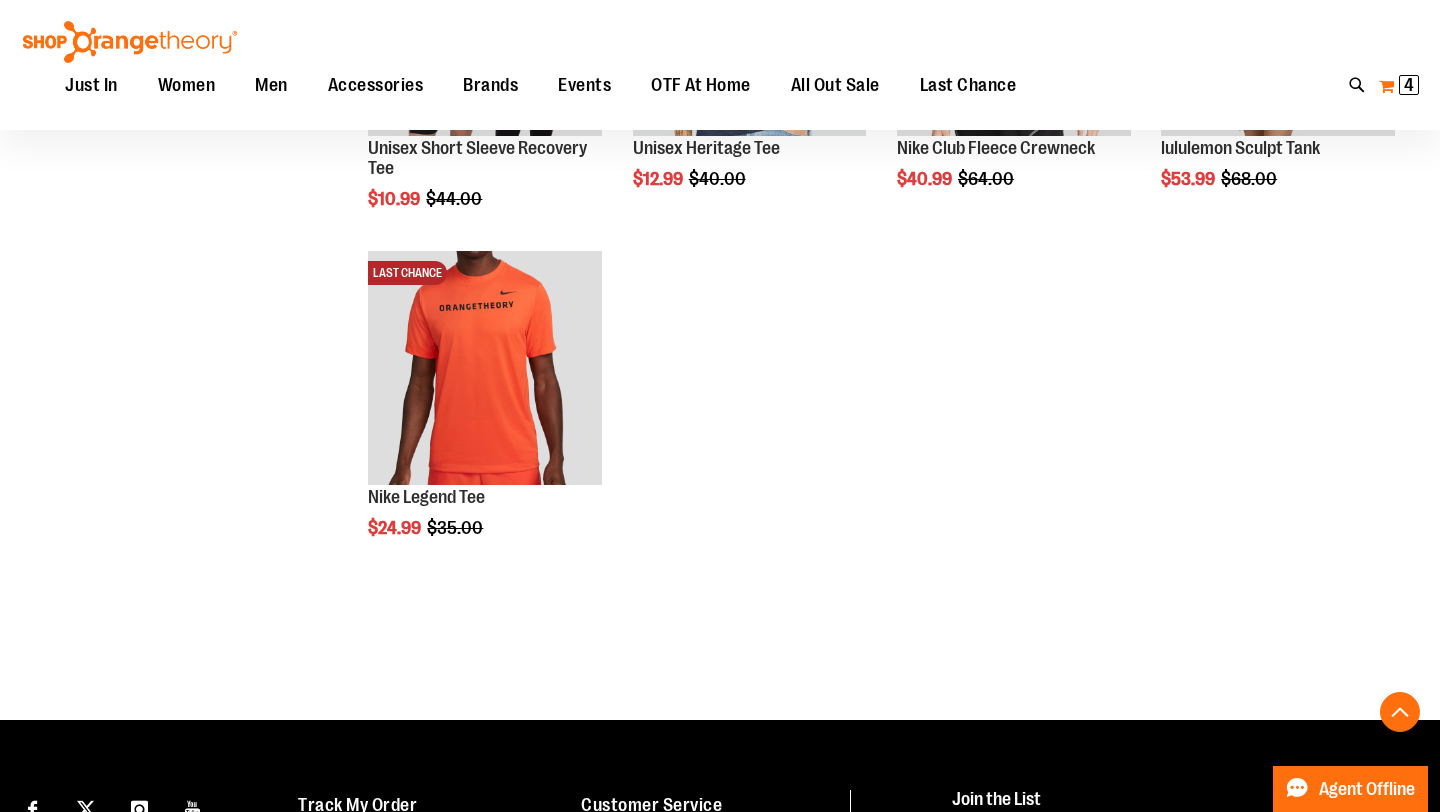 click on "My Cart
4
4
items" at bounding box center (1399, 86) 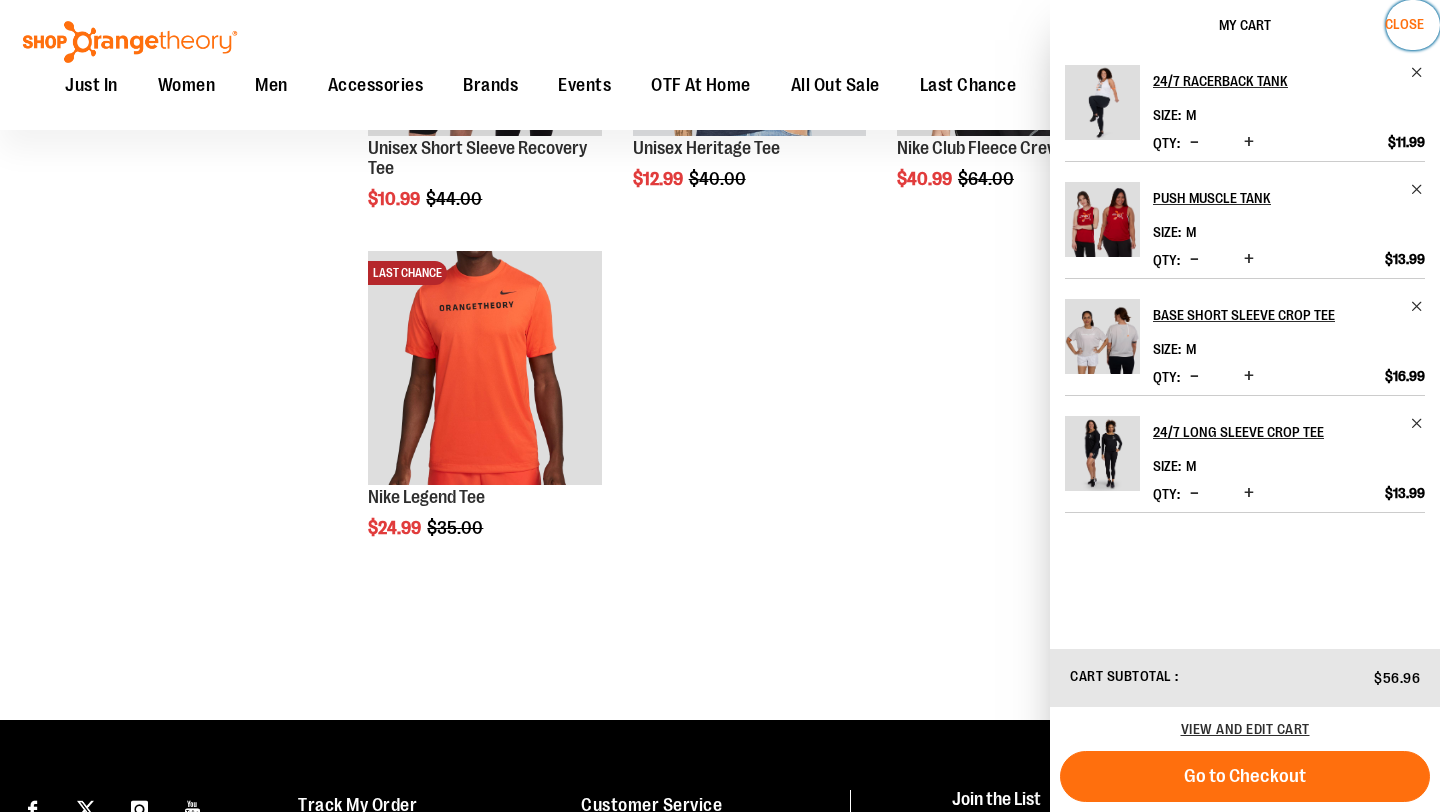click on "Close" at bounding box center [1404, 24] 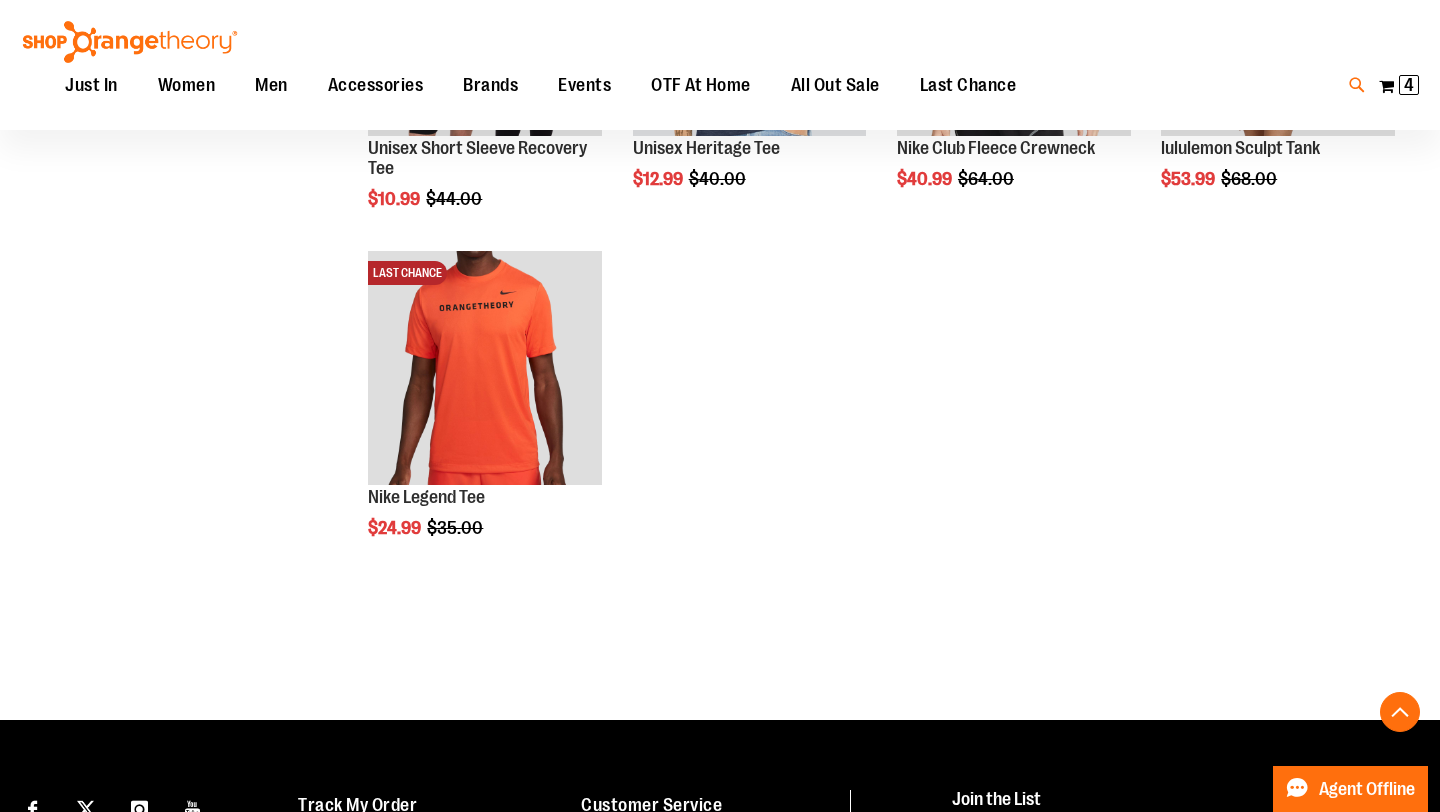 click at bounding box center [1357, 85] 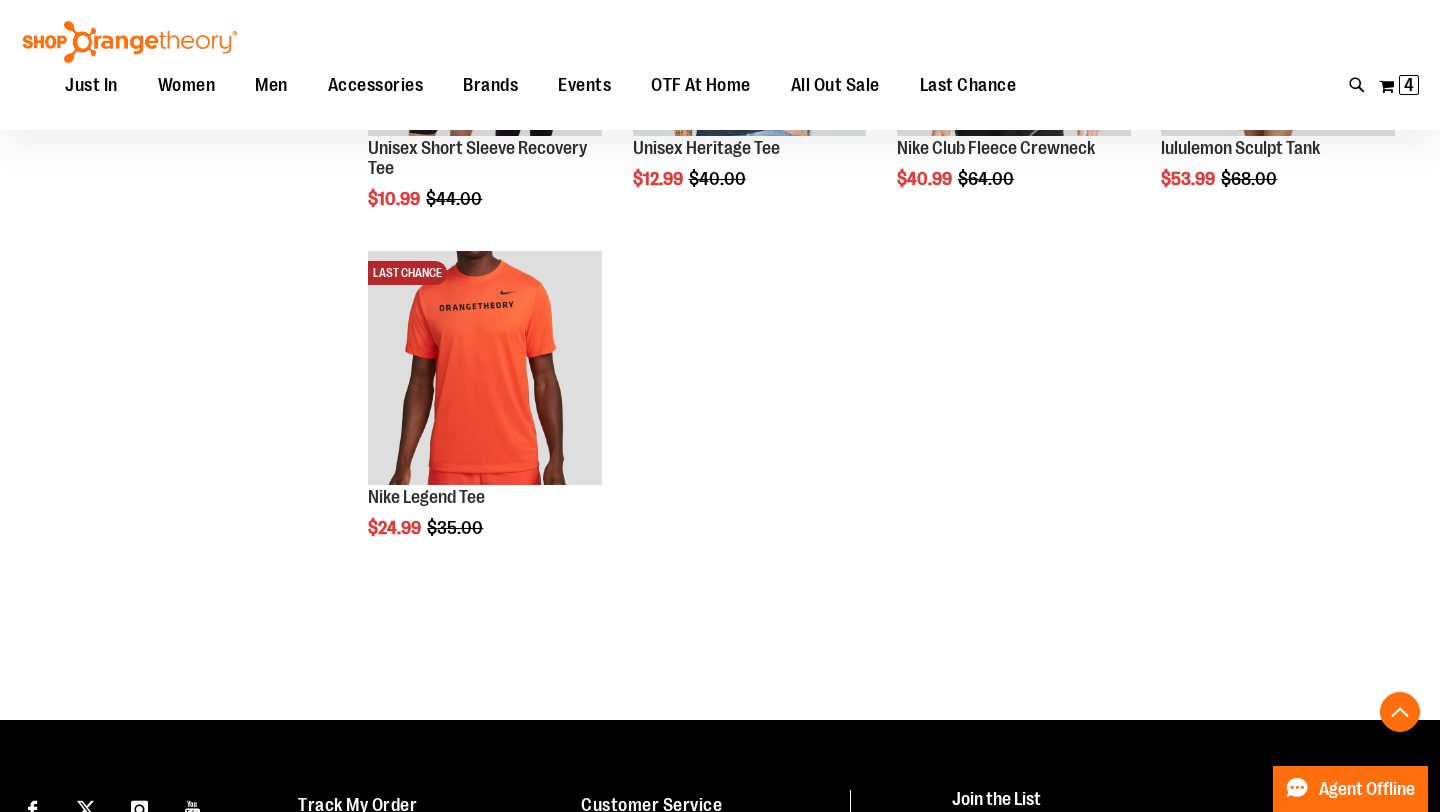 type on "********" 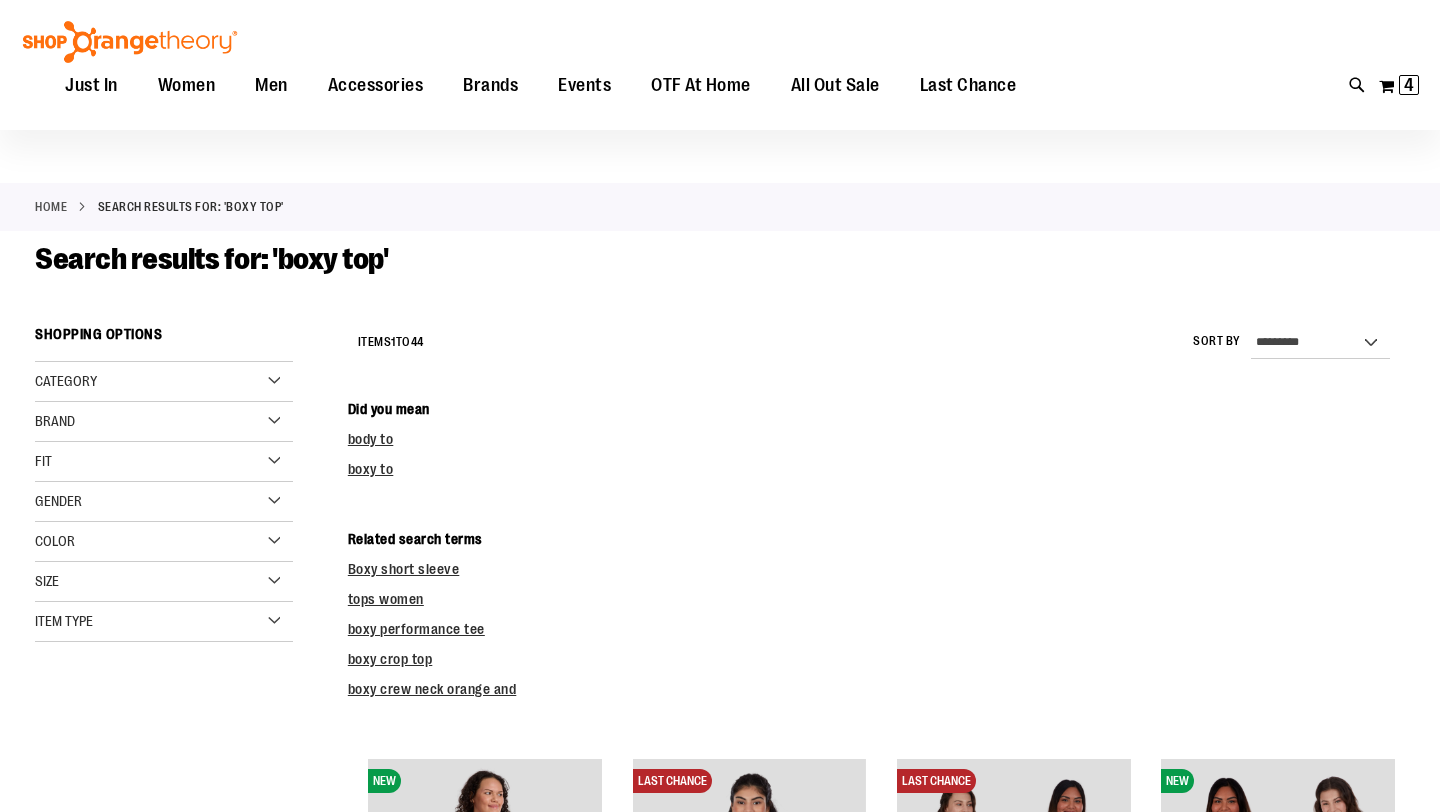 scroll, scrollTop: 558, scrollLeft: 0, axis: vertical 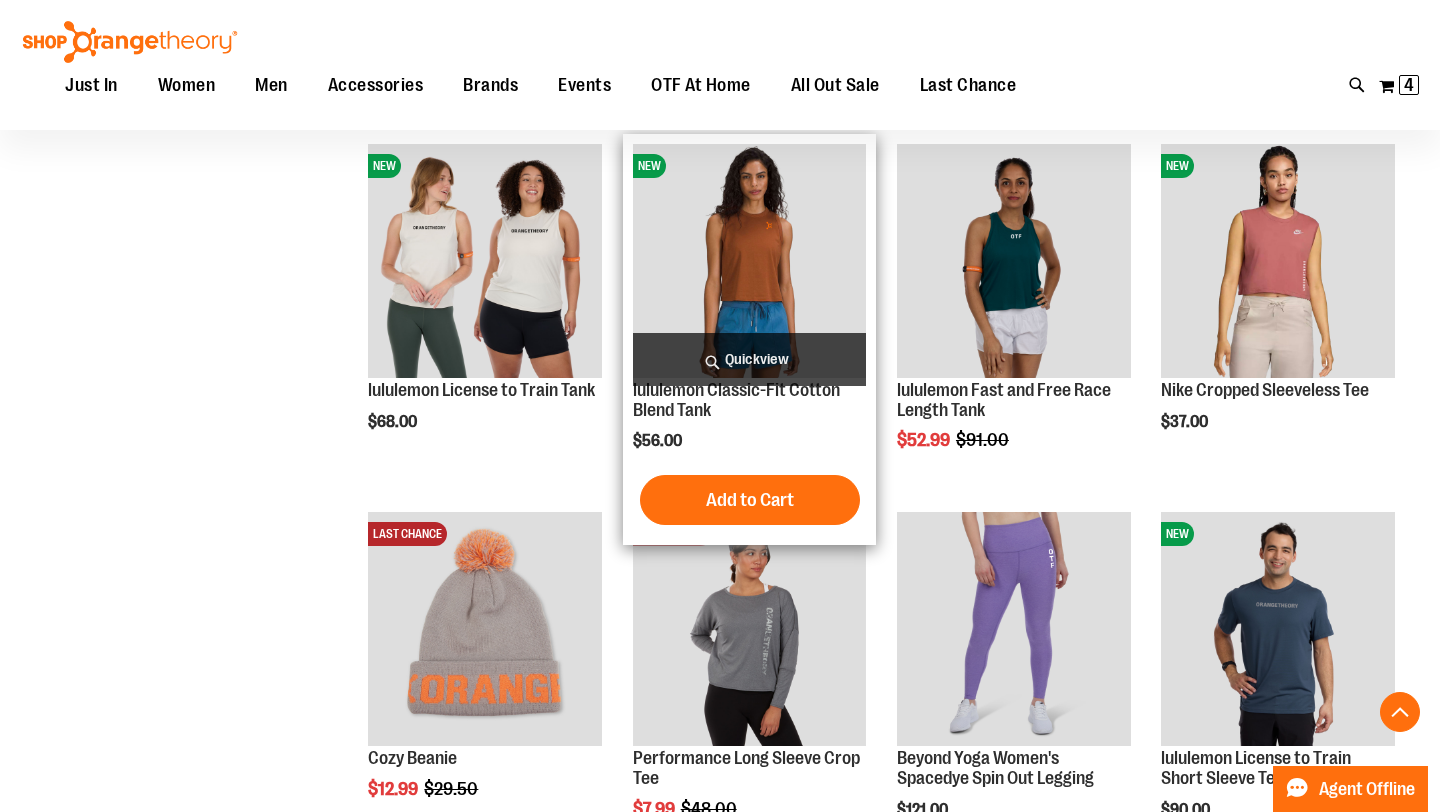 click on "Quickview" at bounding box center [750, 359] 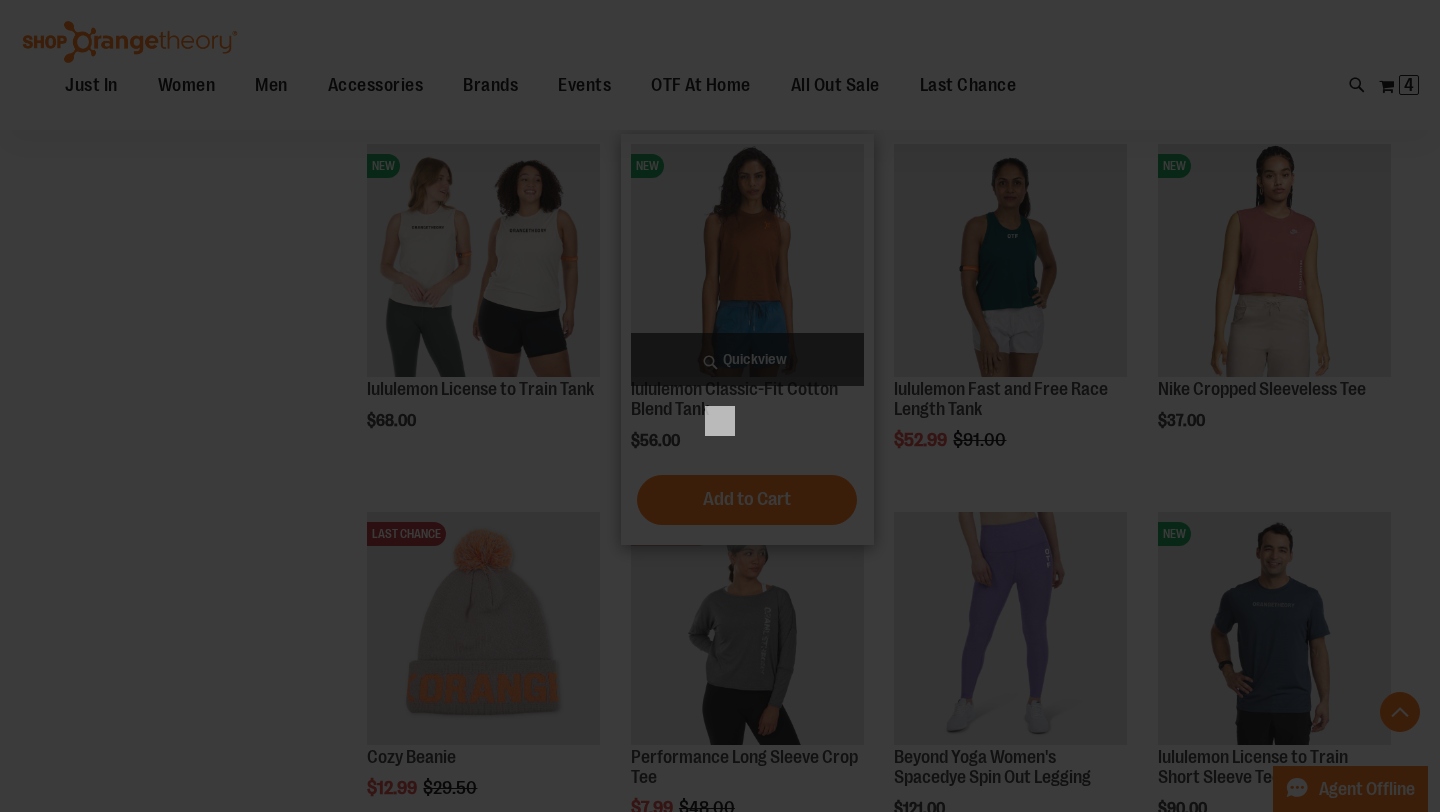 scroll, scrollTop: 0, scrollLeft: 0, axis: both 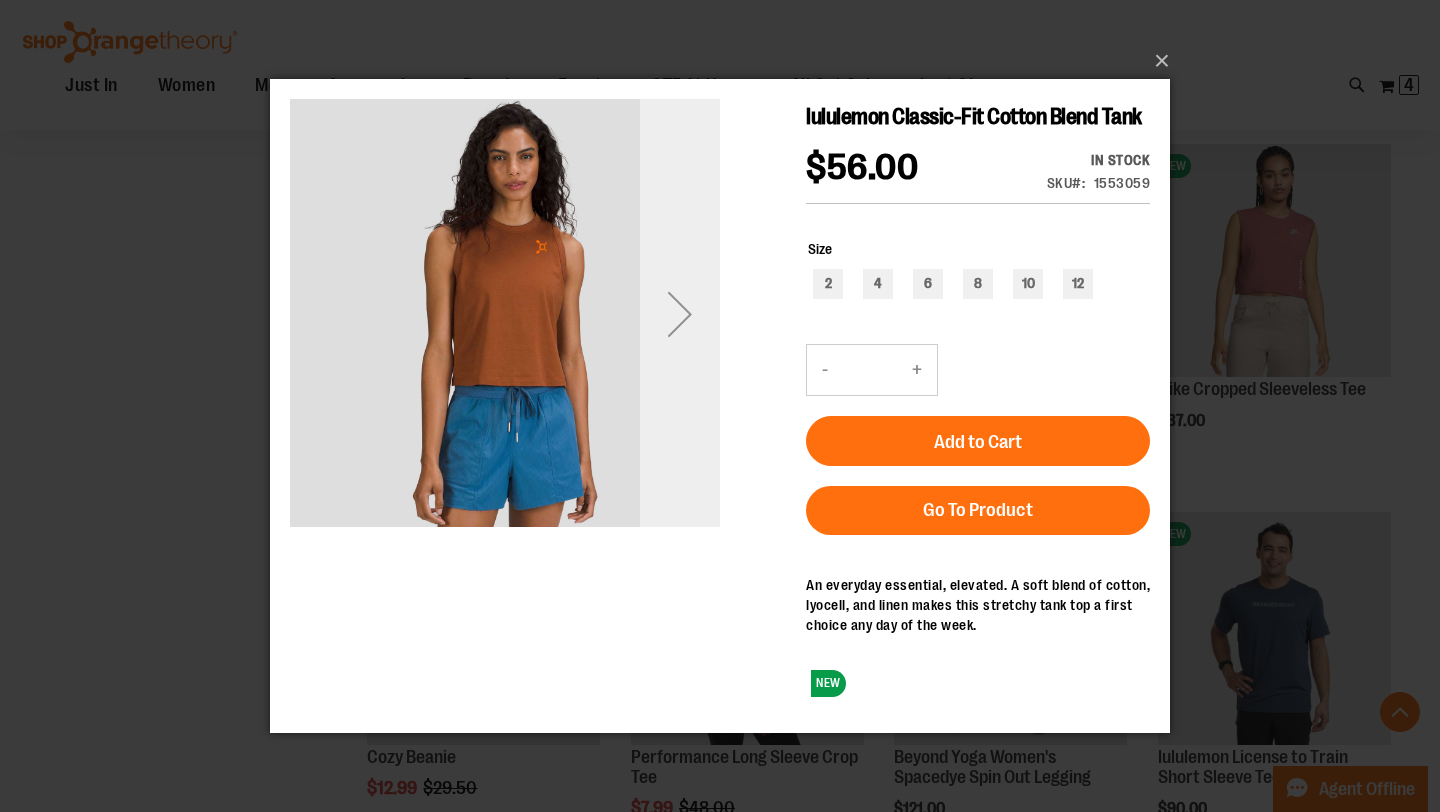 click at bounding box center (680, 314) 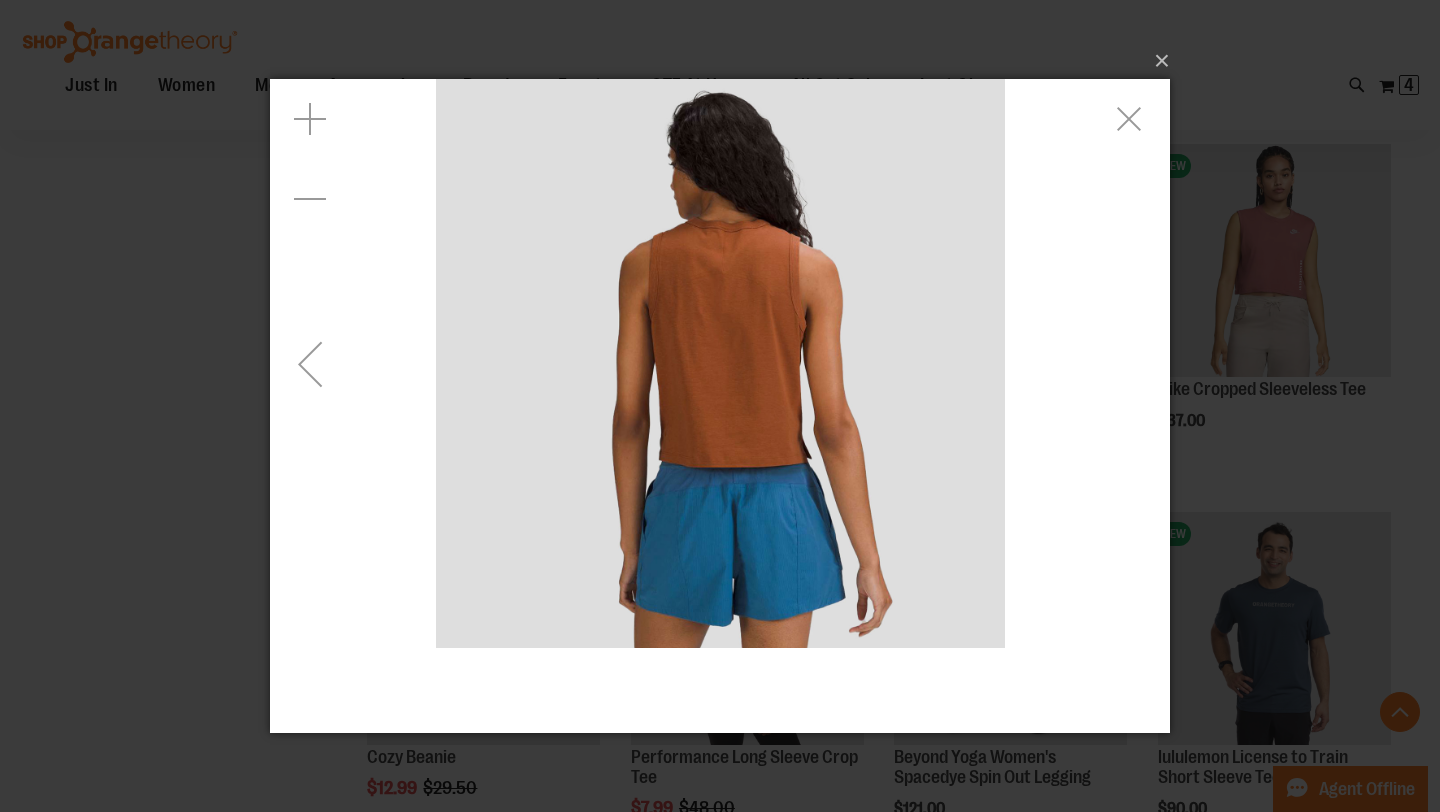 click at bounding box center (310, 364) 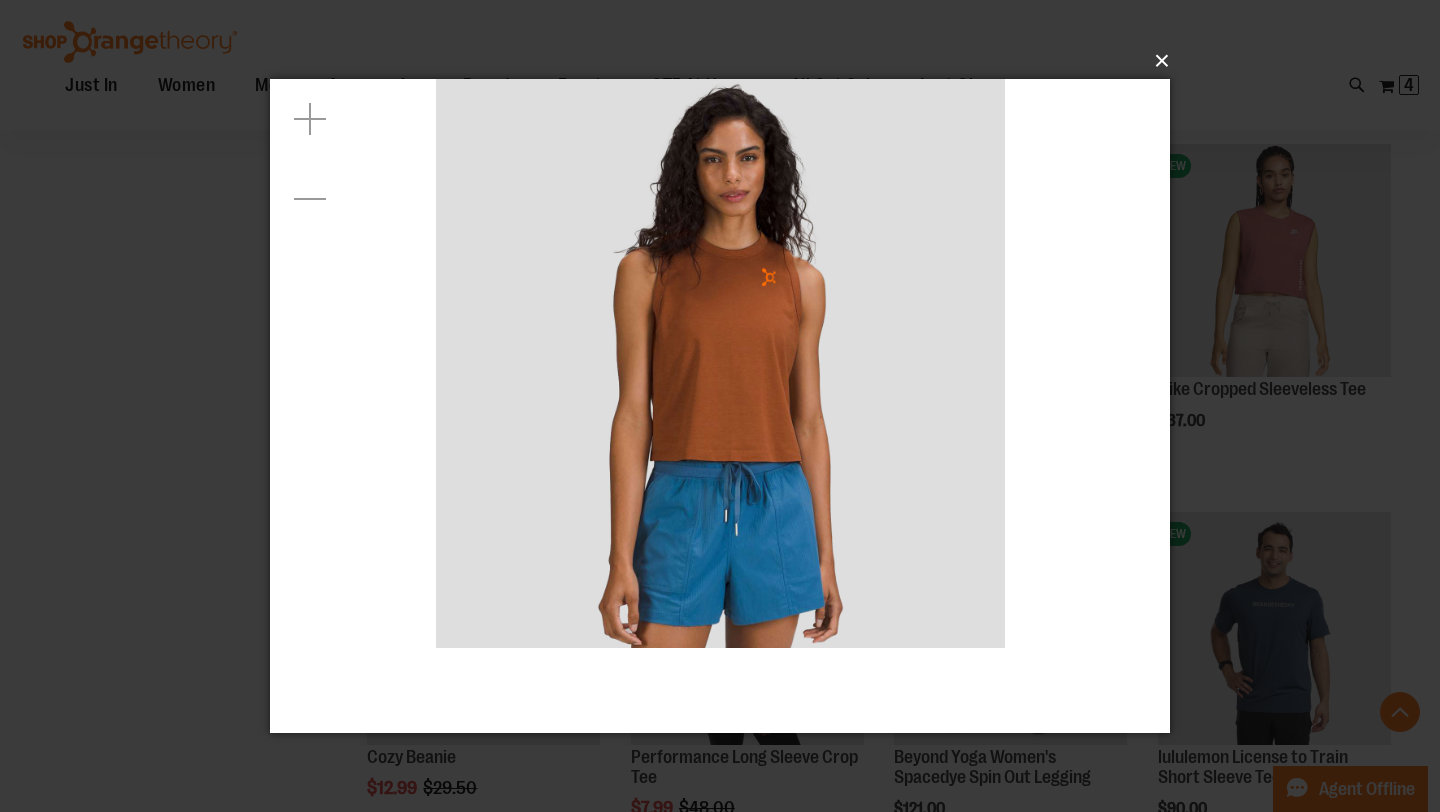 click on "×" at bounding box center (726, 61) 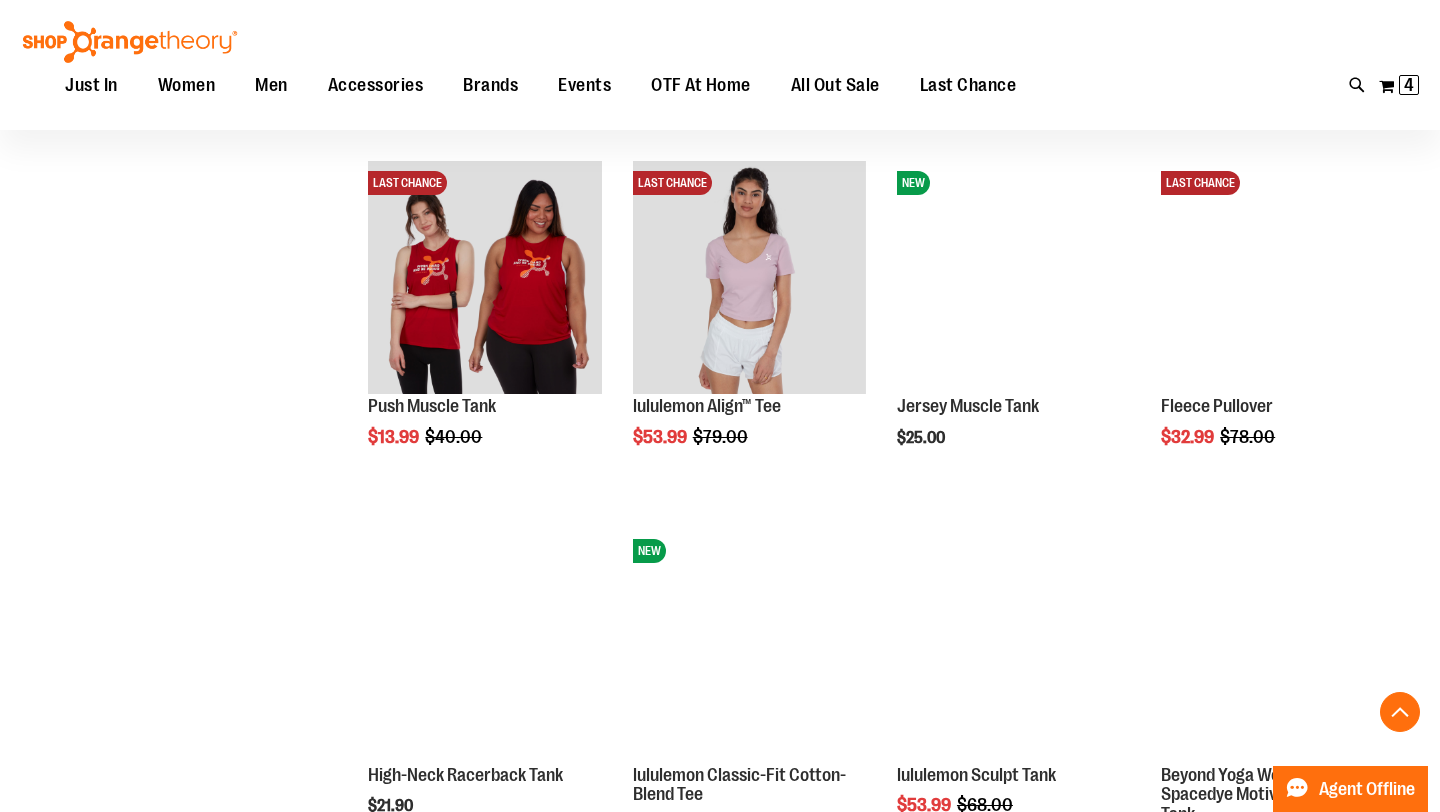 scroll, scrollTop: 2144, scrollLeft: 0, axis: vertical 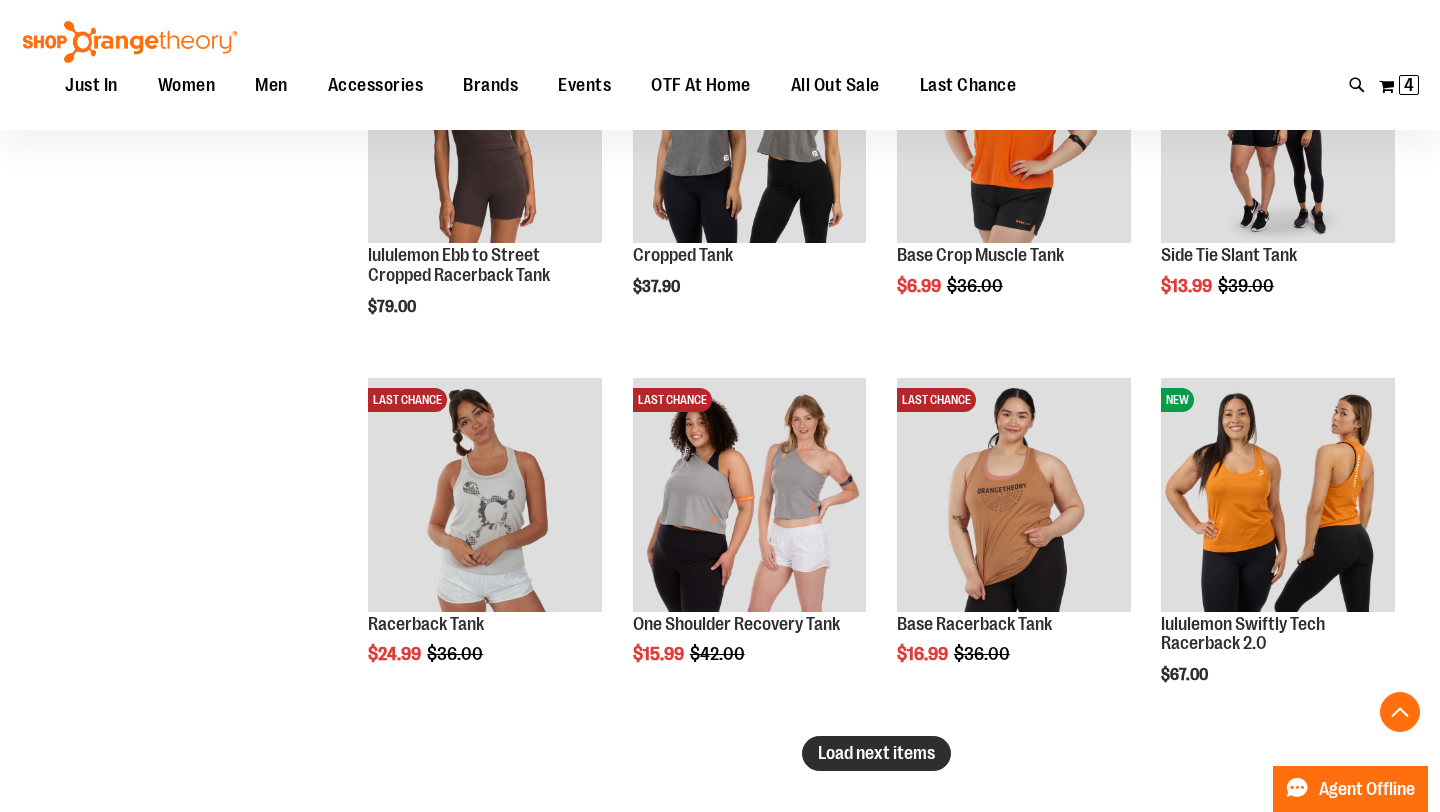 click on "Load next items" at bounding box center (876, 753) 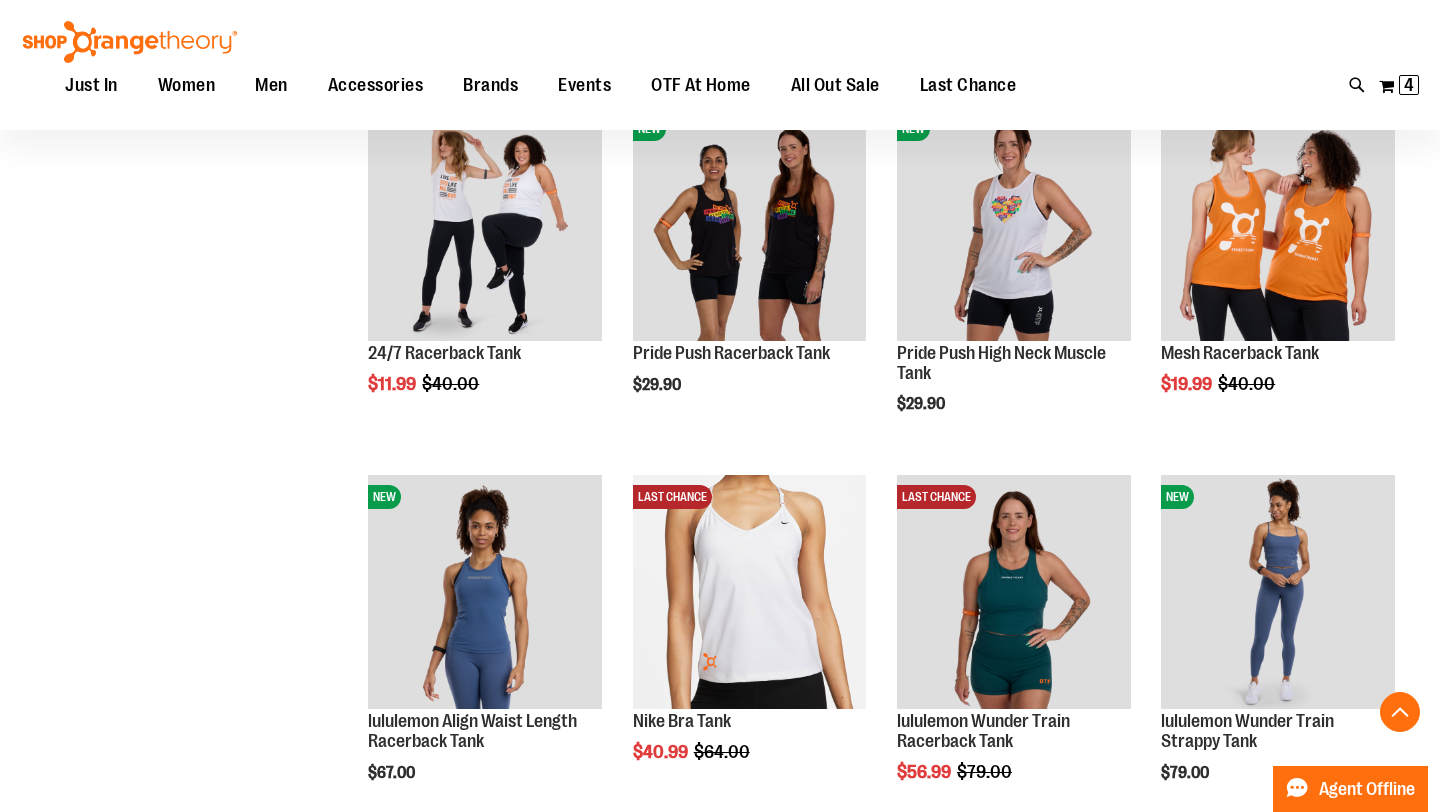 scroll, scrollTop: 4164, scrollLeft: 0, axis: vertical 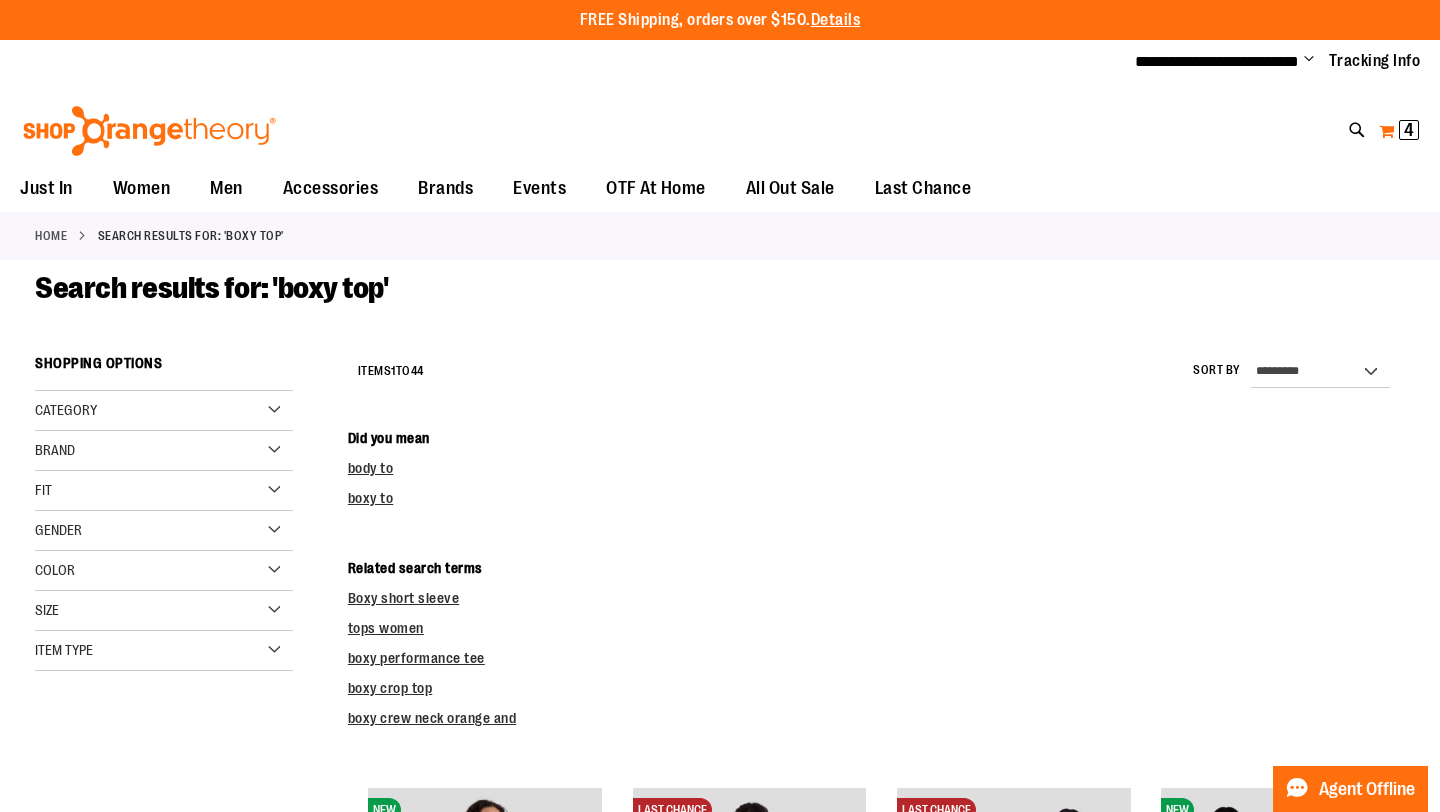 click on "4" at bounding box center [1409, 130] 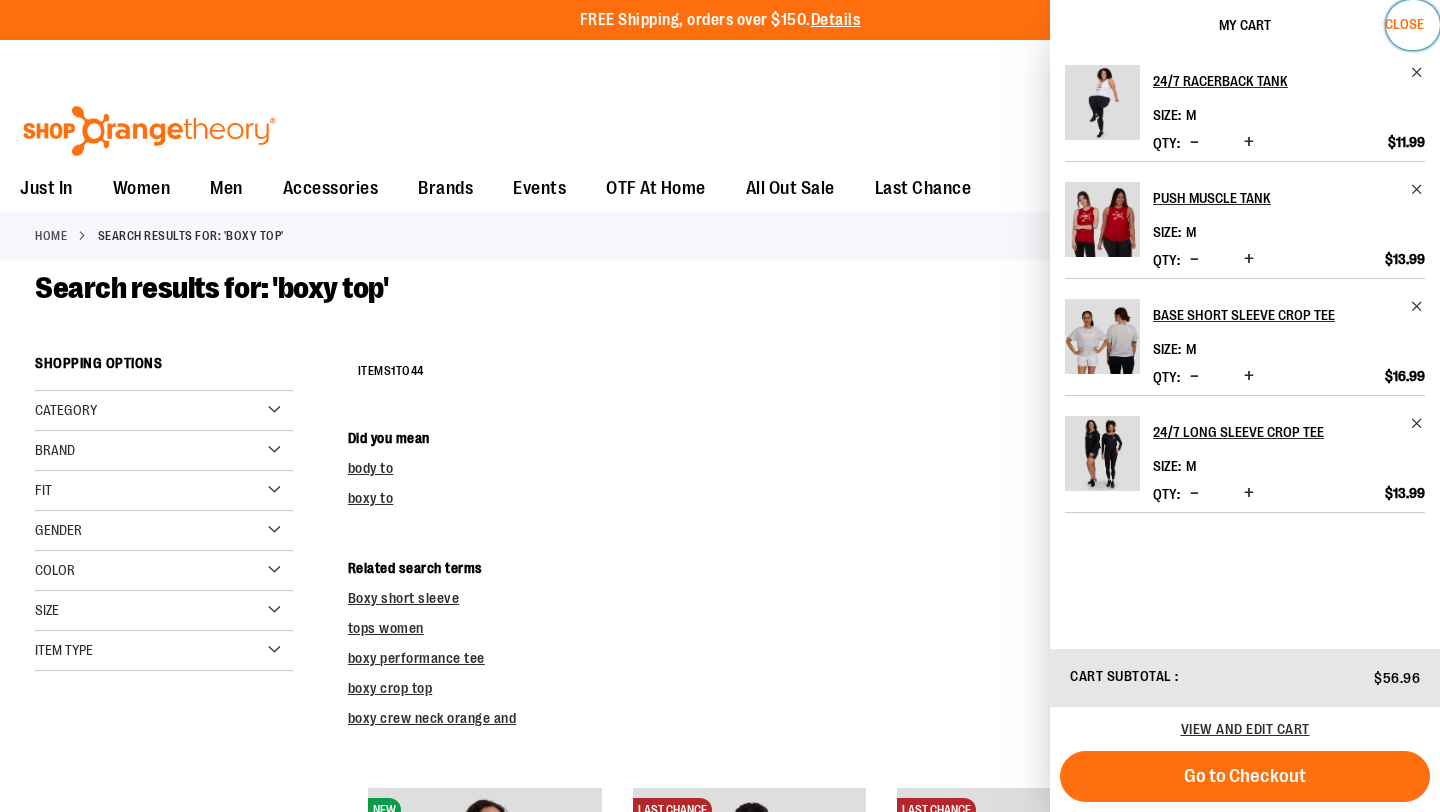 click on "Close" at bounding box center (1404, 24) 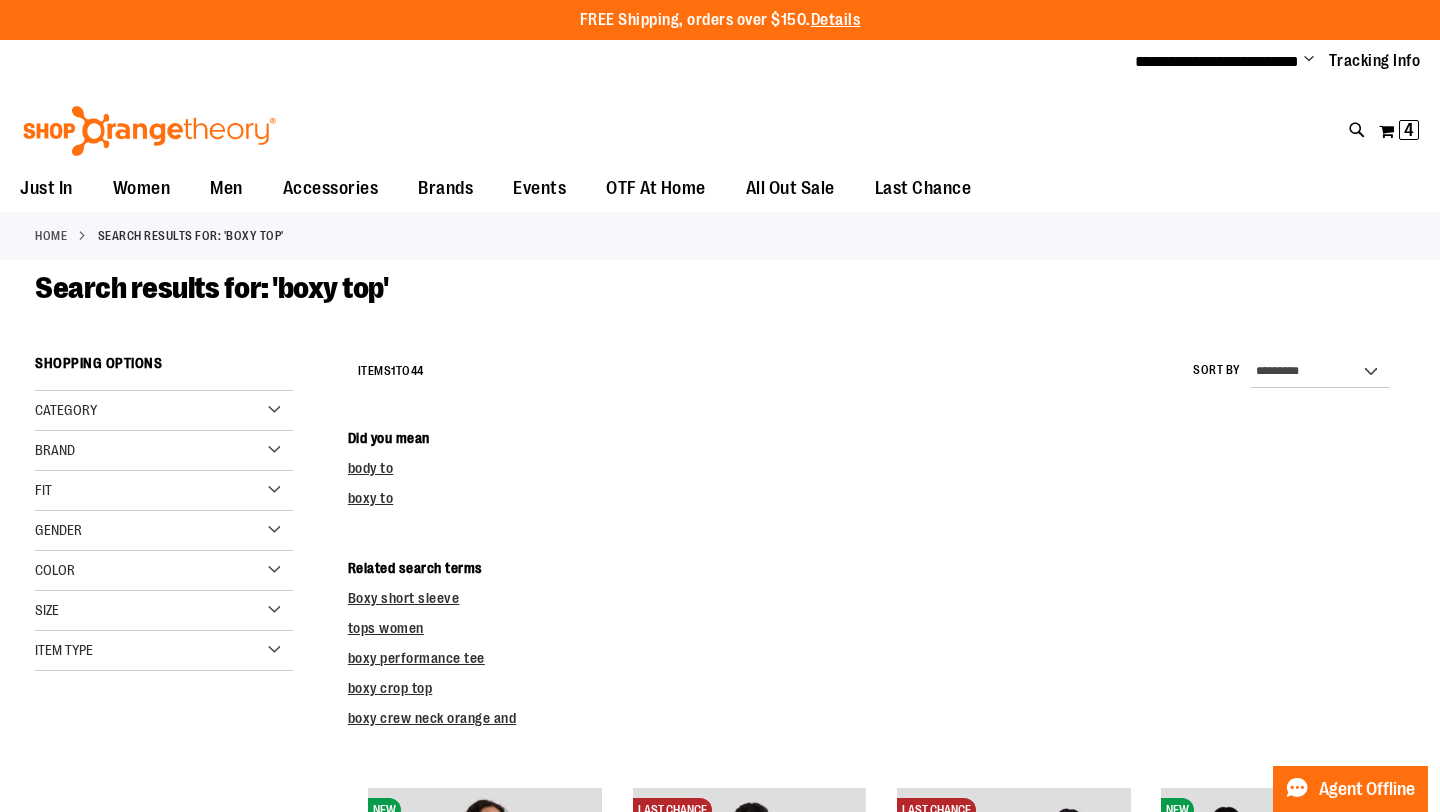 click on "Toggle Nav
Search
********
Popular Suggestions
Advanced Search" at bounding box center [720, 125] 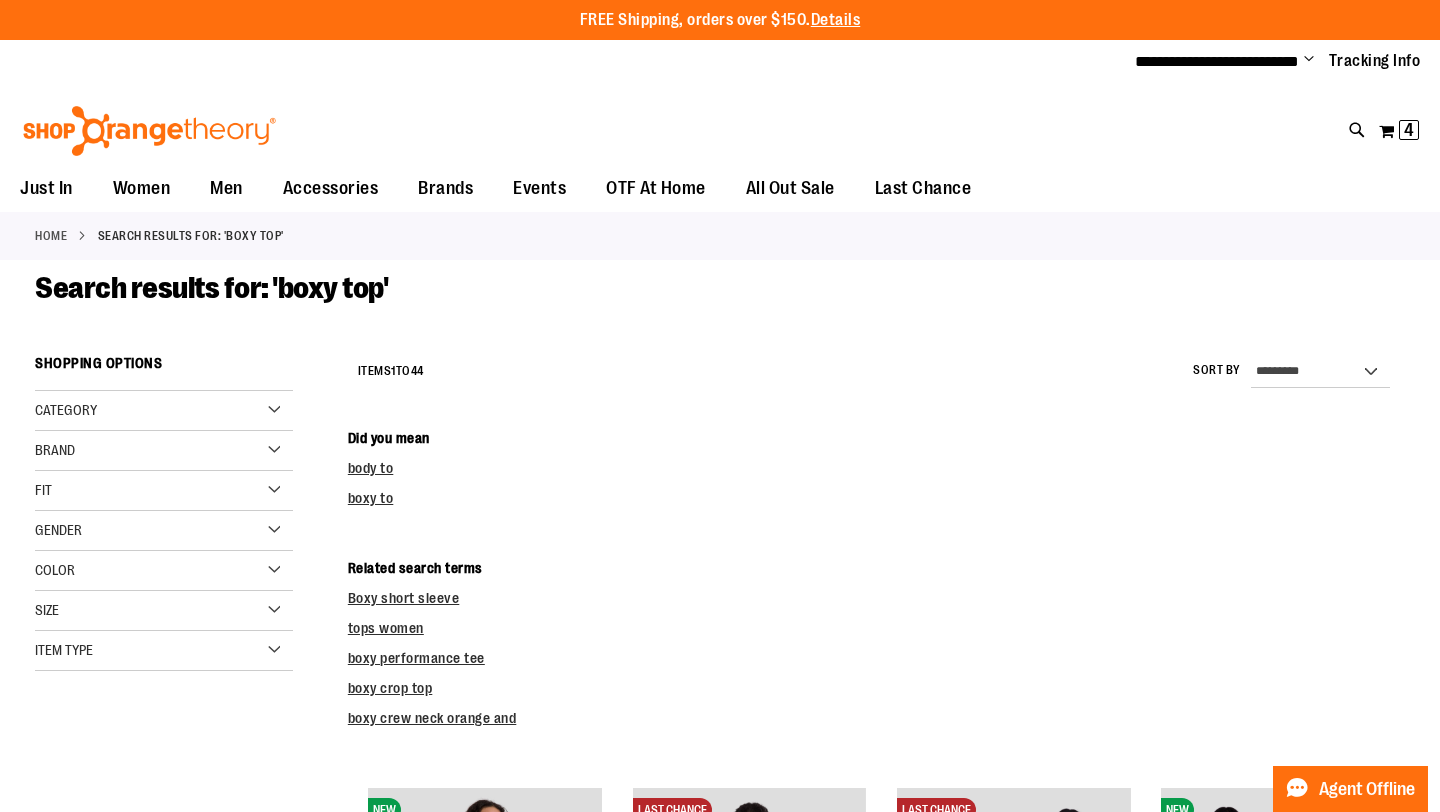 drag, startPoint x: 205, startPoint y: 110, endPoint x: 166, endPoint y: 110, distance: 39 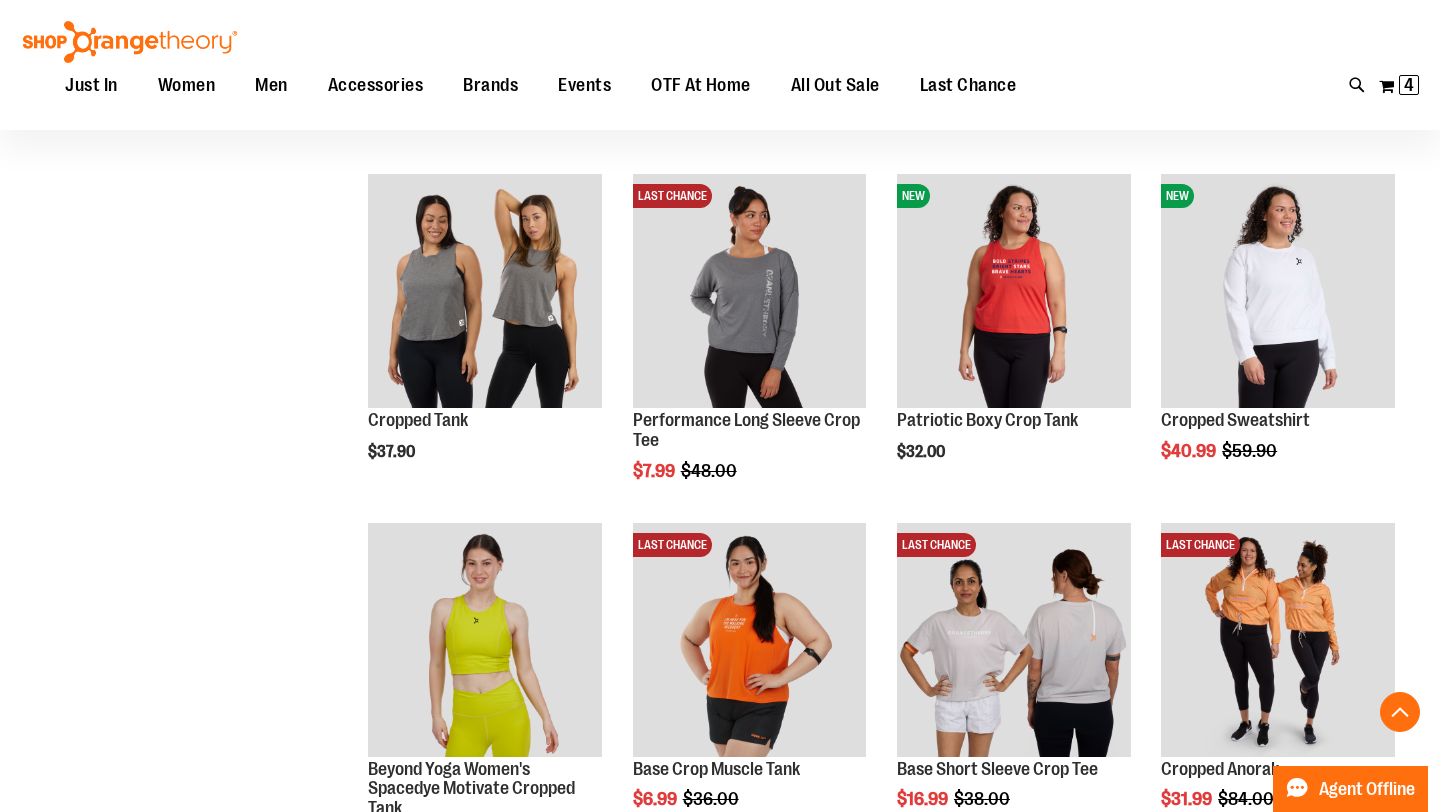 scroll, scrollTop: 770, scrollLeft: 0, axis: vertical 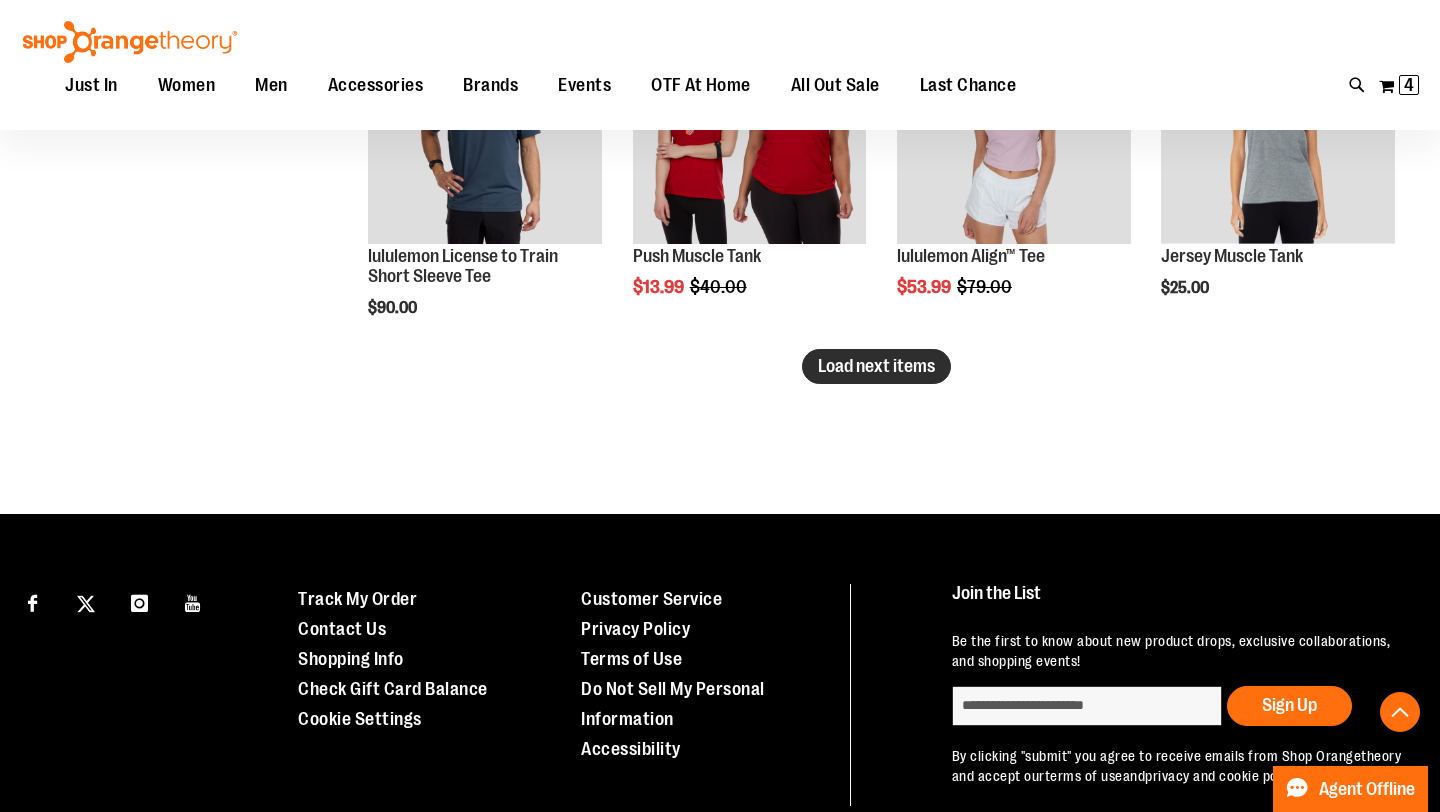 click on "Load next items" at bounding box center [876, 366] 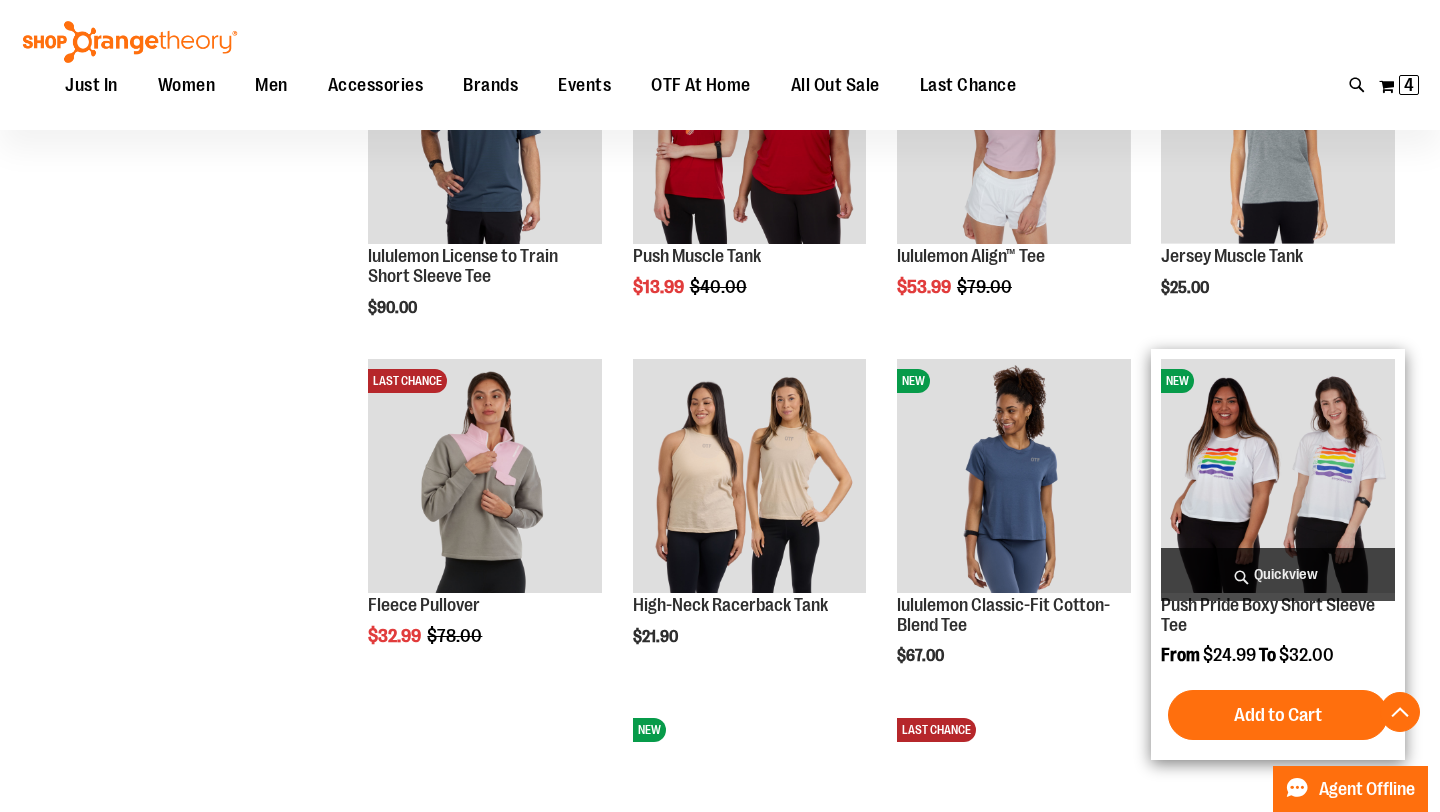click on "Quickview" at bounding box center (1278, 574) 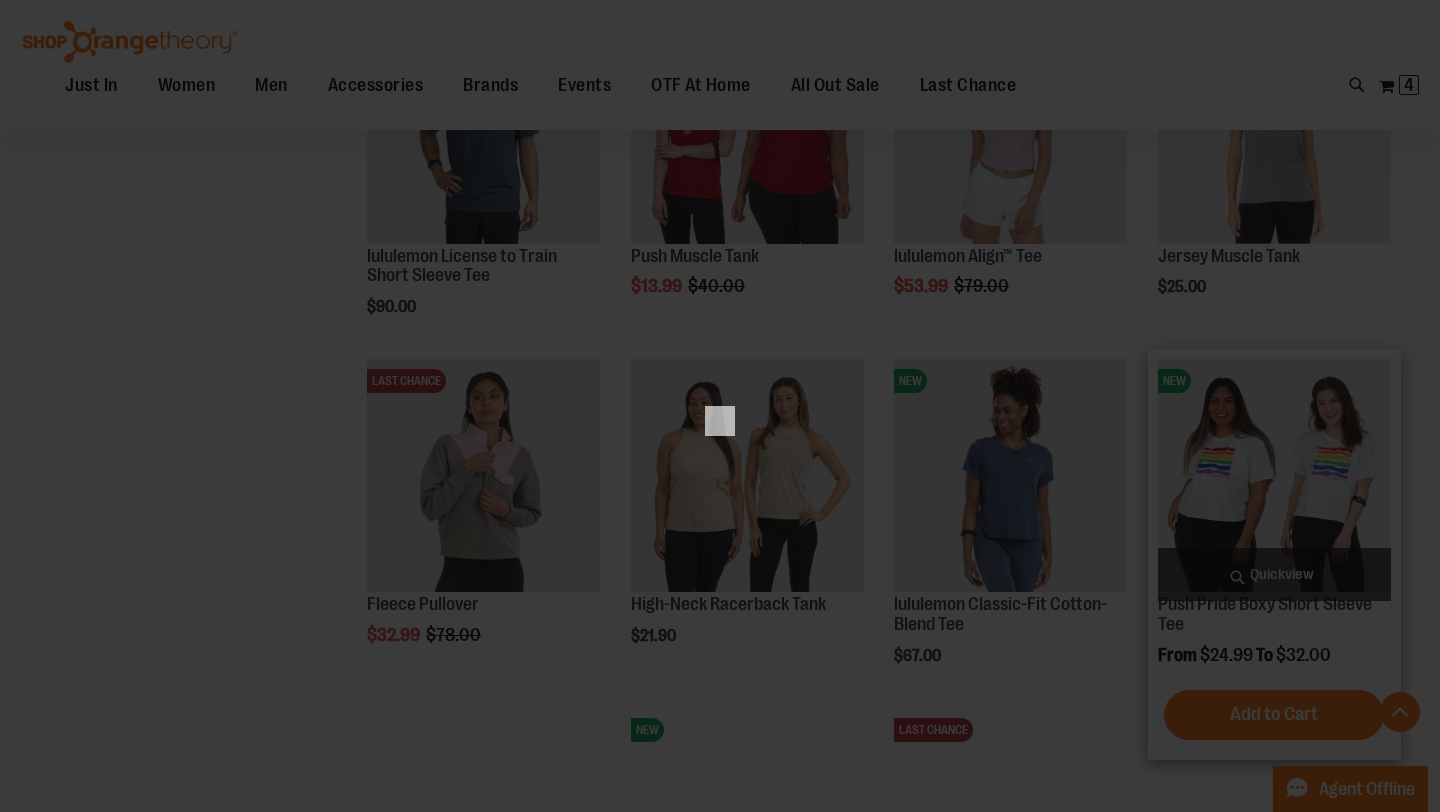 scroll, scrollTop: 0, scrollLeft: 0, axis: both 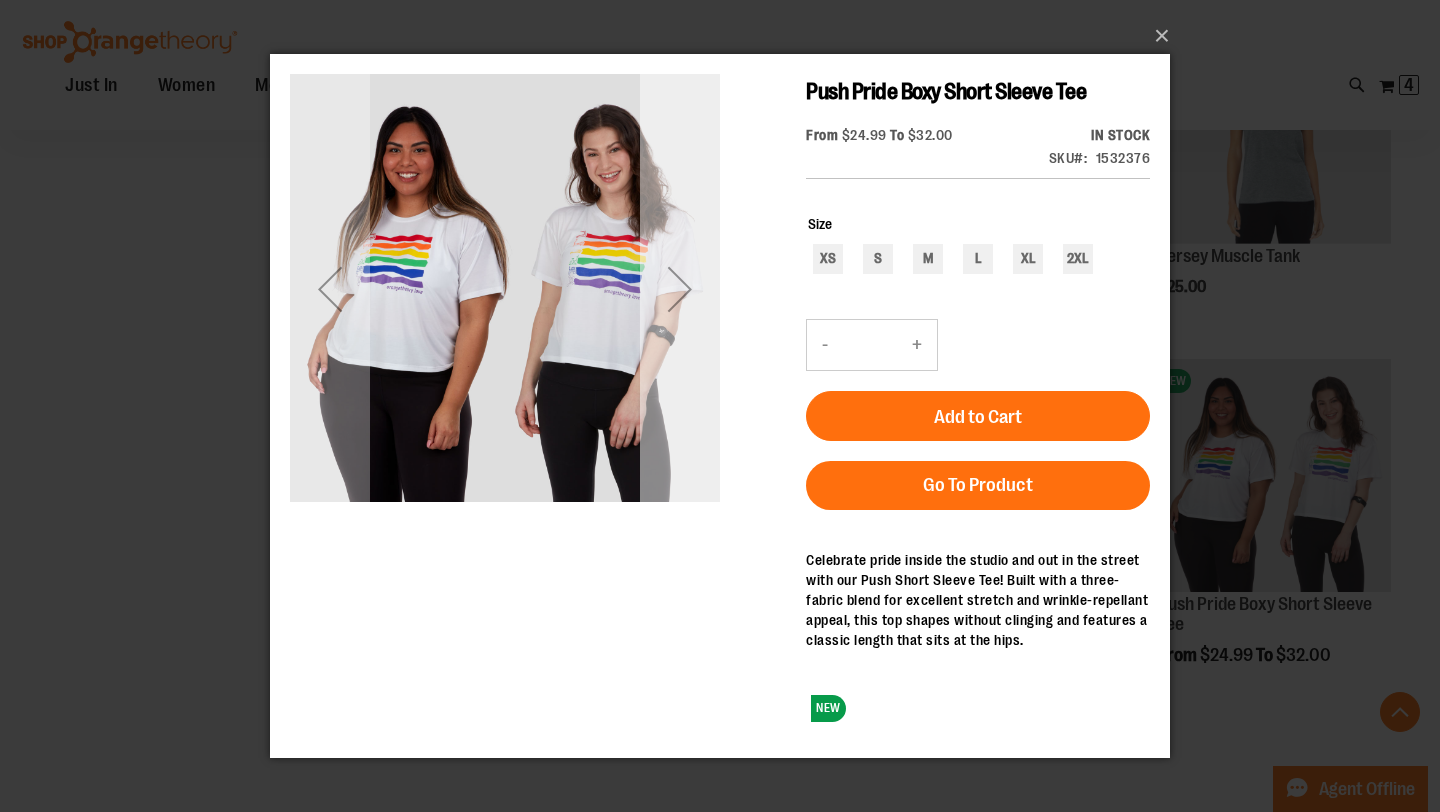 click at bounding box center [680, 289] 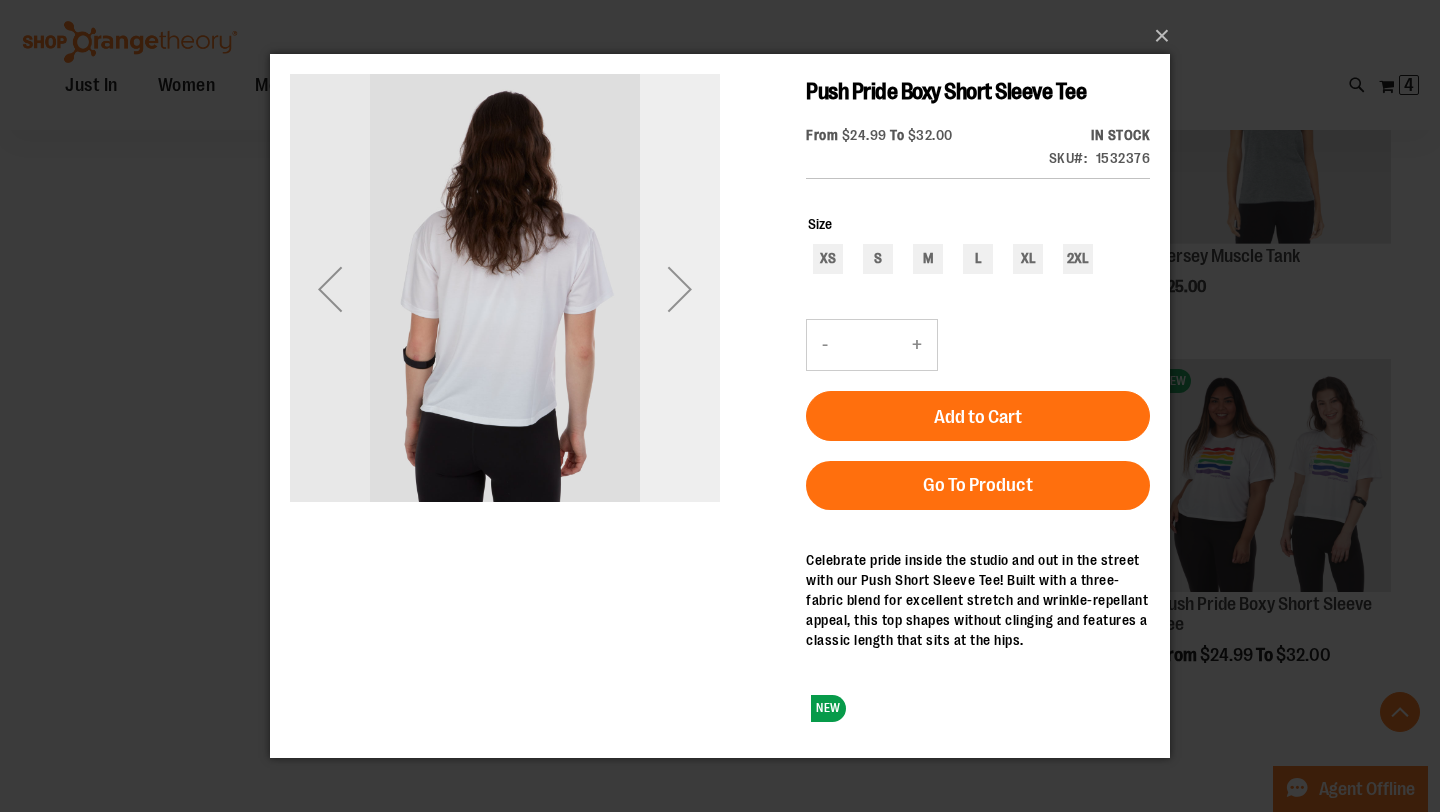 click at bounding box center [680, 289] 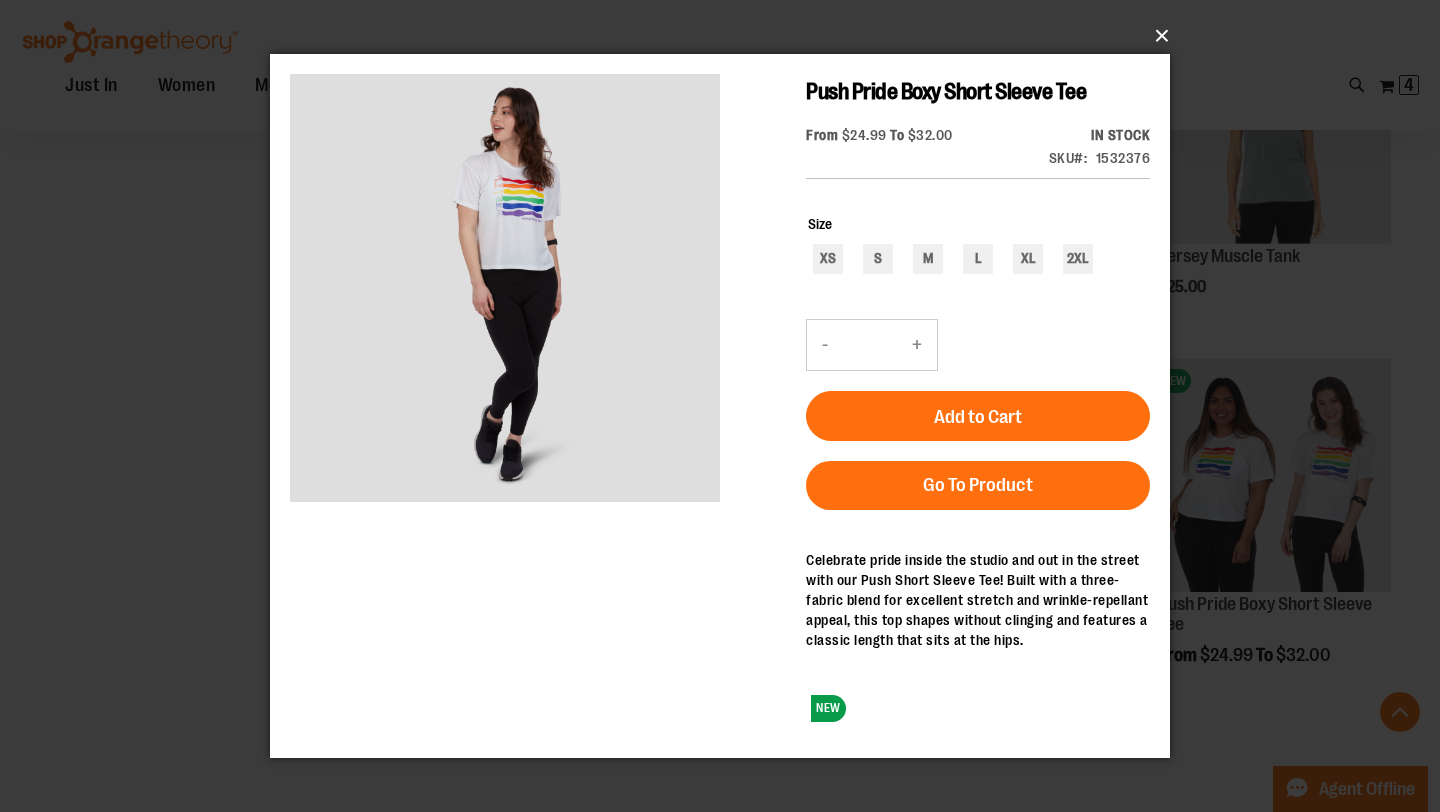 click on "×" at bounding box center [726, 36] 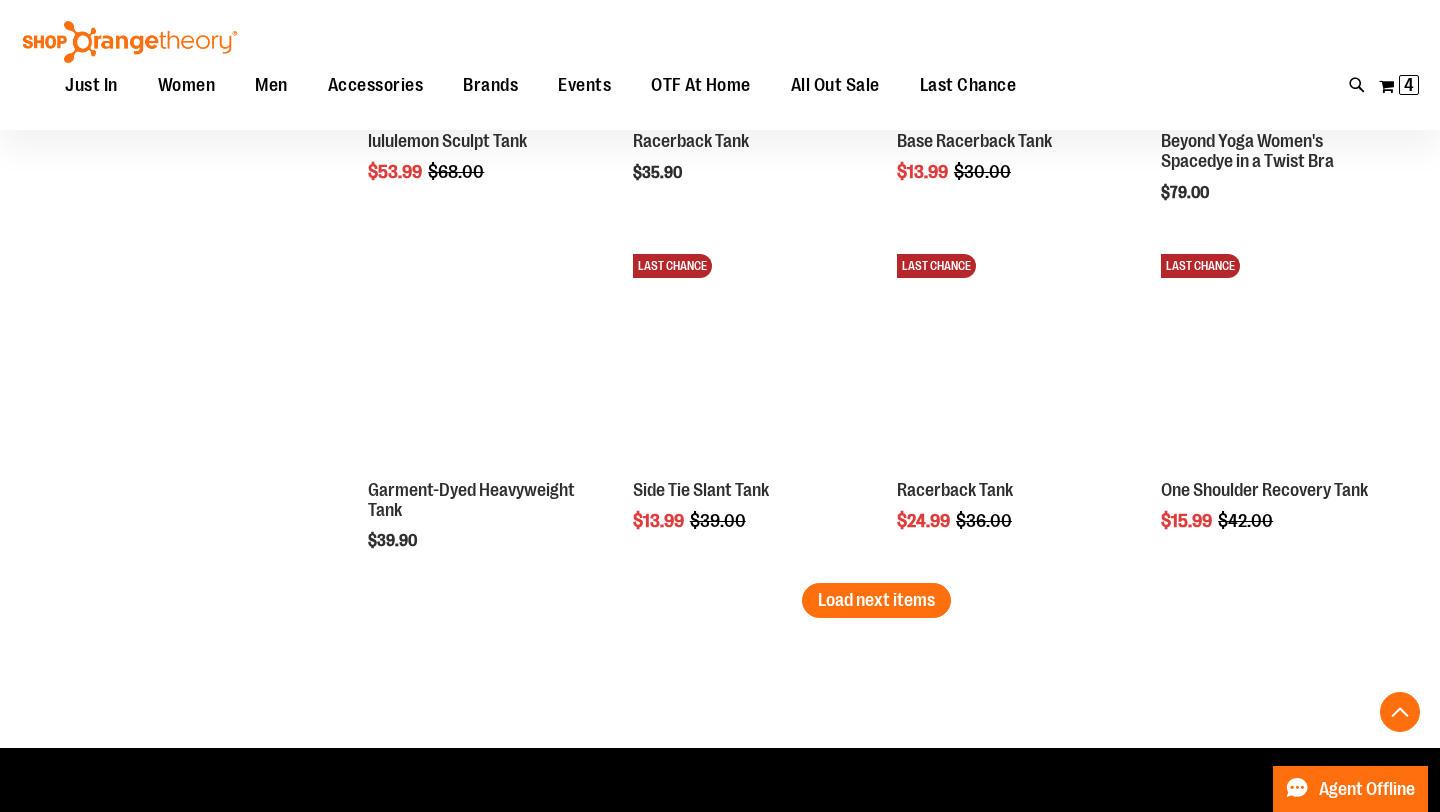 scroll, scrollTop: 4441, scrollLeft: 0, axis: vertical 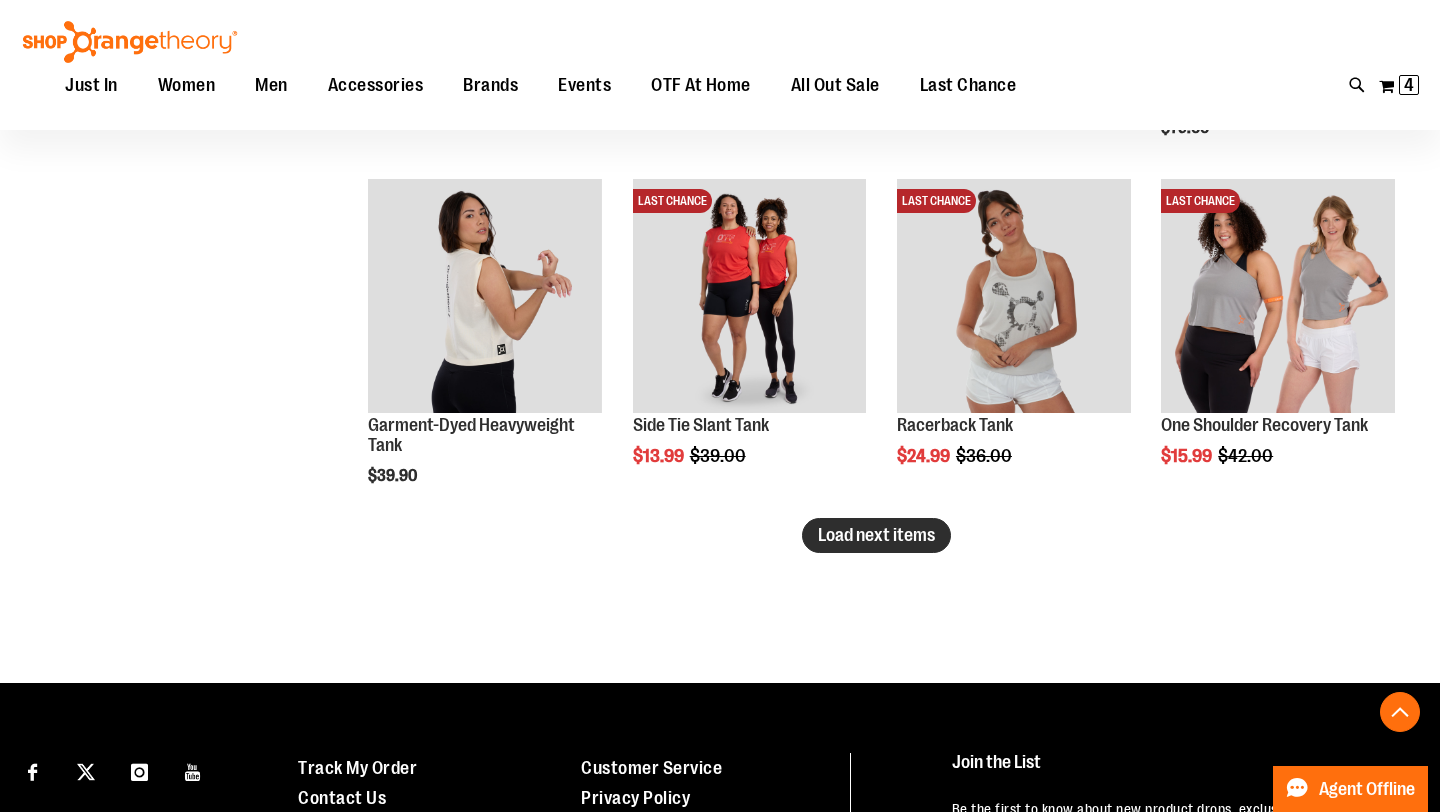 click on "Load next items" at bounding box center [876, 535] 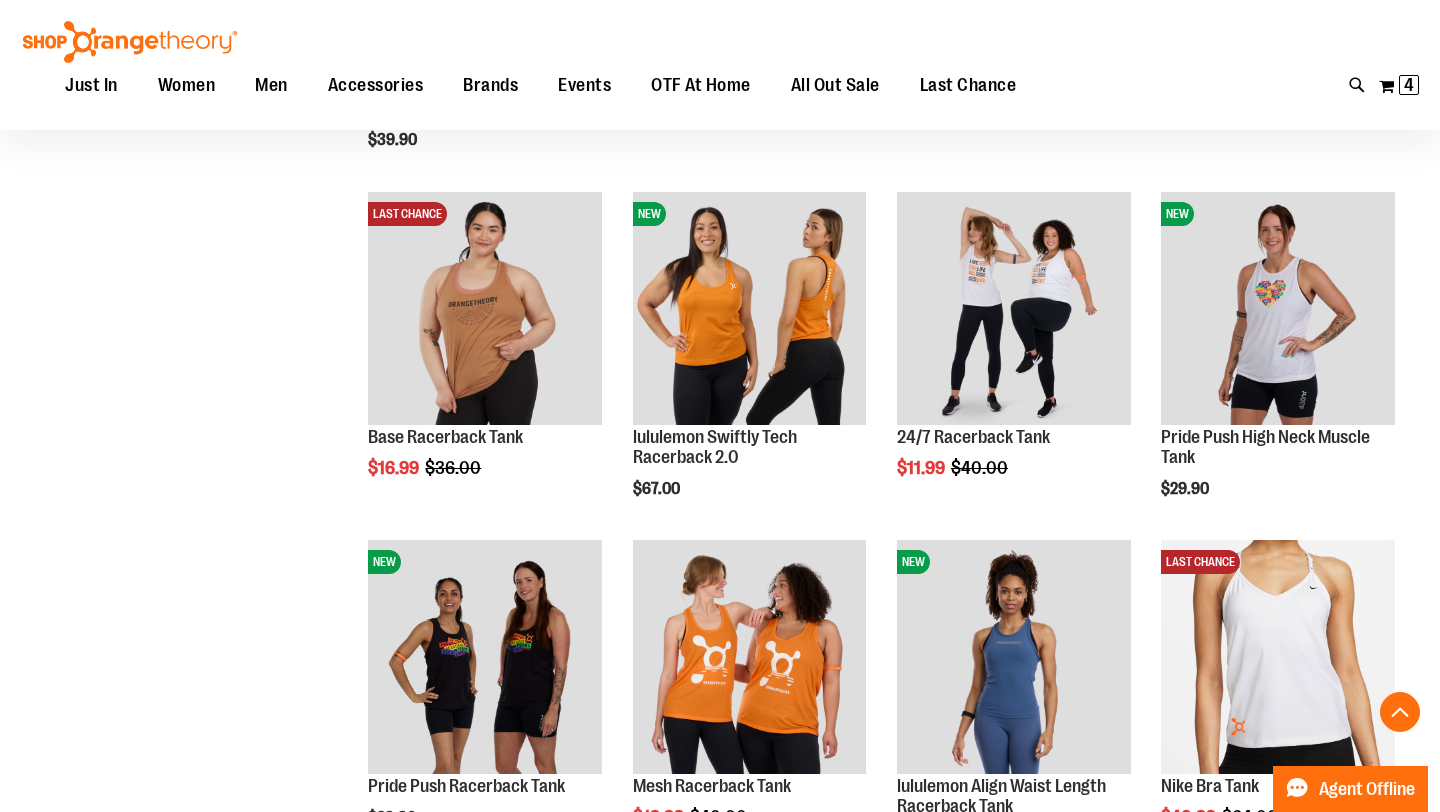 scroll, scrollTop: 4889, scrollLeft: 0, axis: vertical 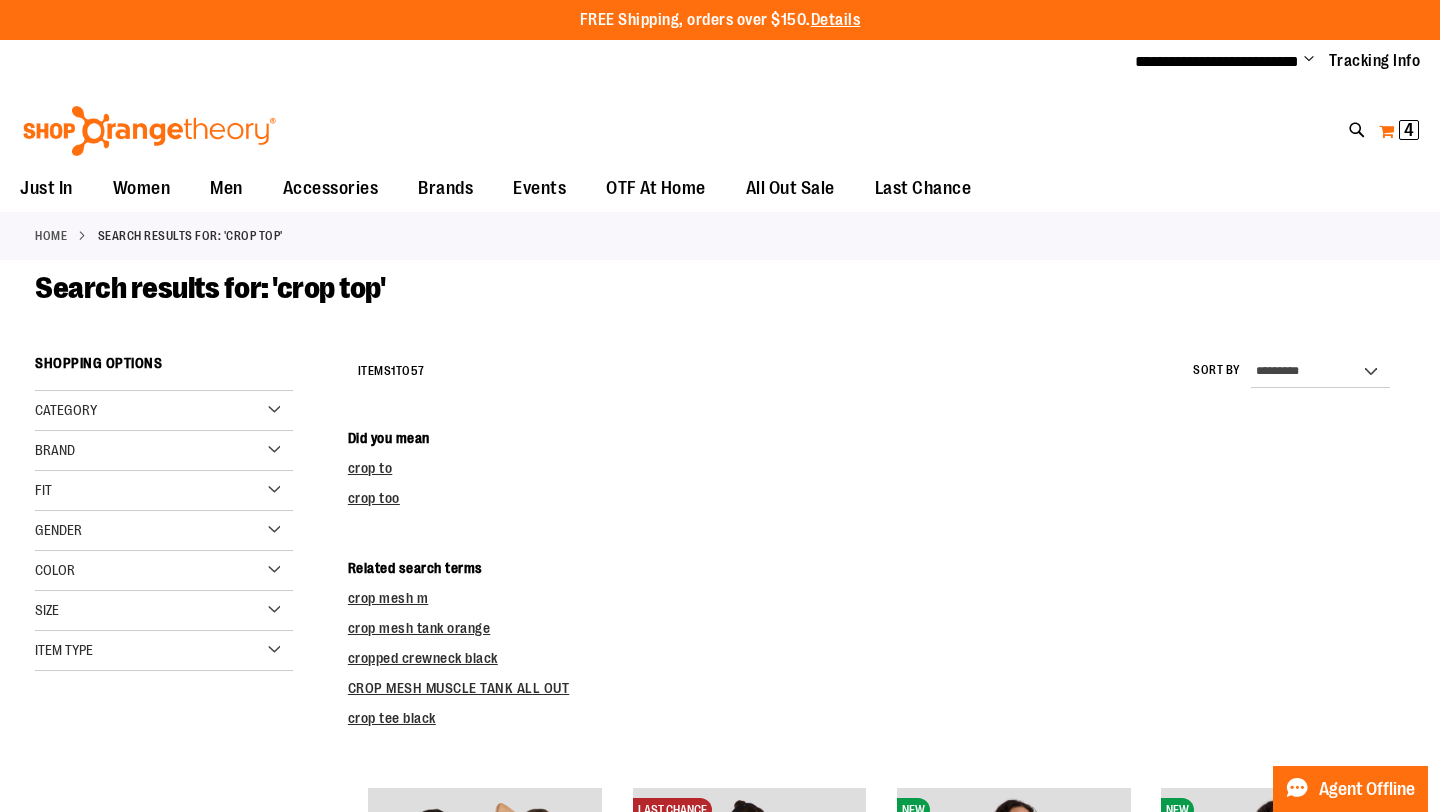 click on "4
4
items" at bounding box center (1409, 130) 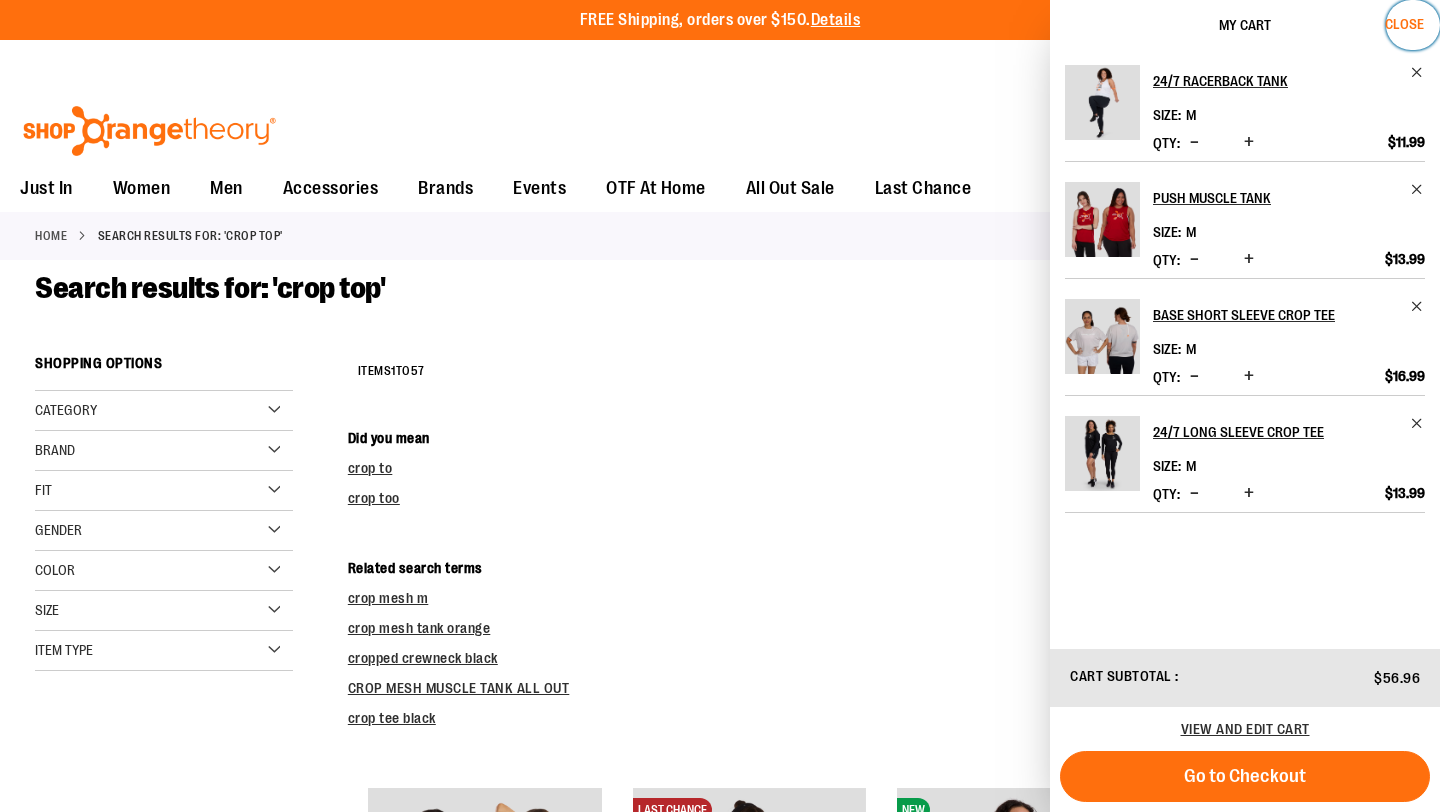 click on "Close" at bounding box center [1404, 24] 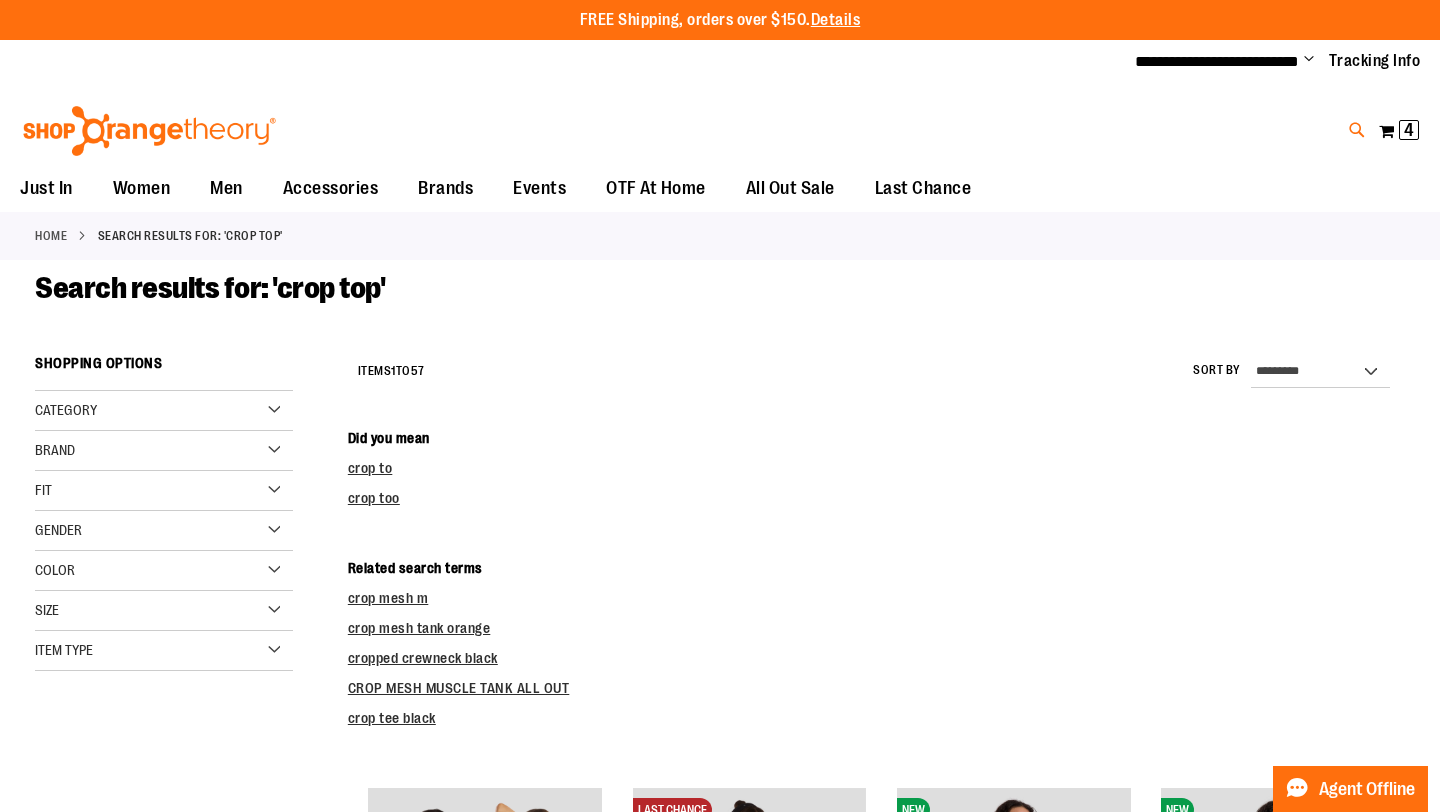 click at bounding box center (1357, 130) 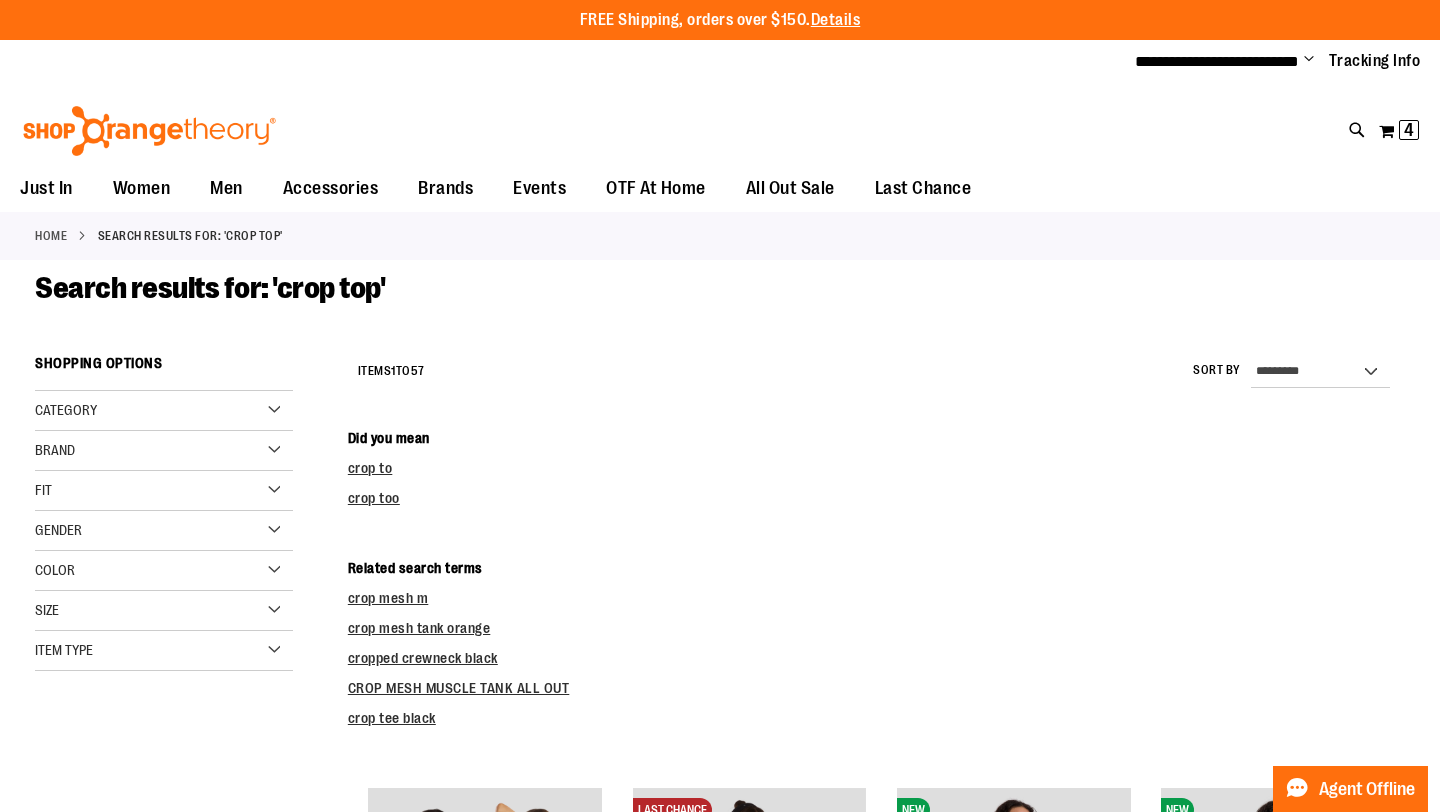 drag, startPoint x: 203, startPoint y: 113, endPoint x: 165, endPoint y: 113, distance: 38 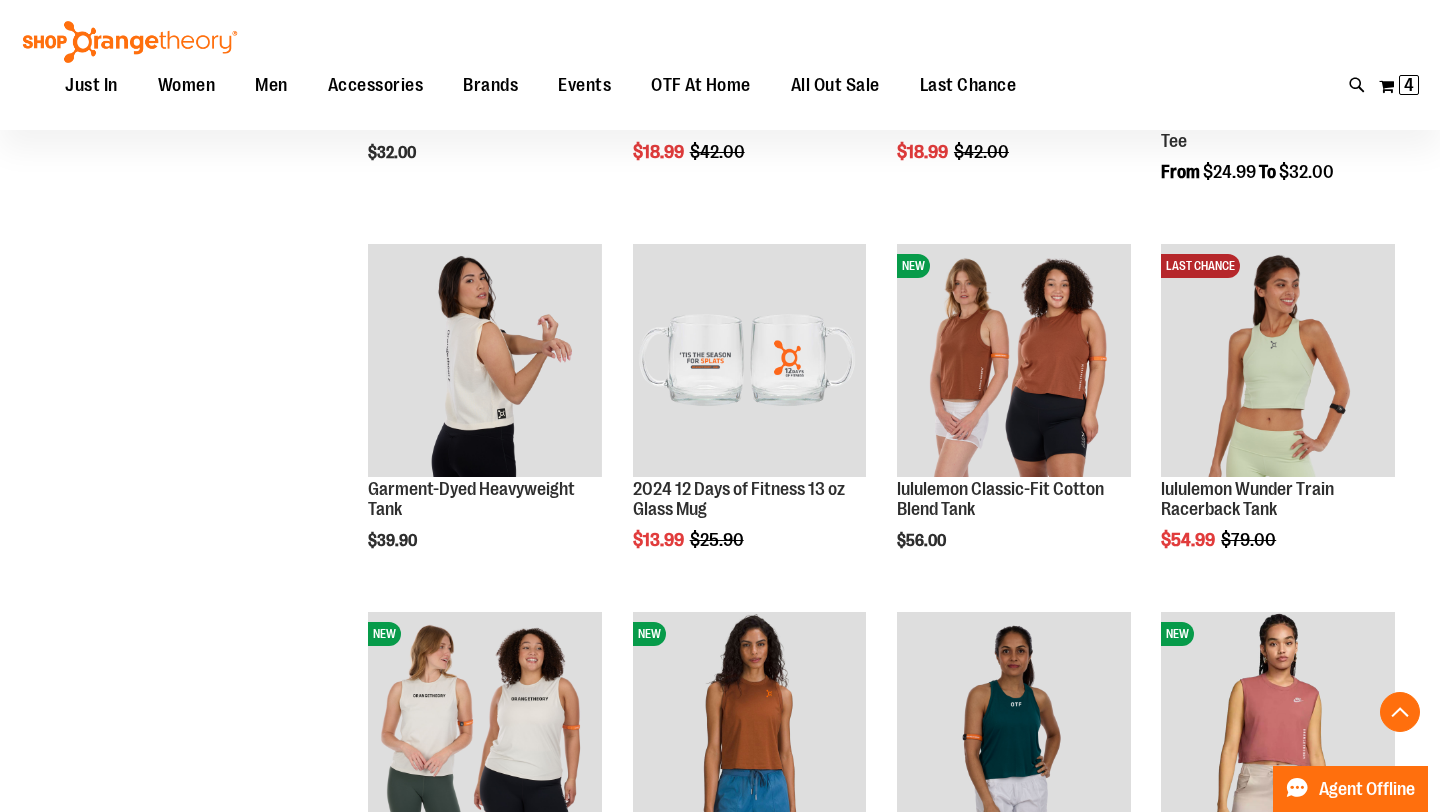 scroll, scrollTop: 941, scrollLeft: 0, axis: vertical 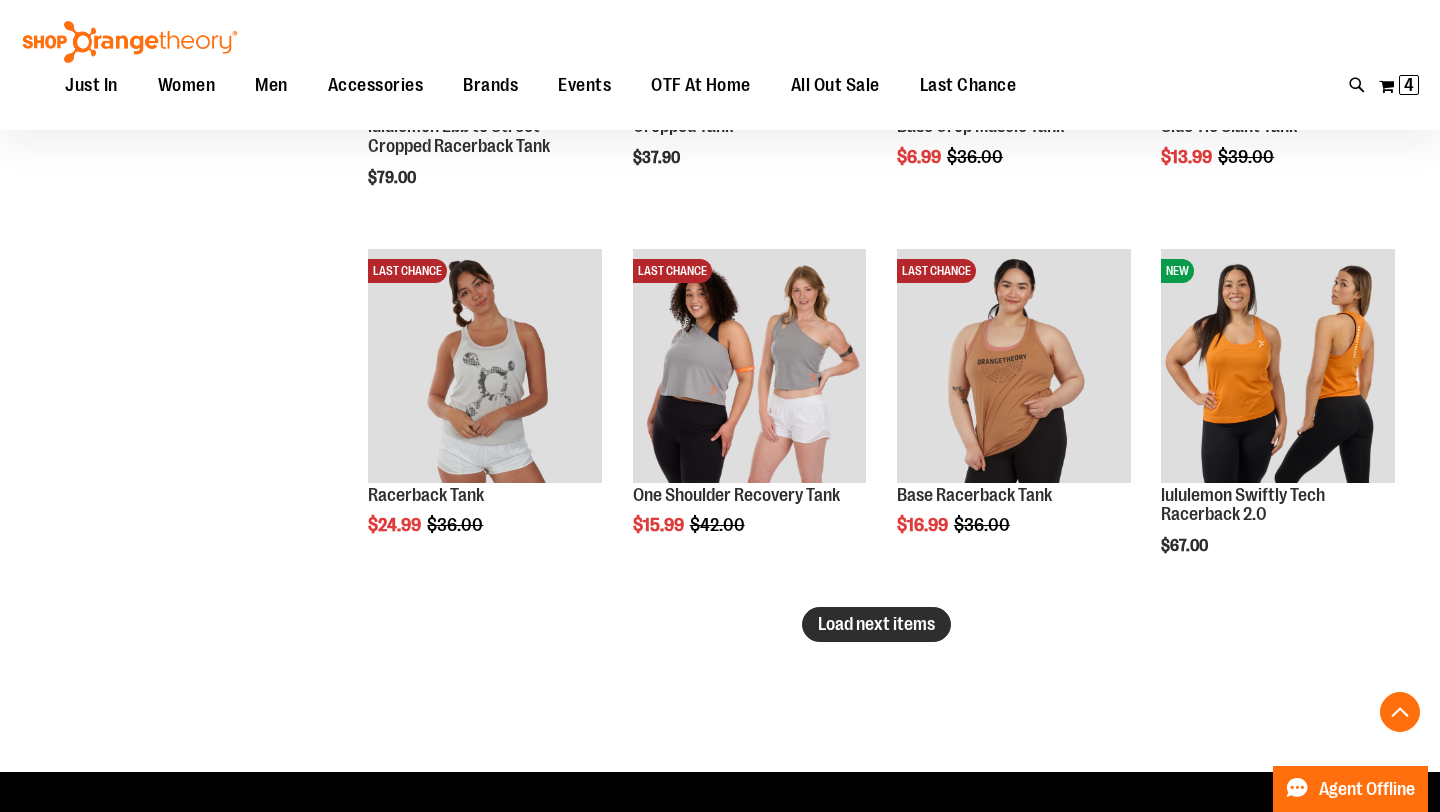 click on "Load next items" at bounding box center [876, 624] 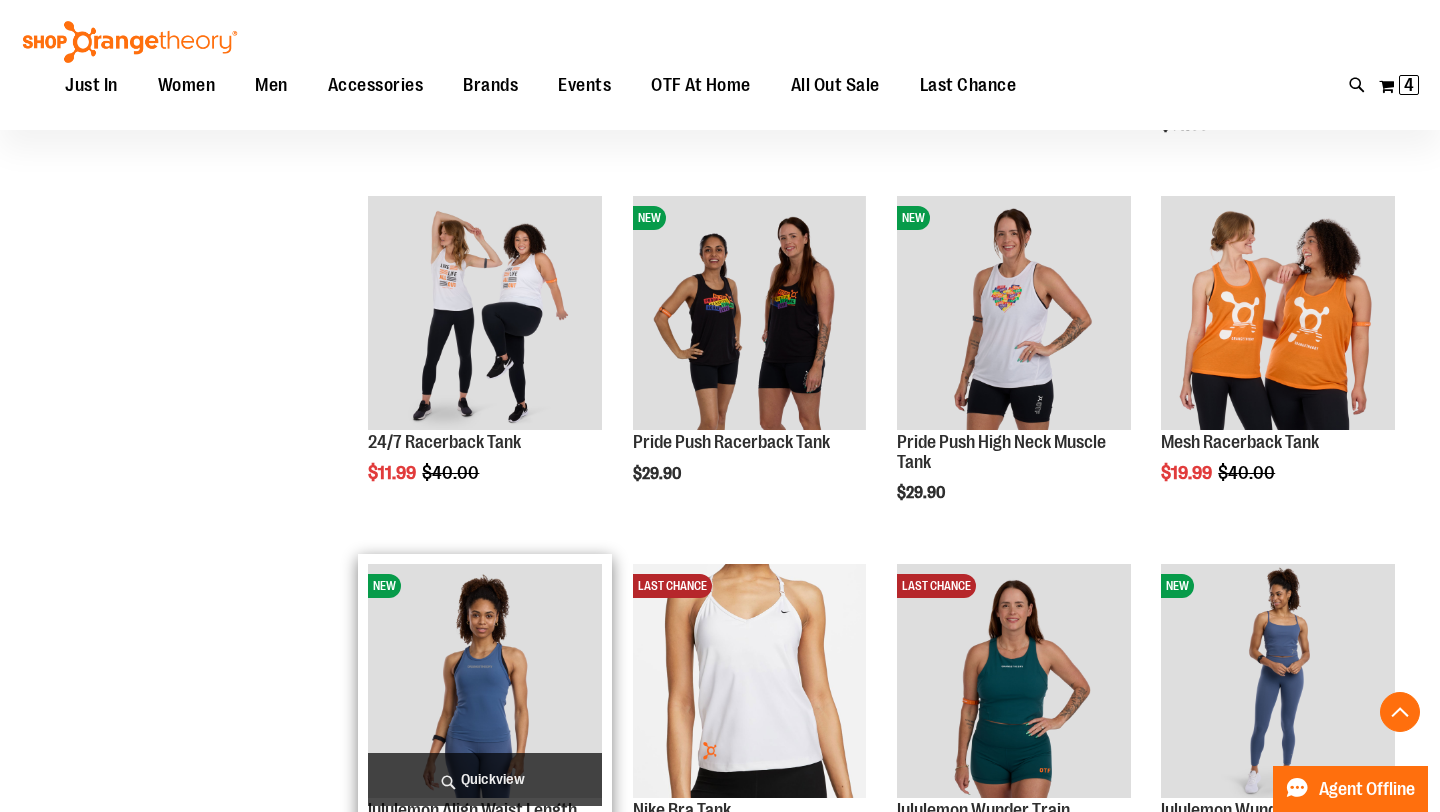 scroll, scrollTop: 3555, scrollLeft: 0, axis: vertical 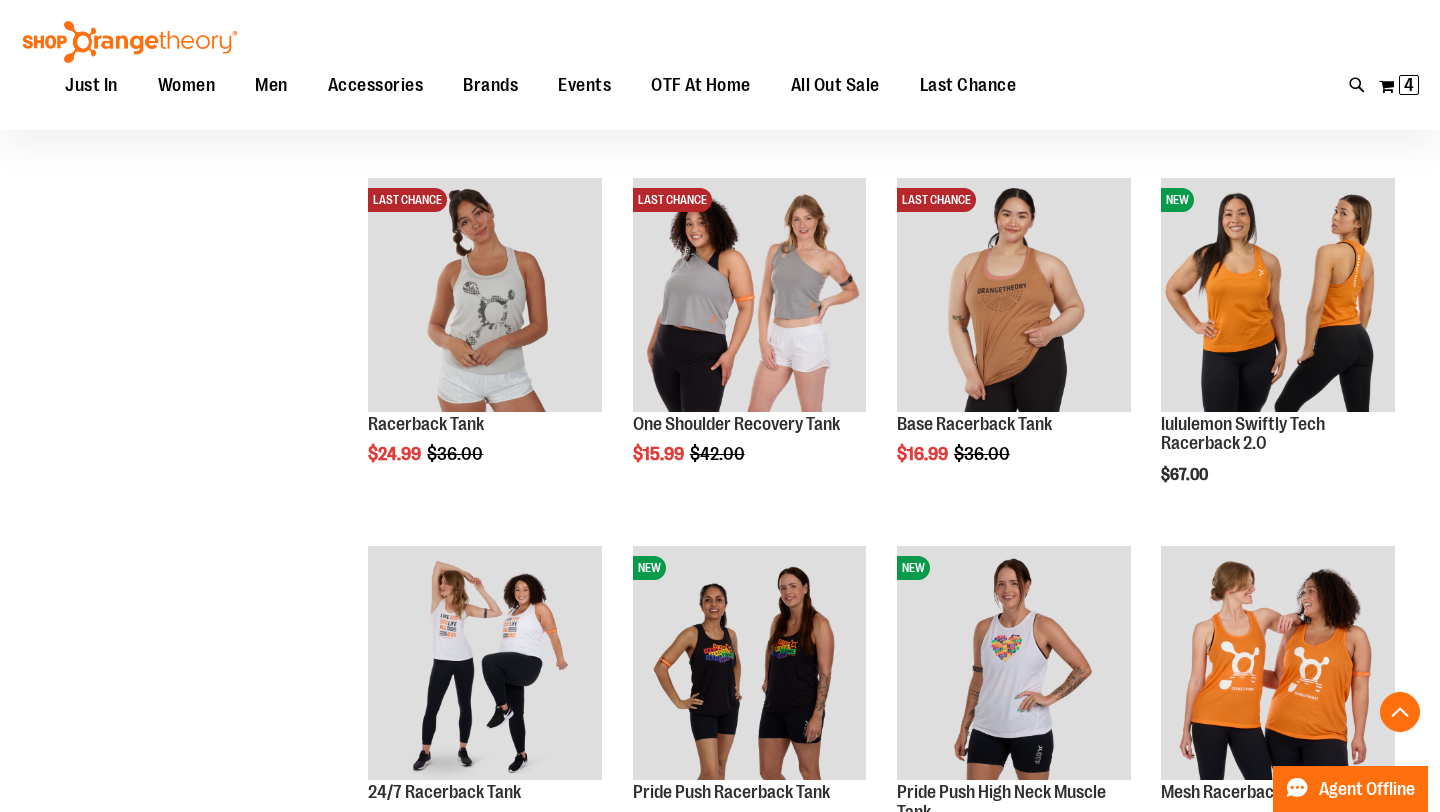click on "**********" at bounding box center (720, -910) 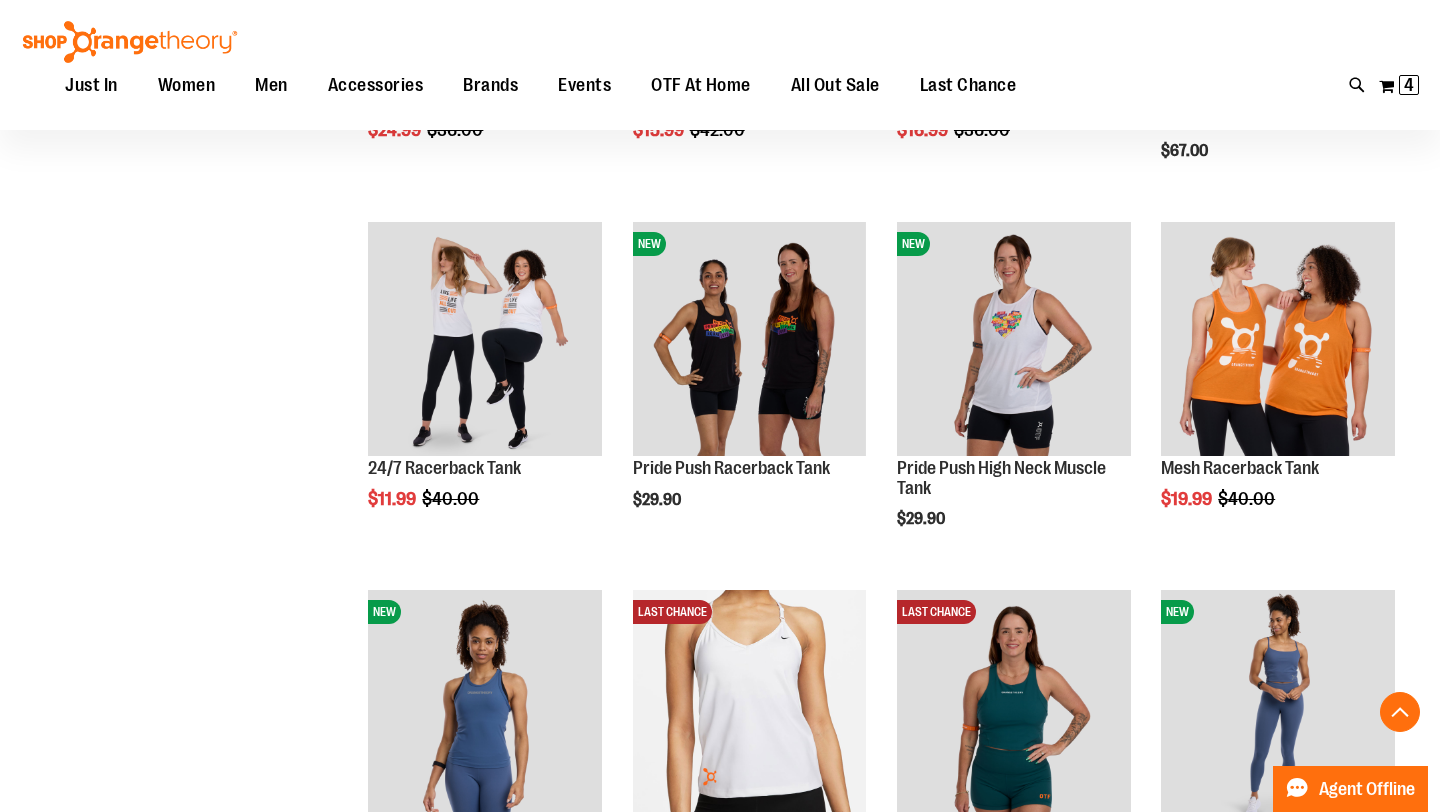 scroll, scrollTop: 3892, scrollLeft: 0, axis: vertical 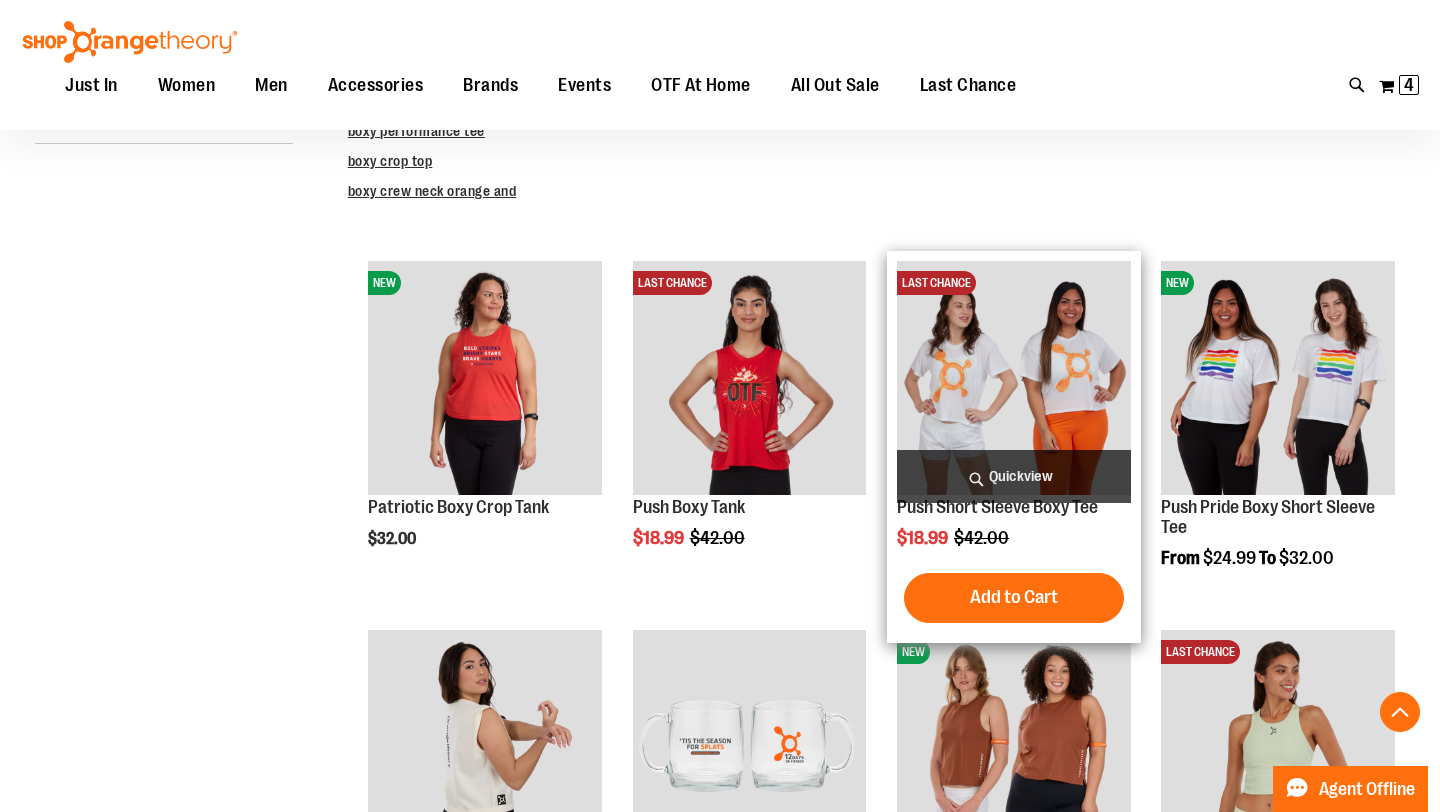 click at bounding box center [1014, 378] 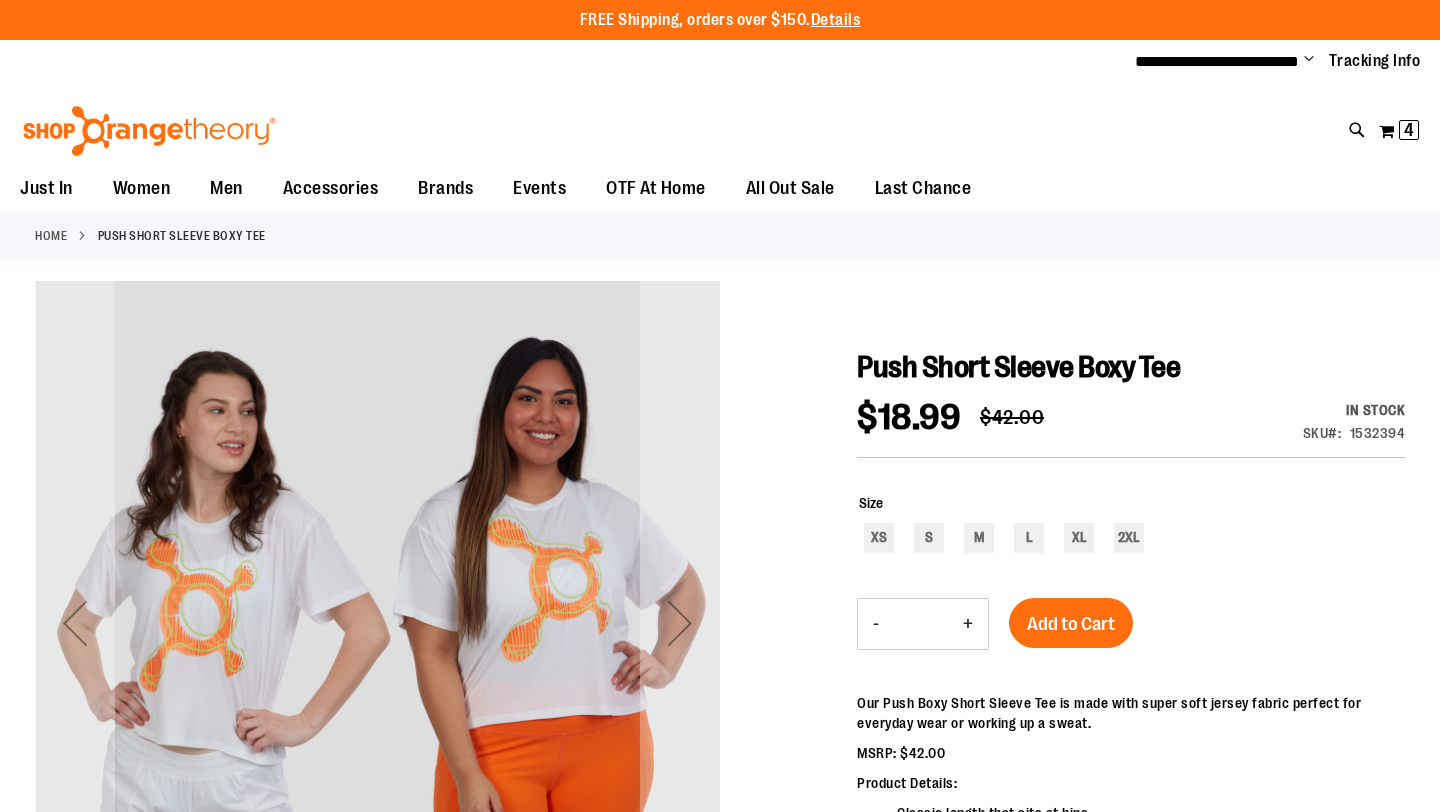 scroll, scrollTop: 0, scrollLeft: 0, axis: both 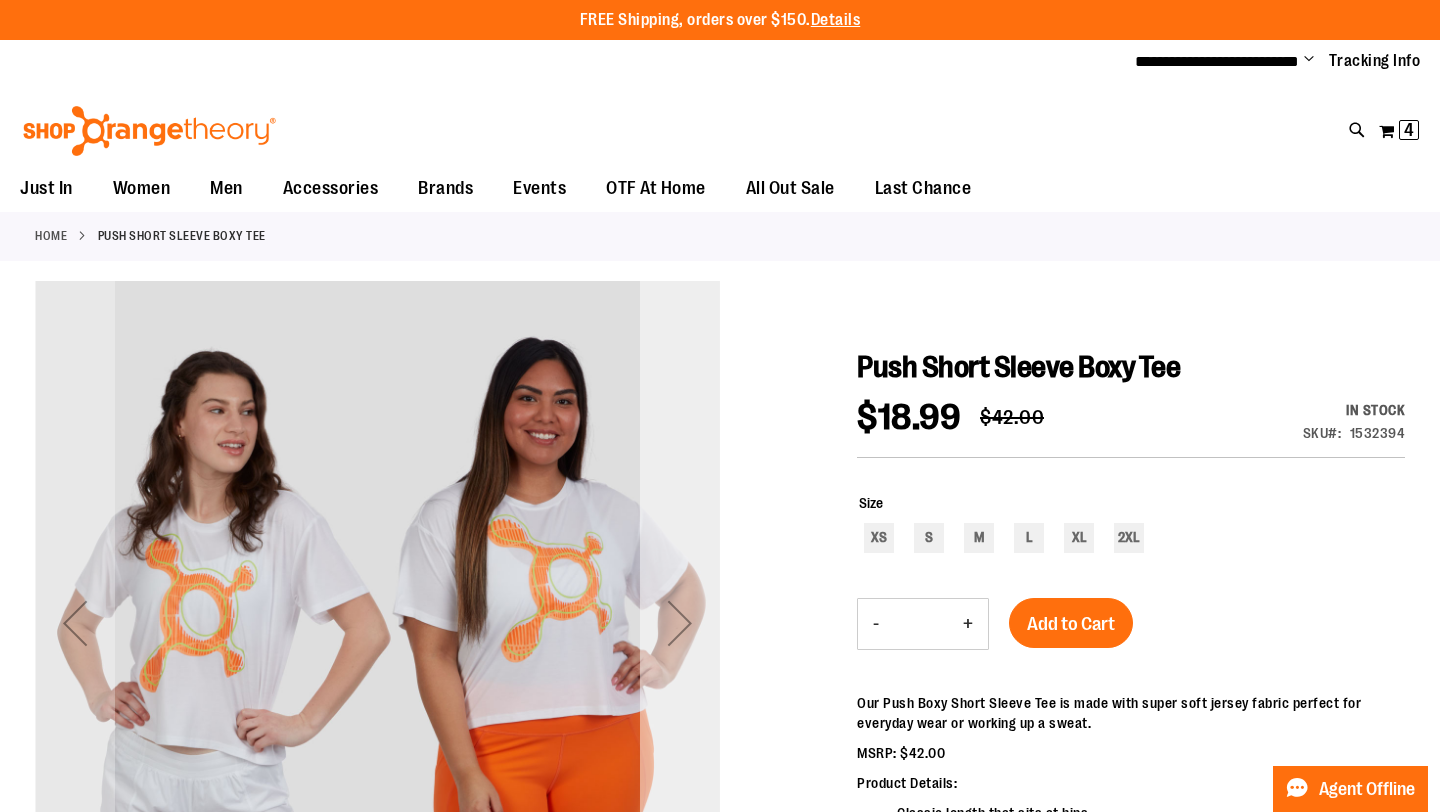 click at bounding box center (680, 623) 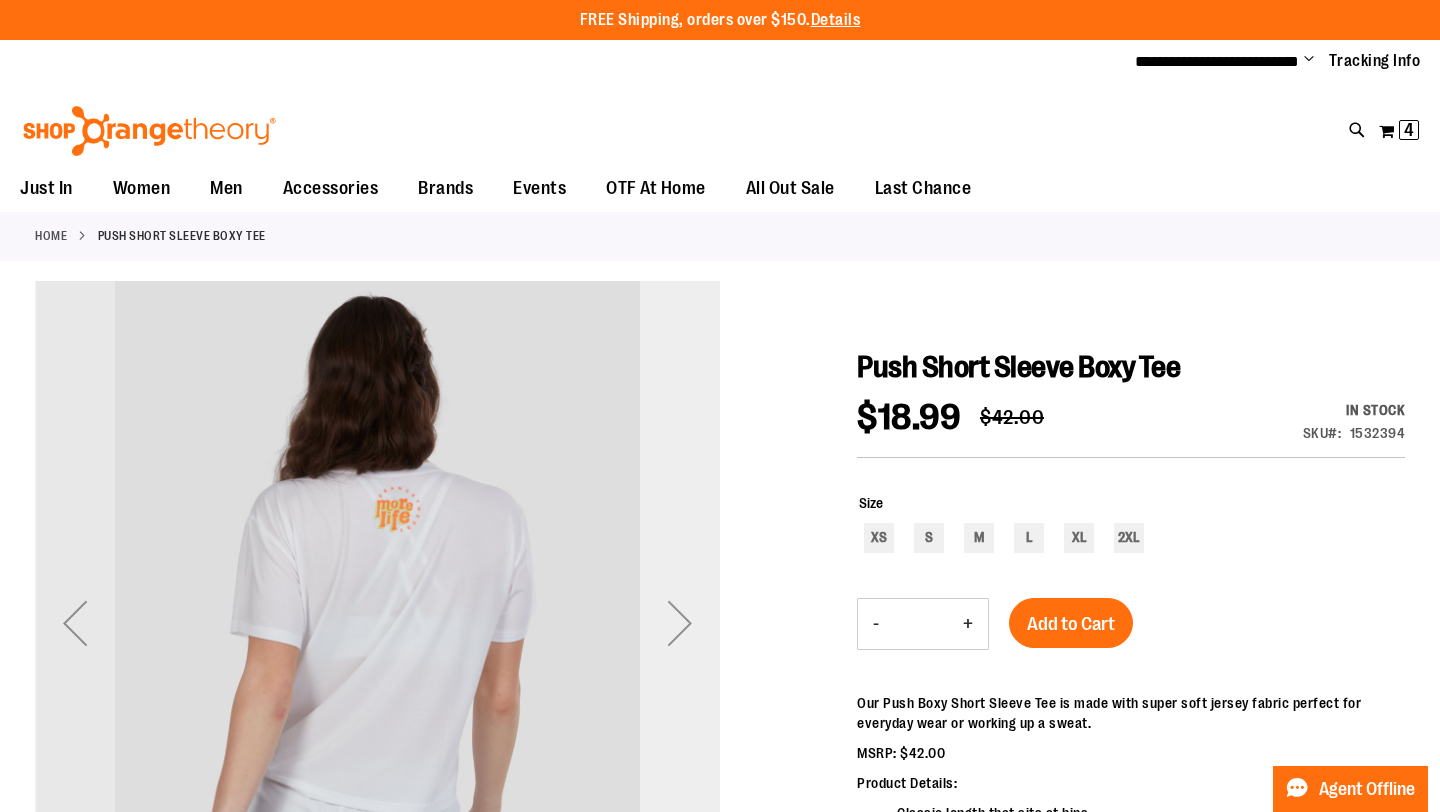 click at bounding box center (680, 623) 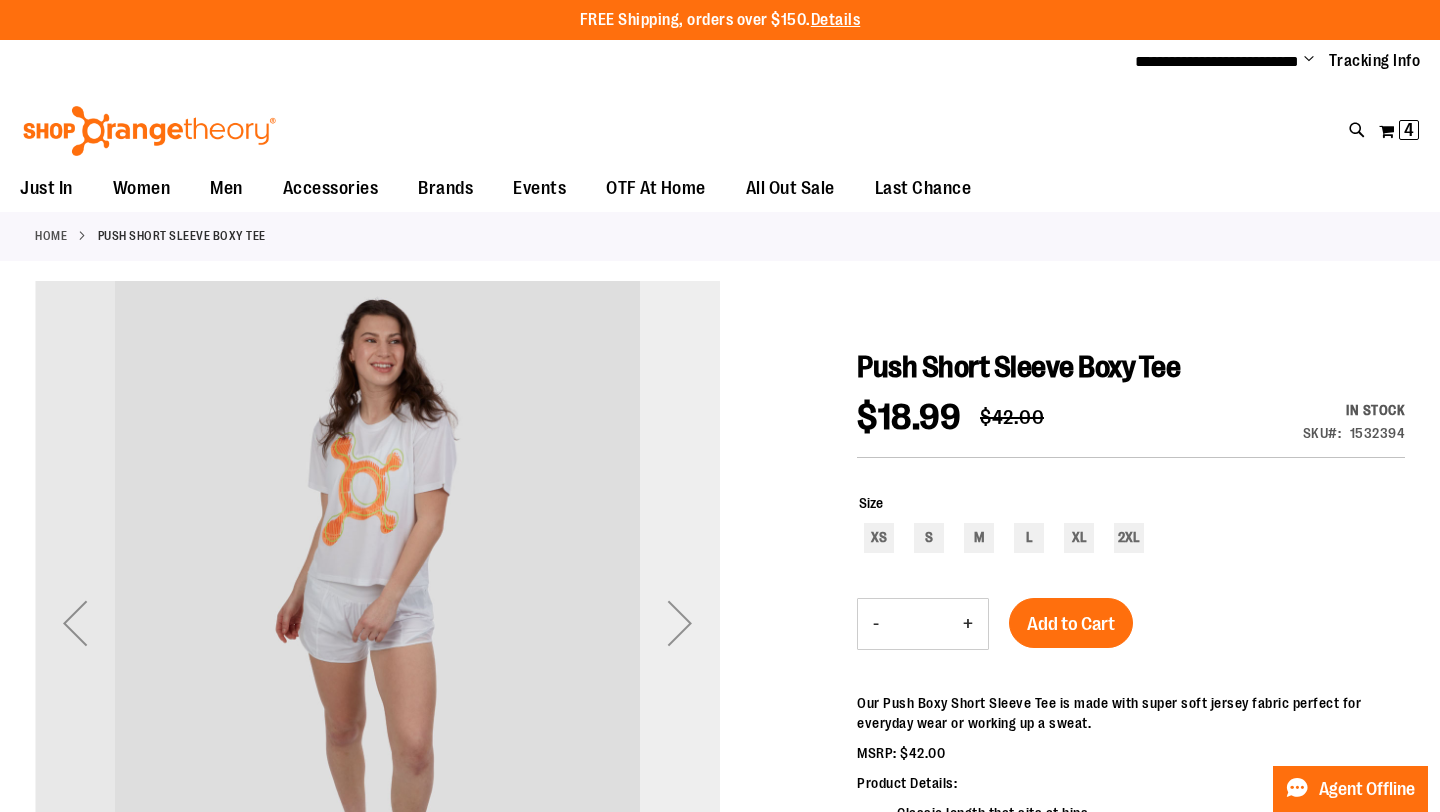 click at bounding box center [680, 623] 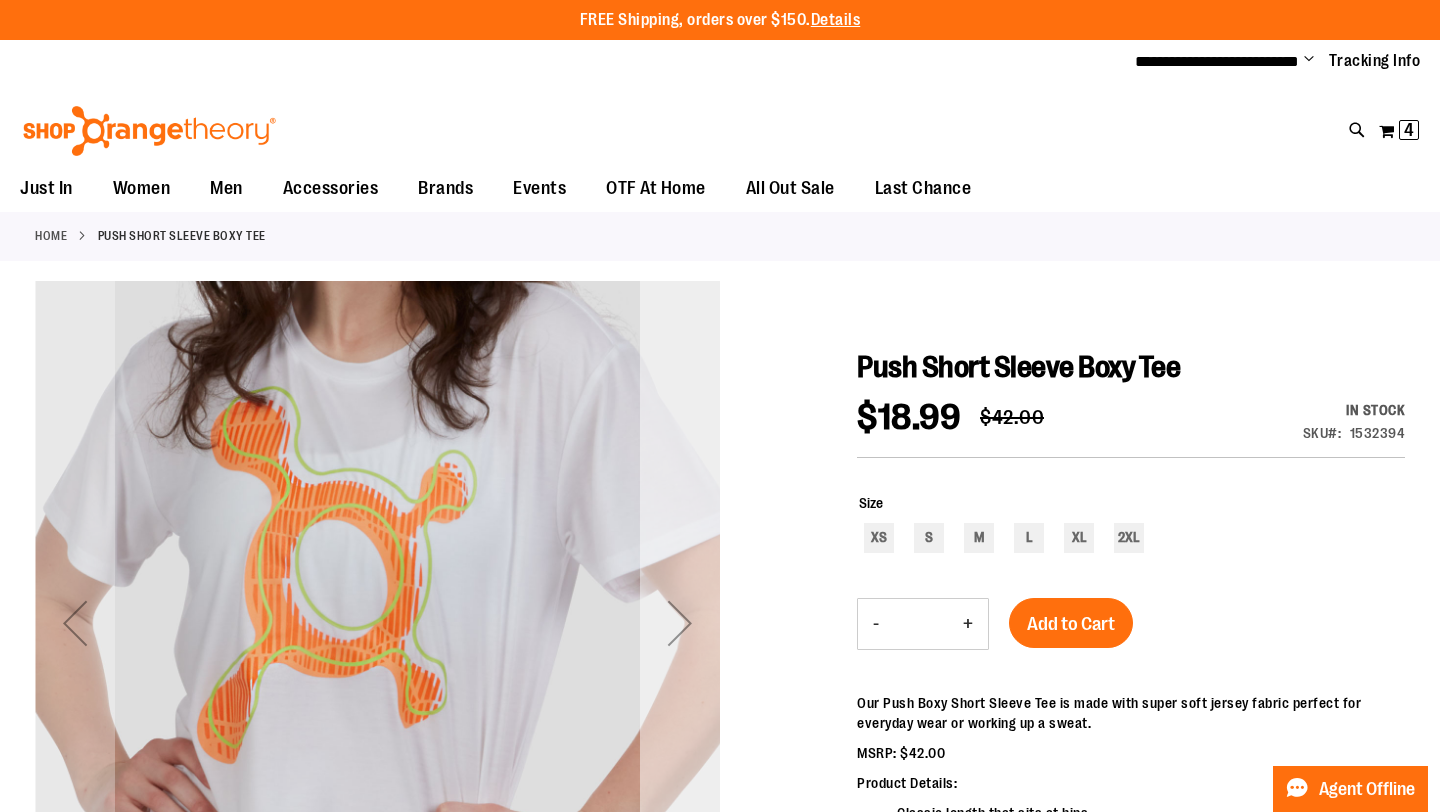 click at bounding box center (680, 623) 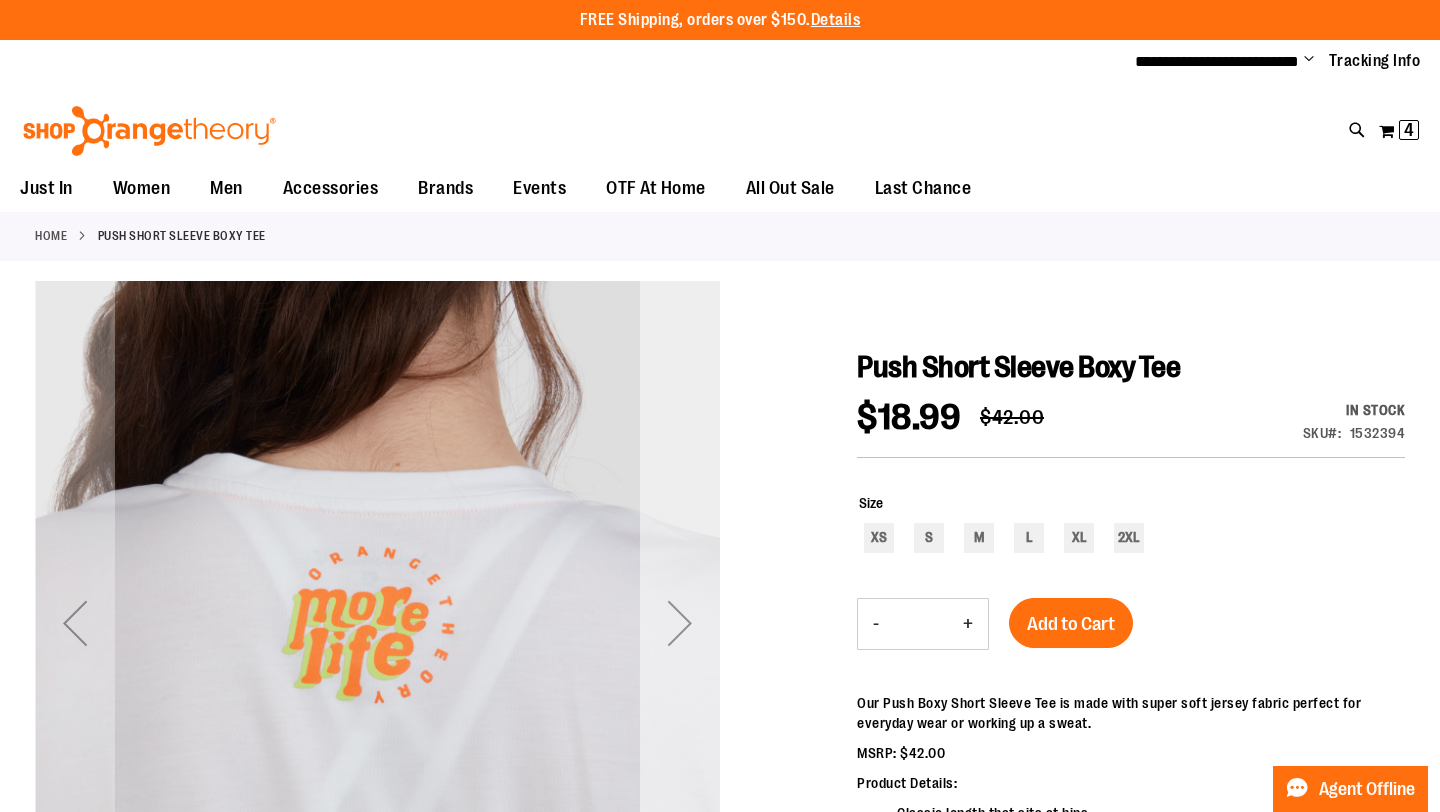 click at bounding box center [680, 623] 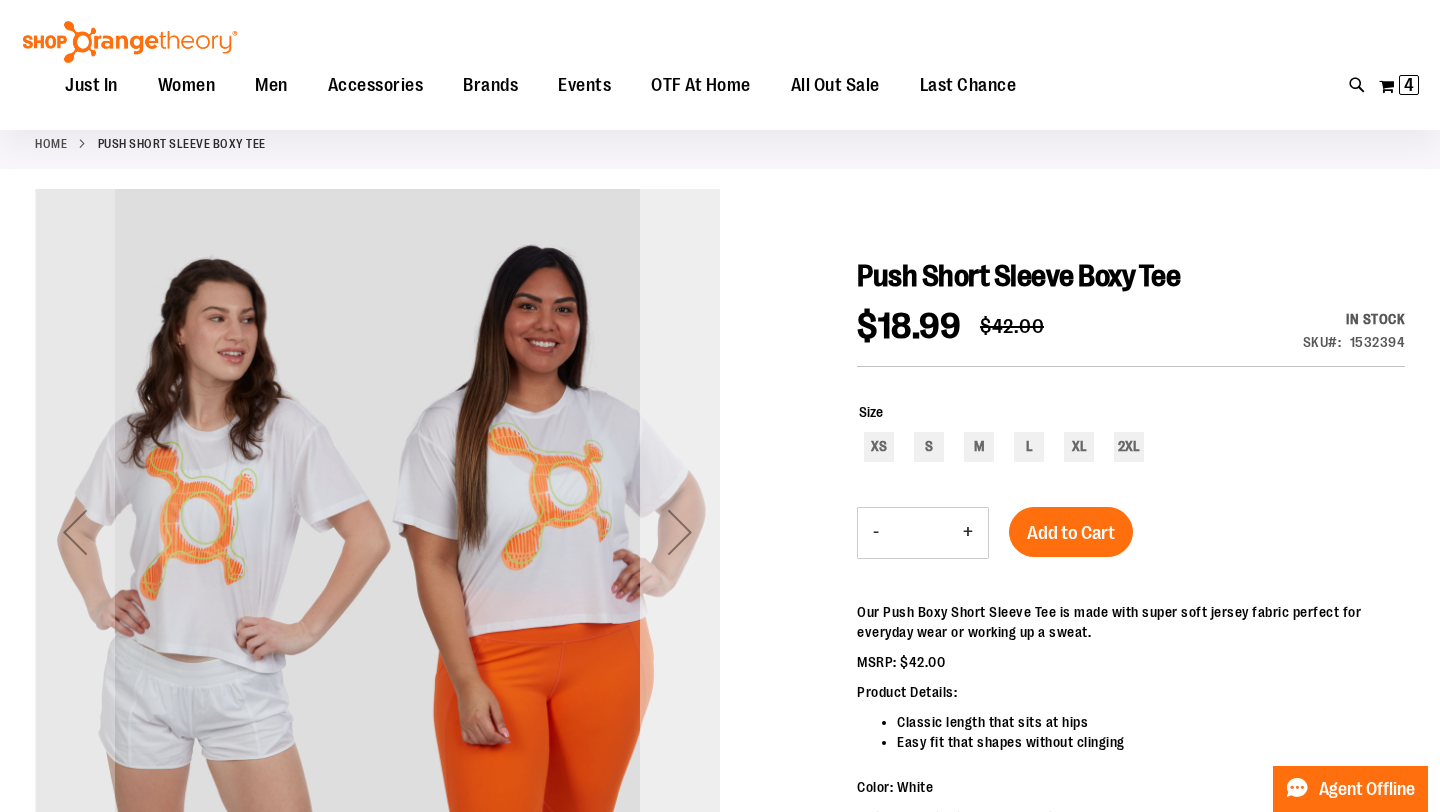 scroll, scrollTop: 92, scrollLeft: 0, axis: vertical 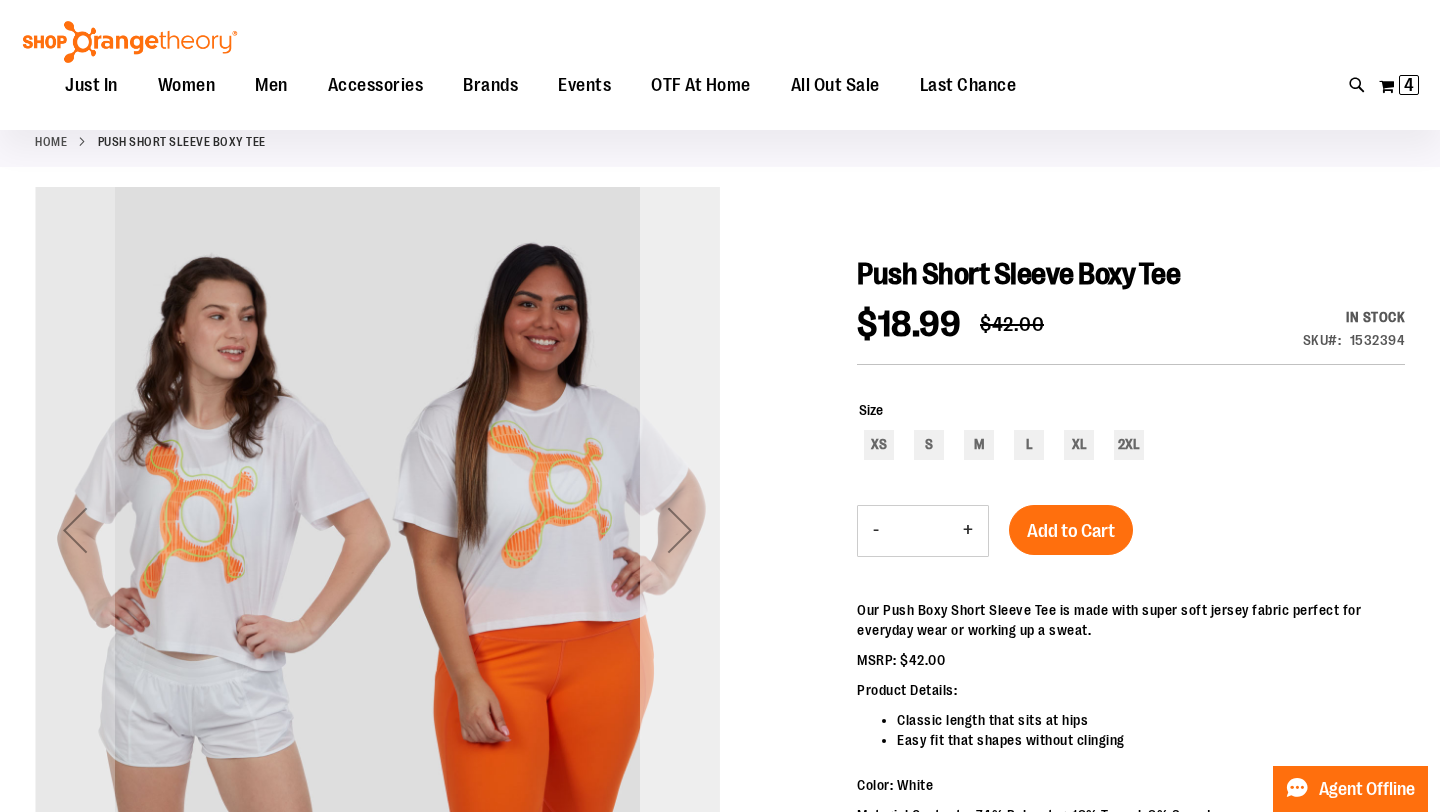 click at bounding box center [680, 530] 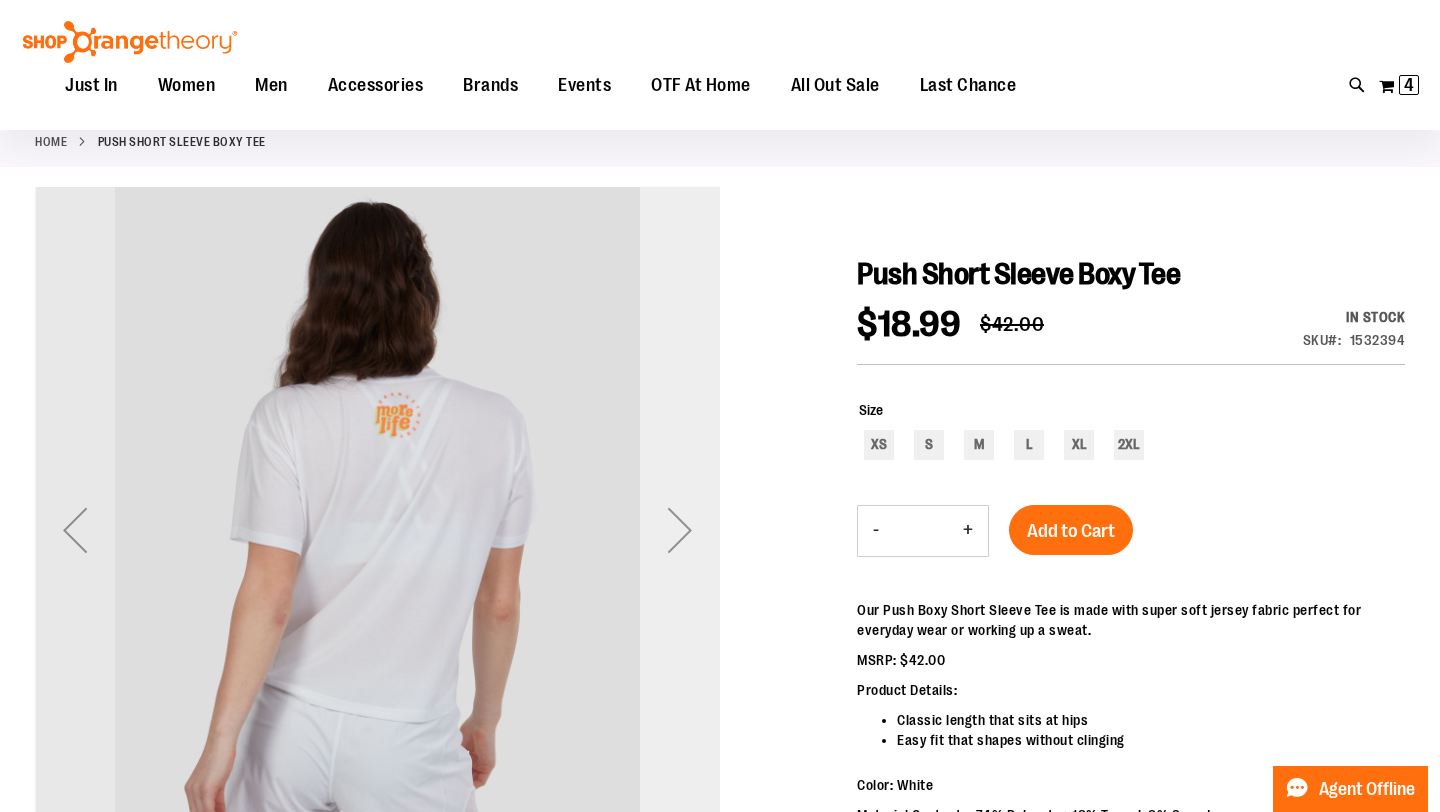 click at bounding box center [680, 530] 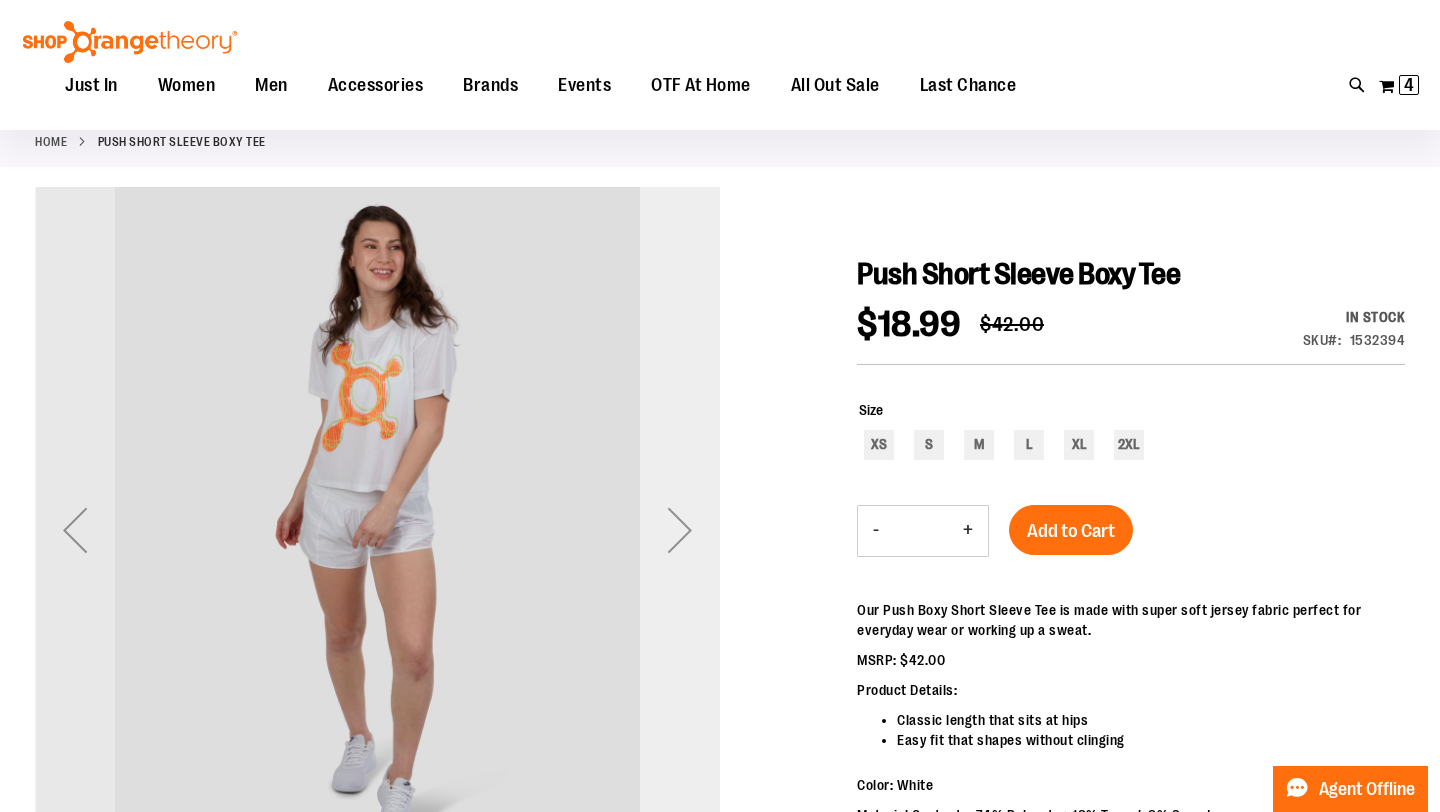 click at bounding box center (680, 530) 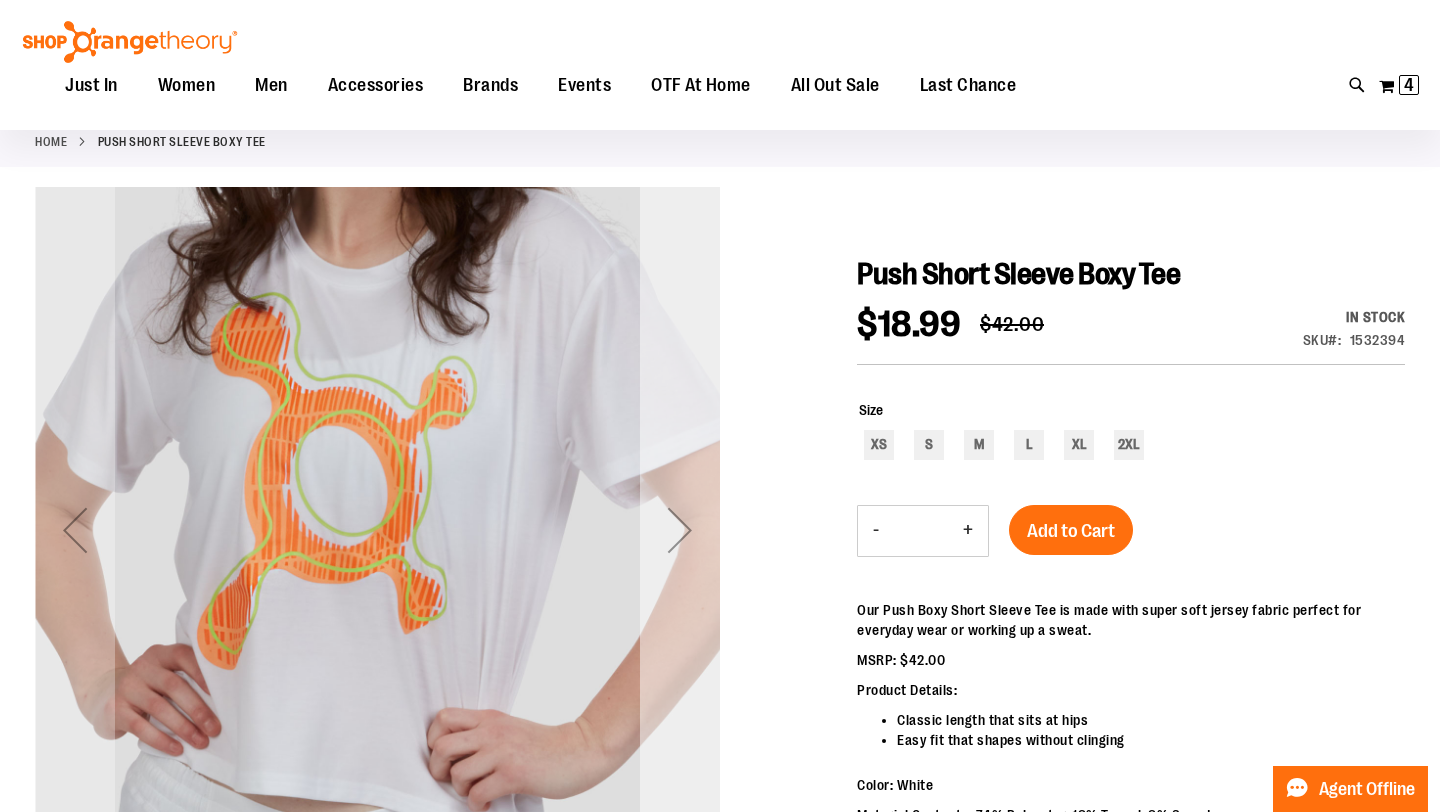 click at bounding box center [680, 530] 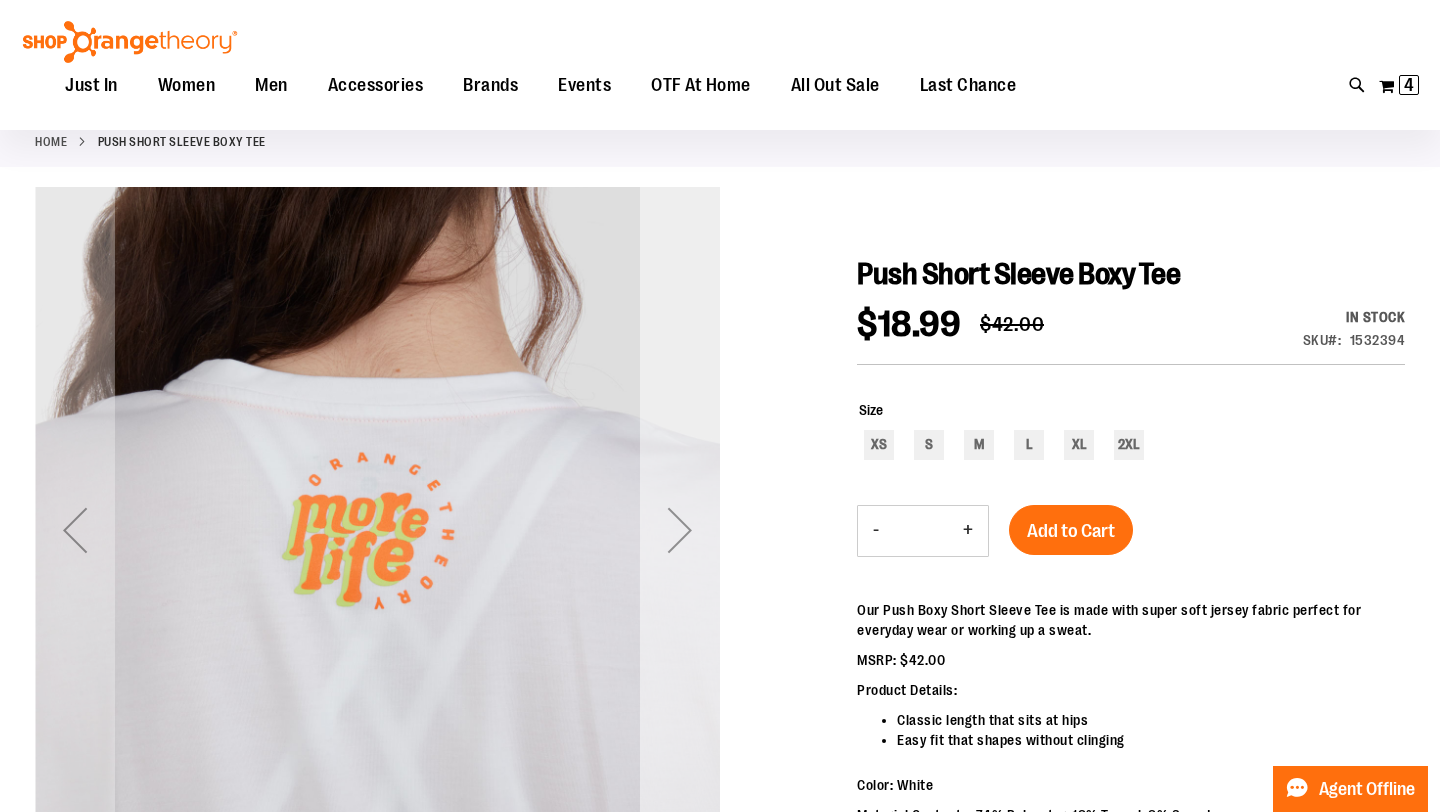 click at bounding box center [680, 530] 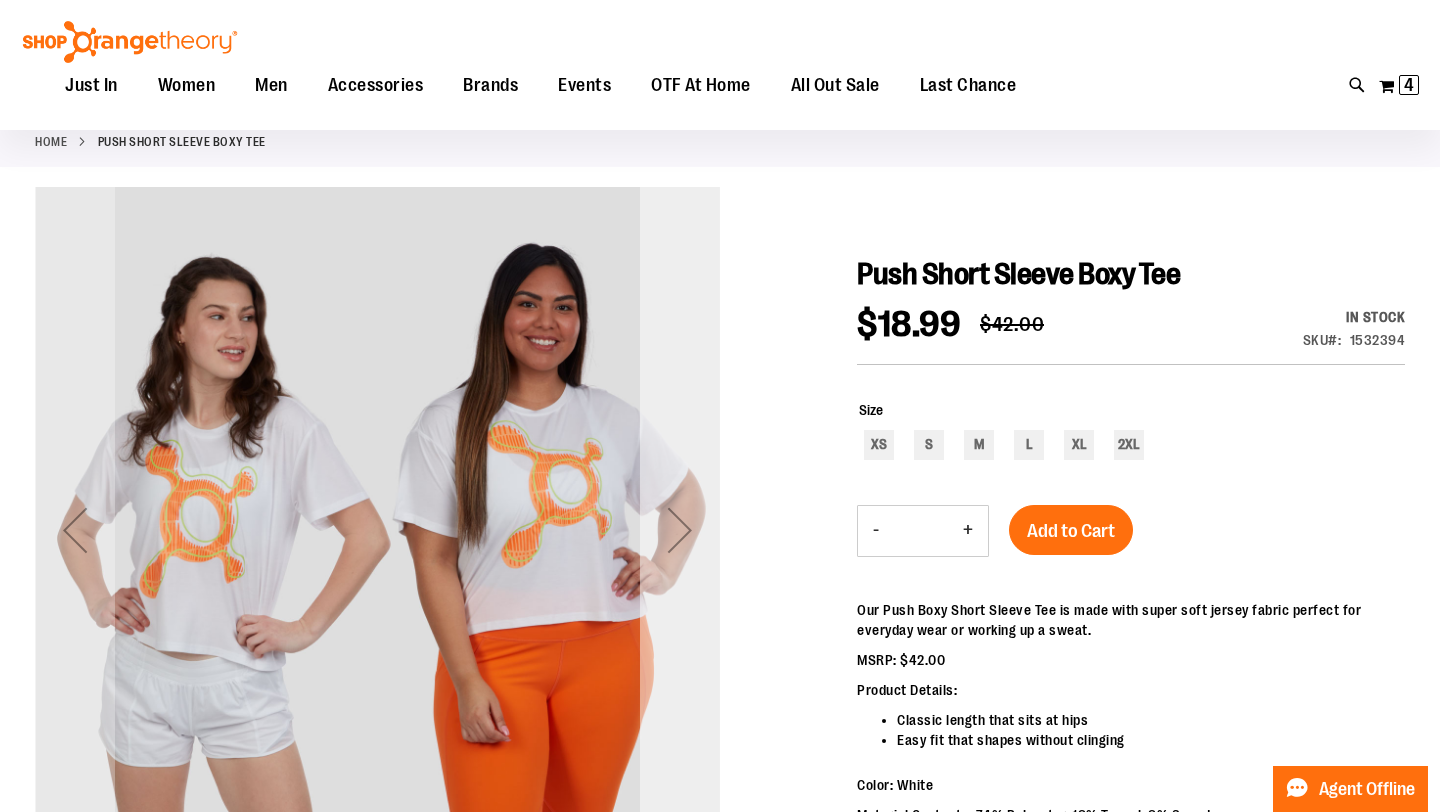 click at bounding box center (680, 530) 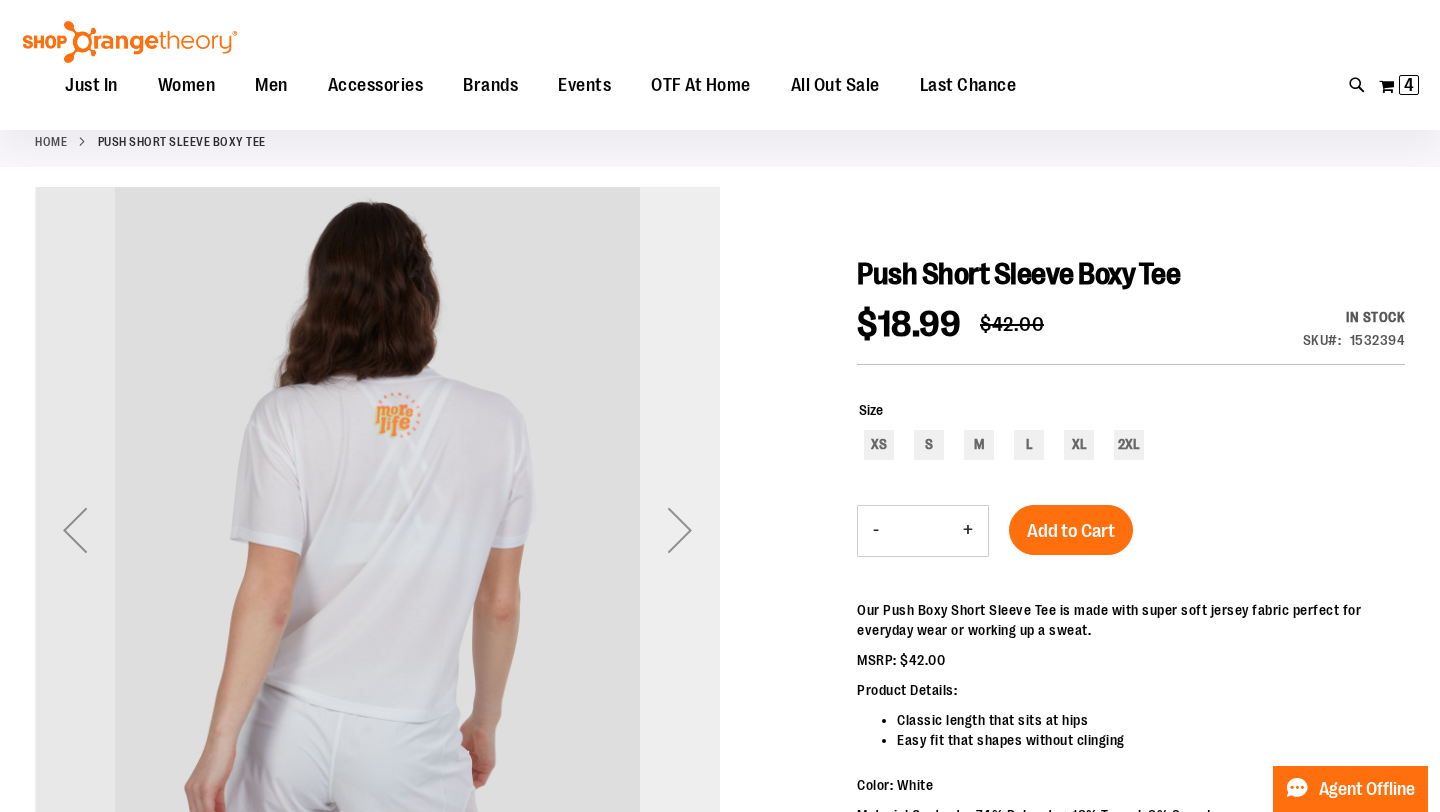 click at bounding box center [680, 530] 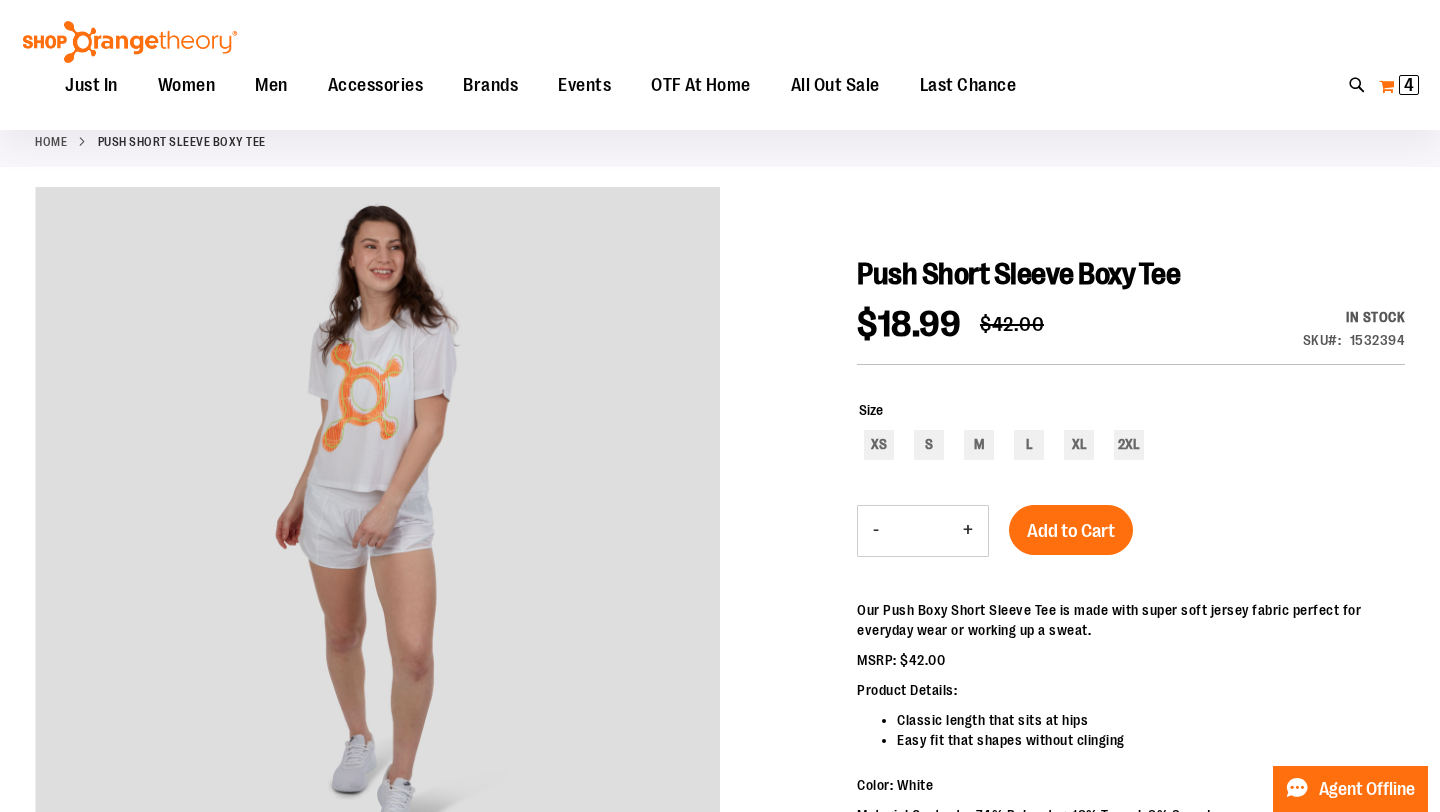 click on "4
4
items" at bounding box center (1409, 85) 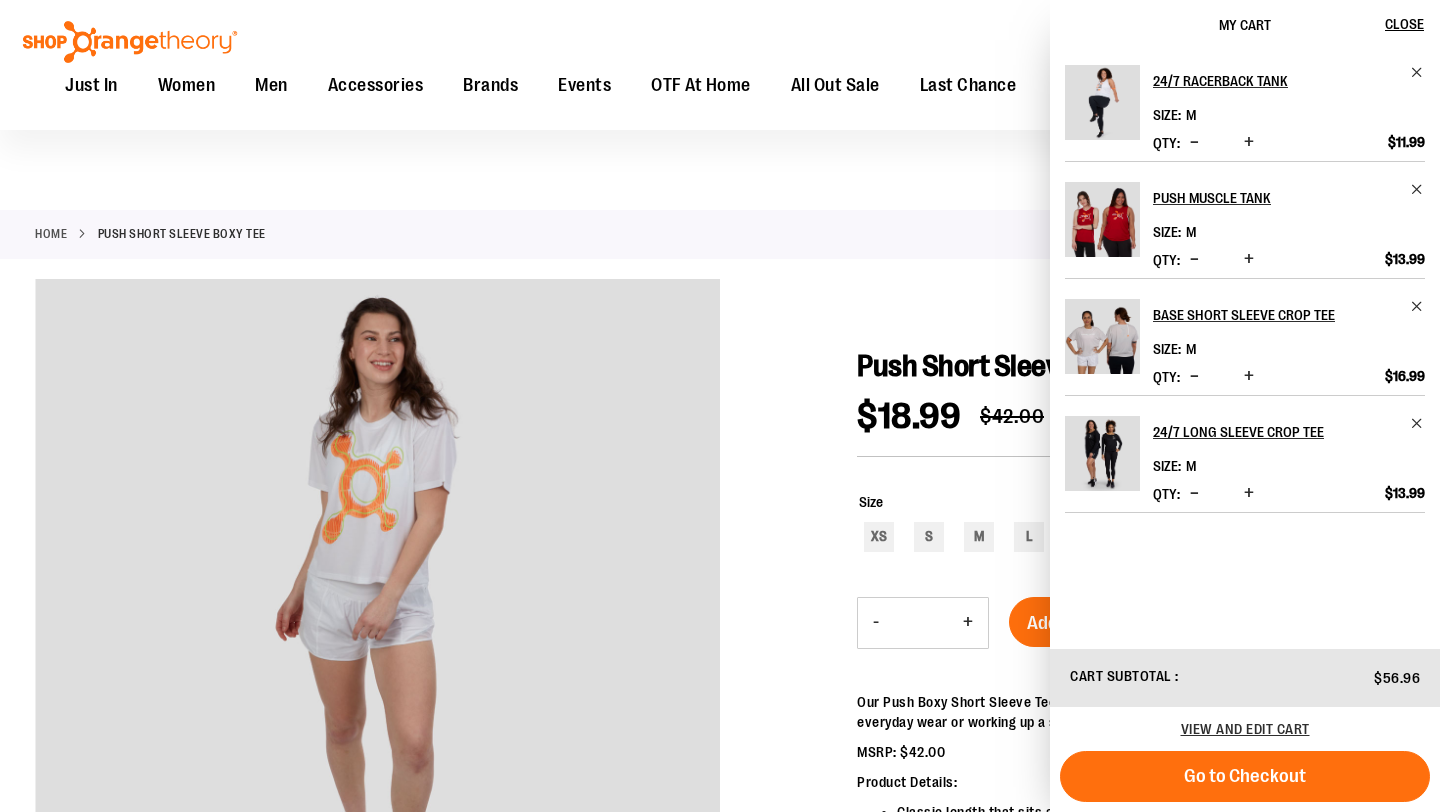 scroll, scrollTop: 30, scrollLeft: 0, axis: vertical 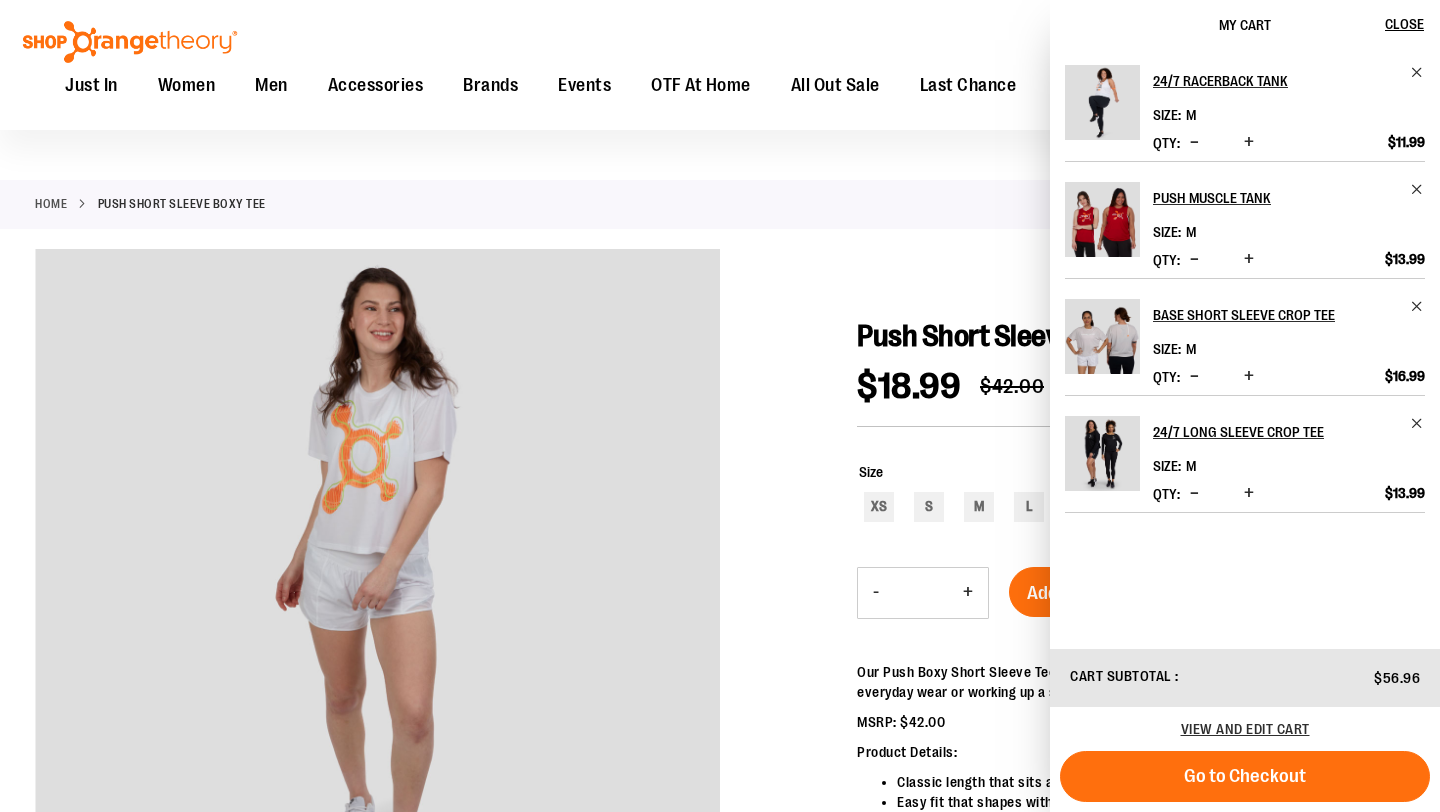 click at bounding box center [720, 75] 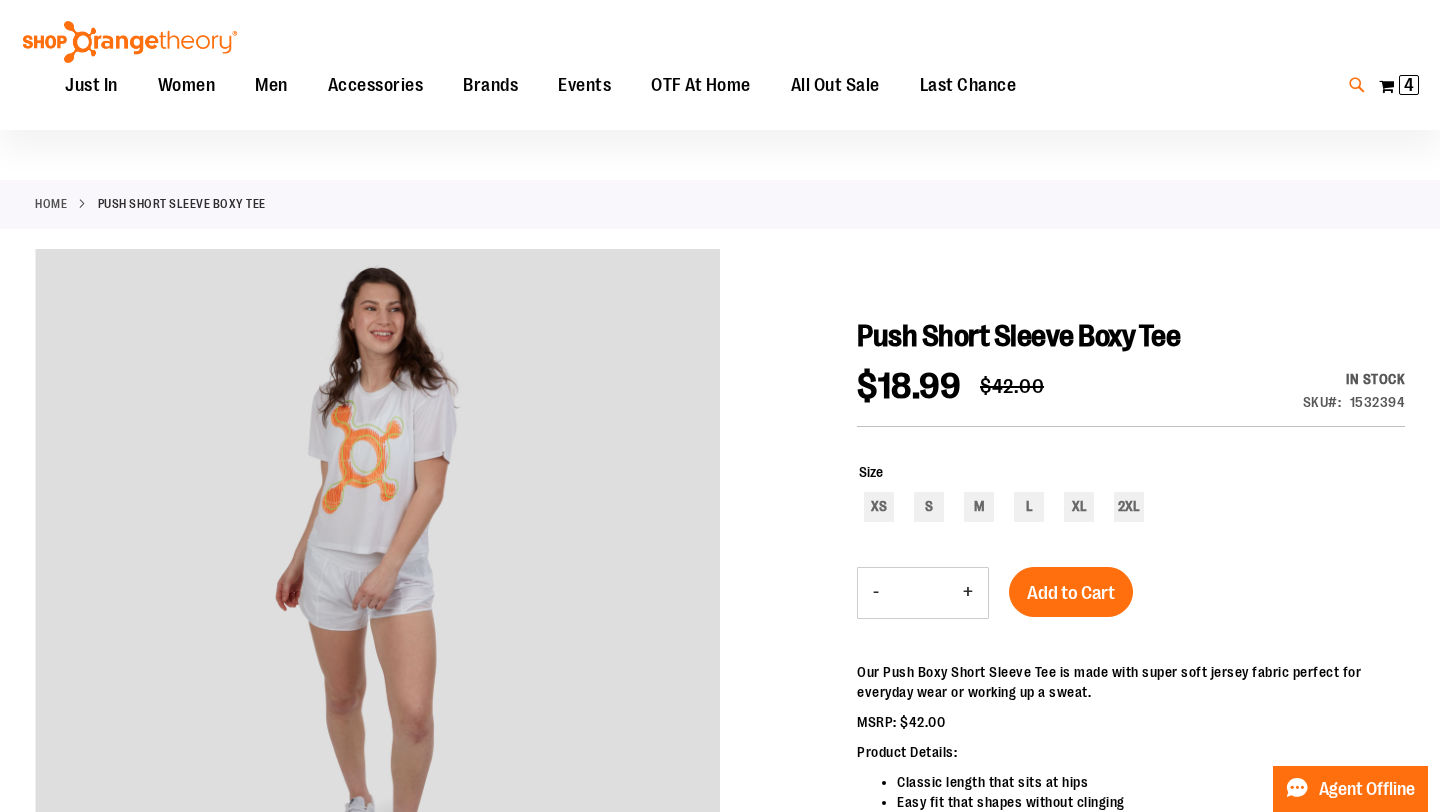 click at bounding box center [1357, 85] 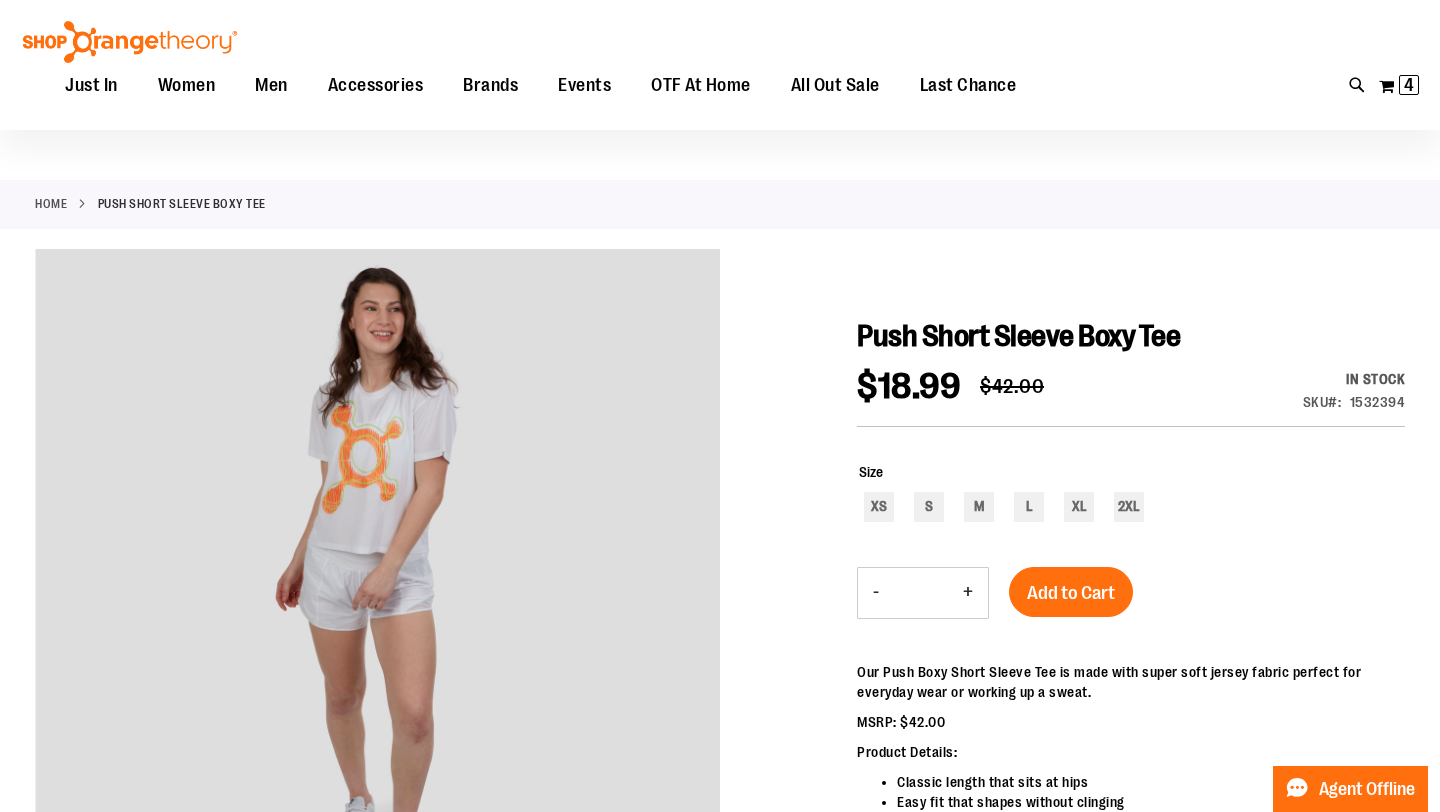 click on "Search" at bounding box center [719, 113] 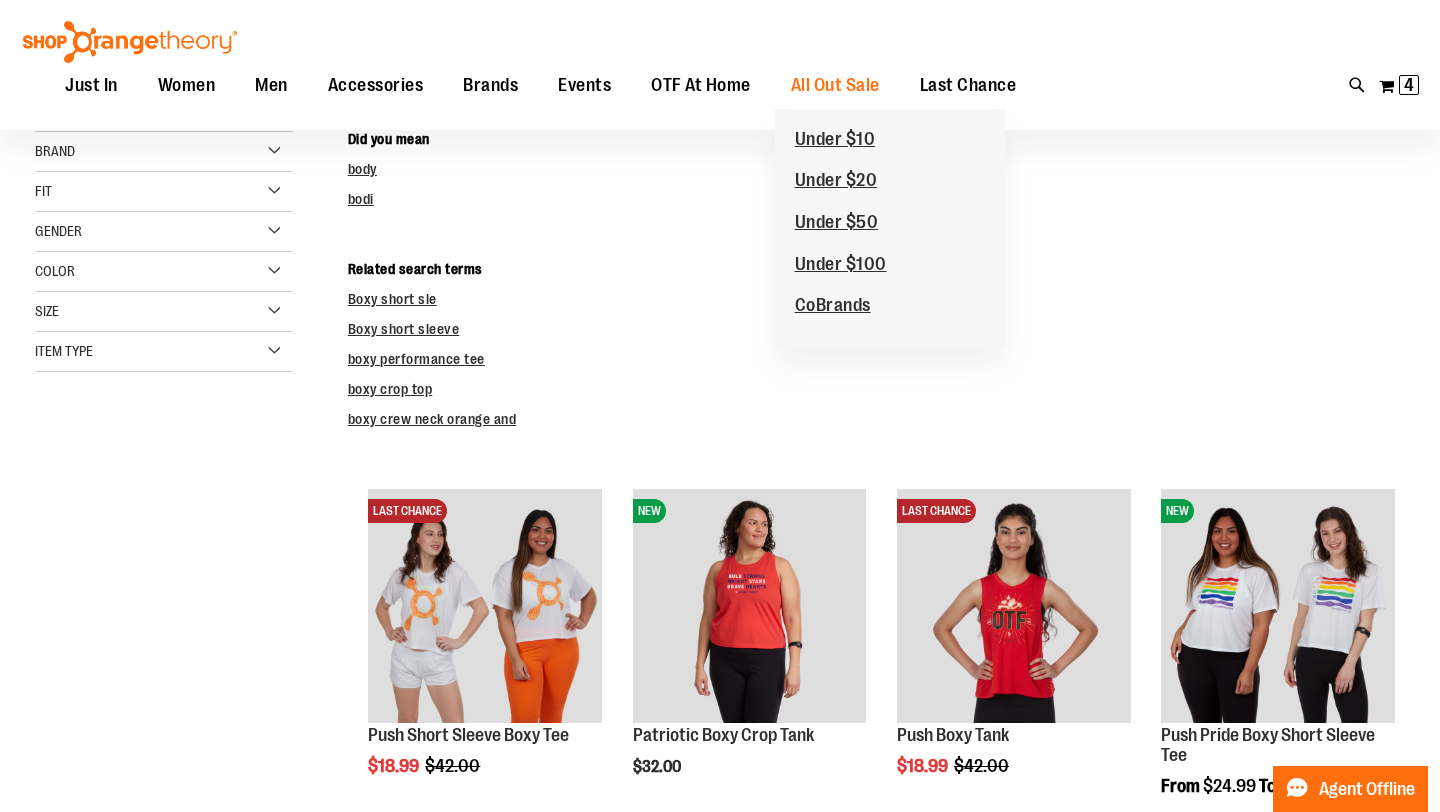 scroll, scrollTop: 289, scrollLeft: 0, axis: vertical 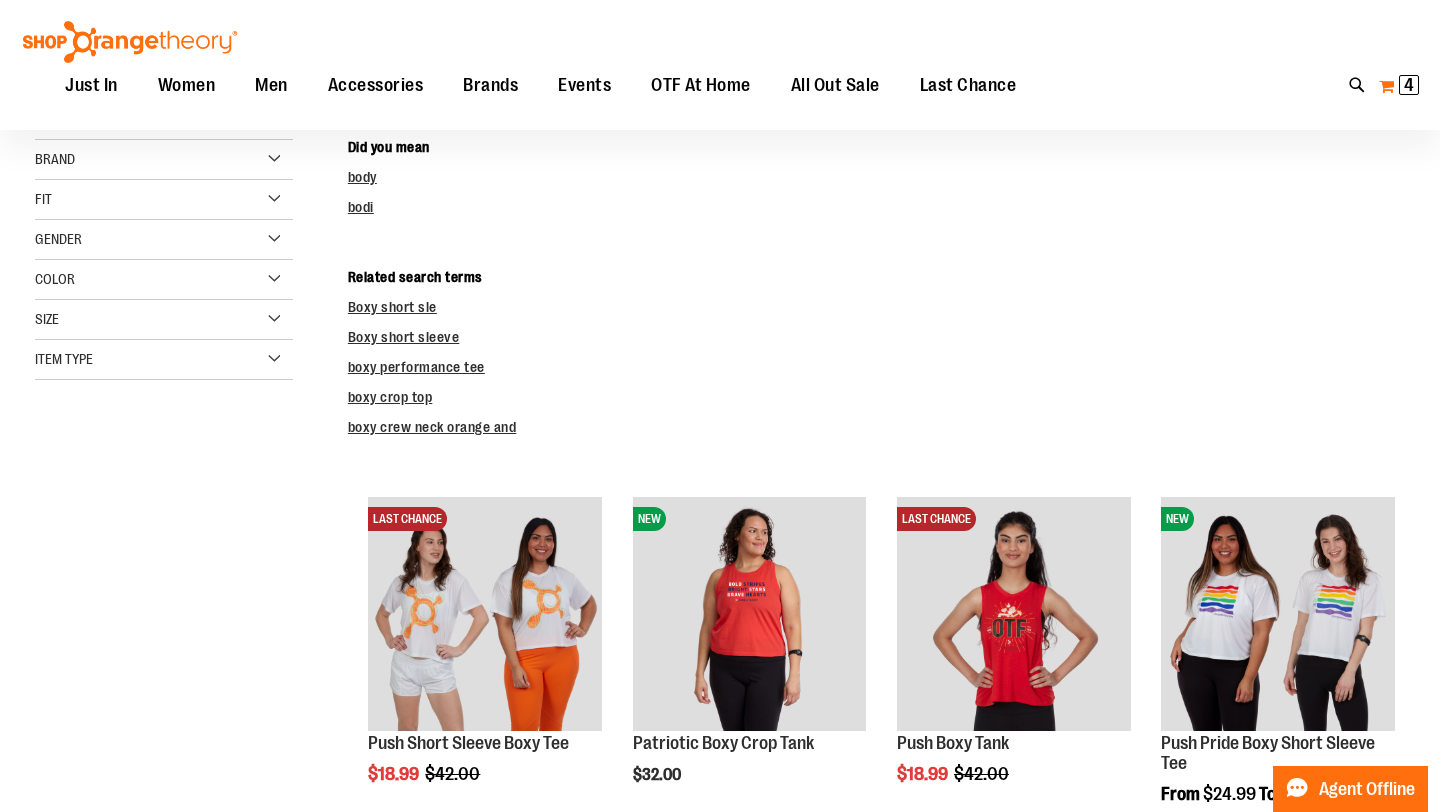 click on "4" at bounding box center [1409, 85] 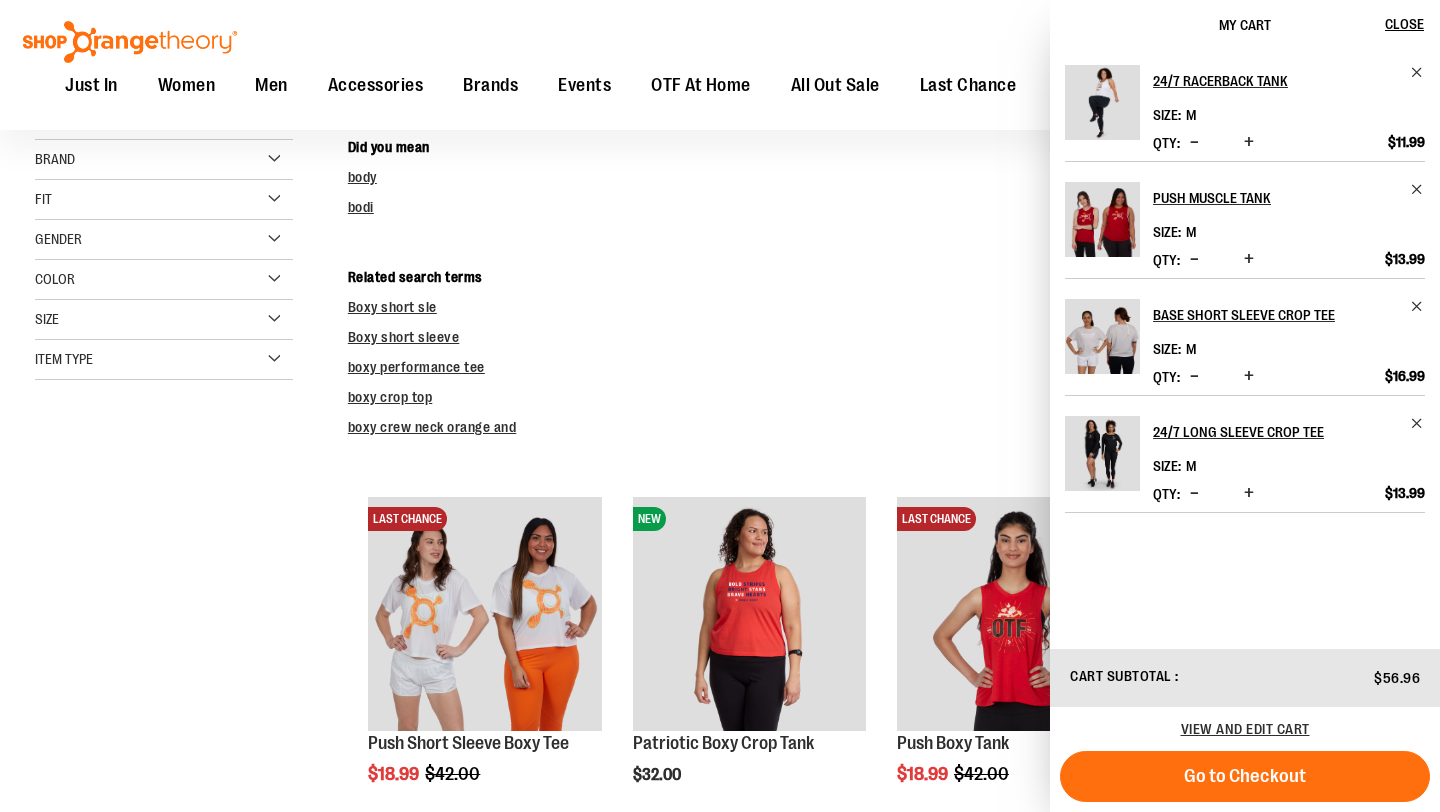 click at bounding box center (1102, 336) 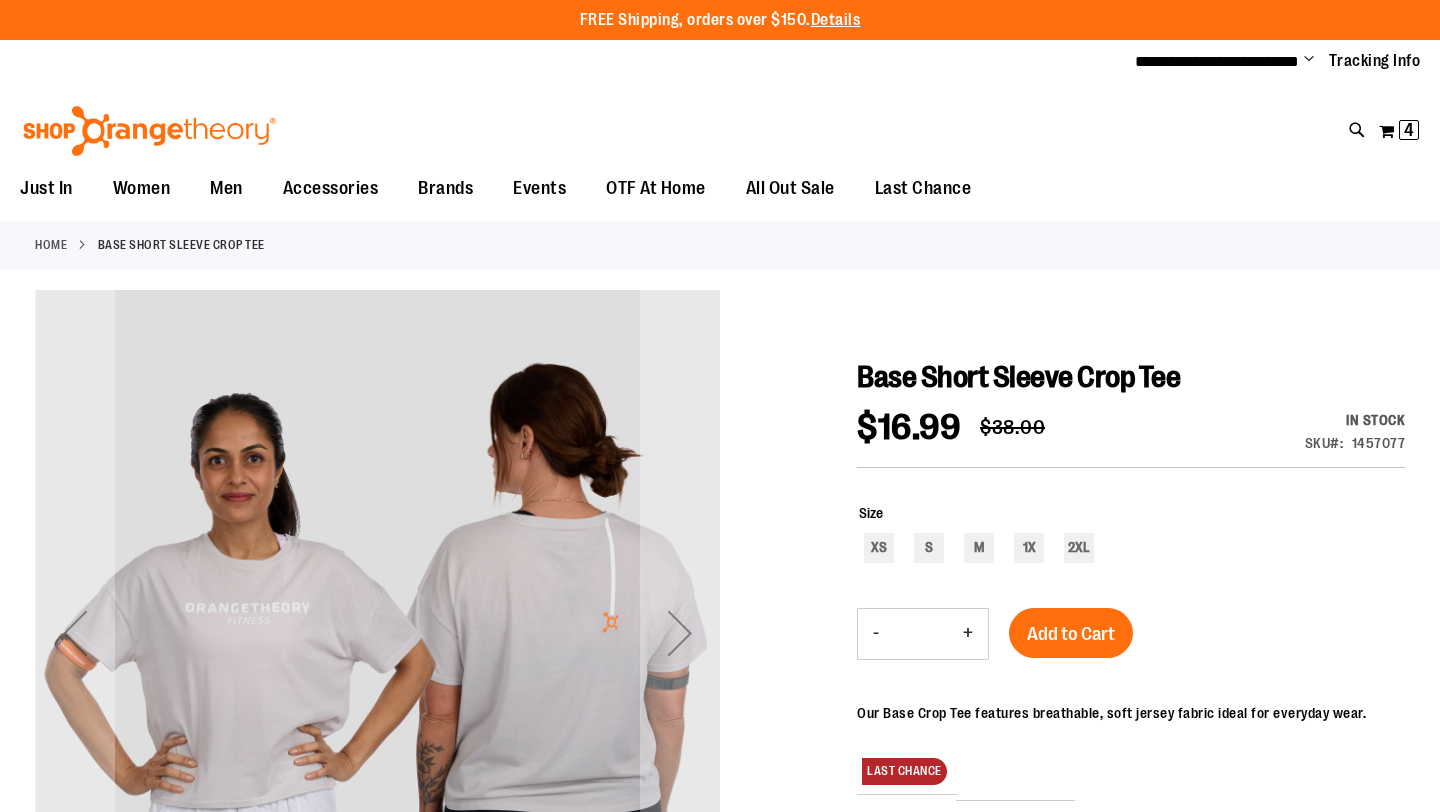 scroll, scrollTop: 0, scrollLeft: 0, axis: both 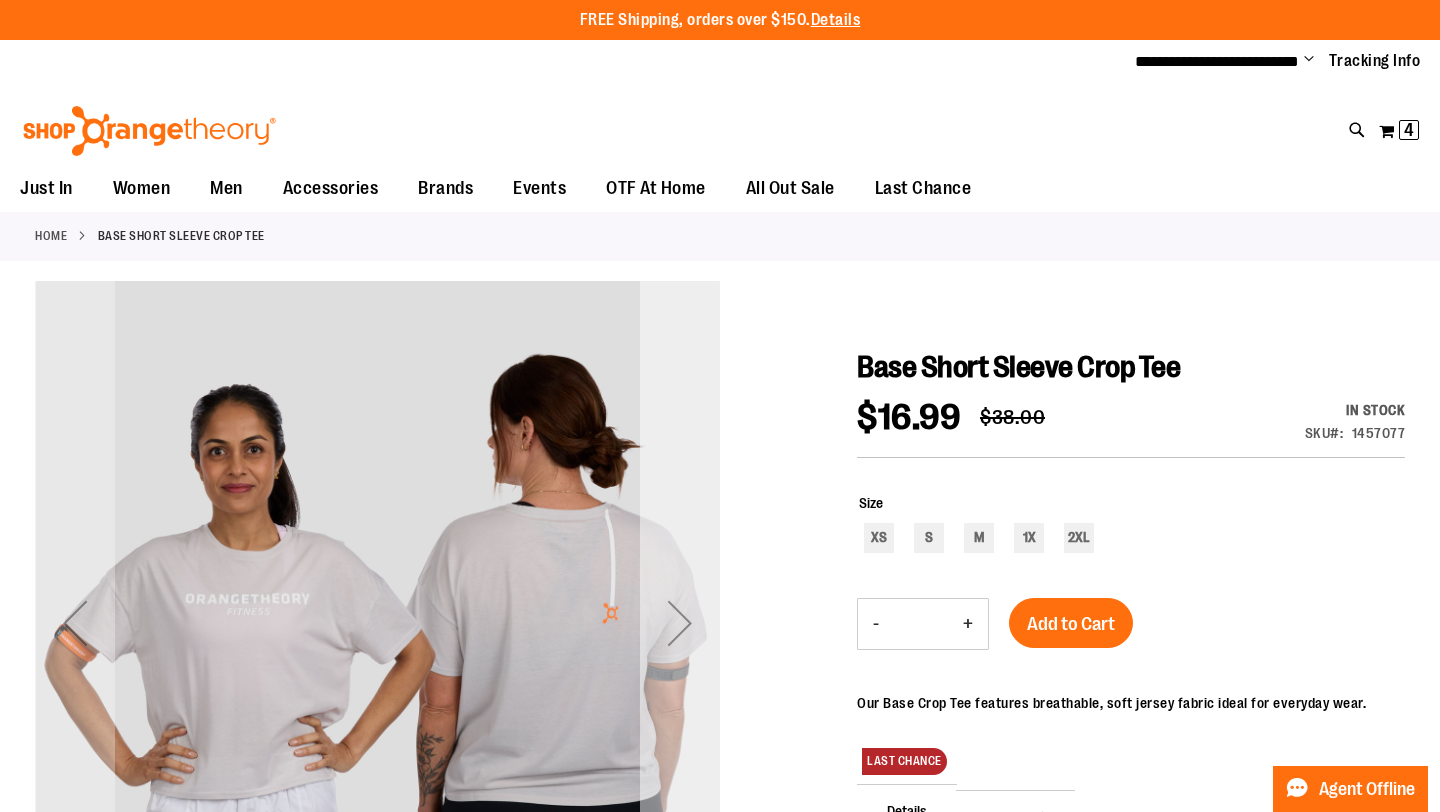 click at bounding box center (680, 623) 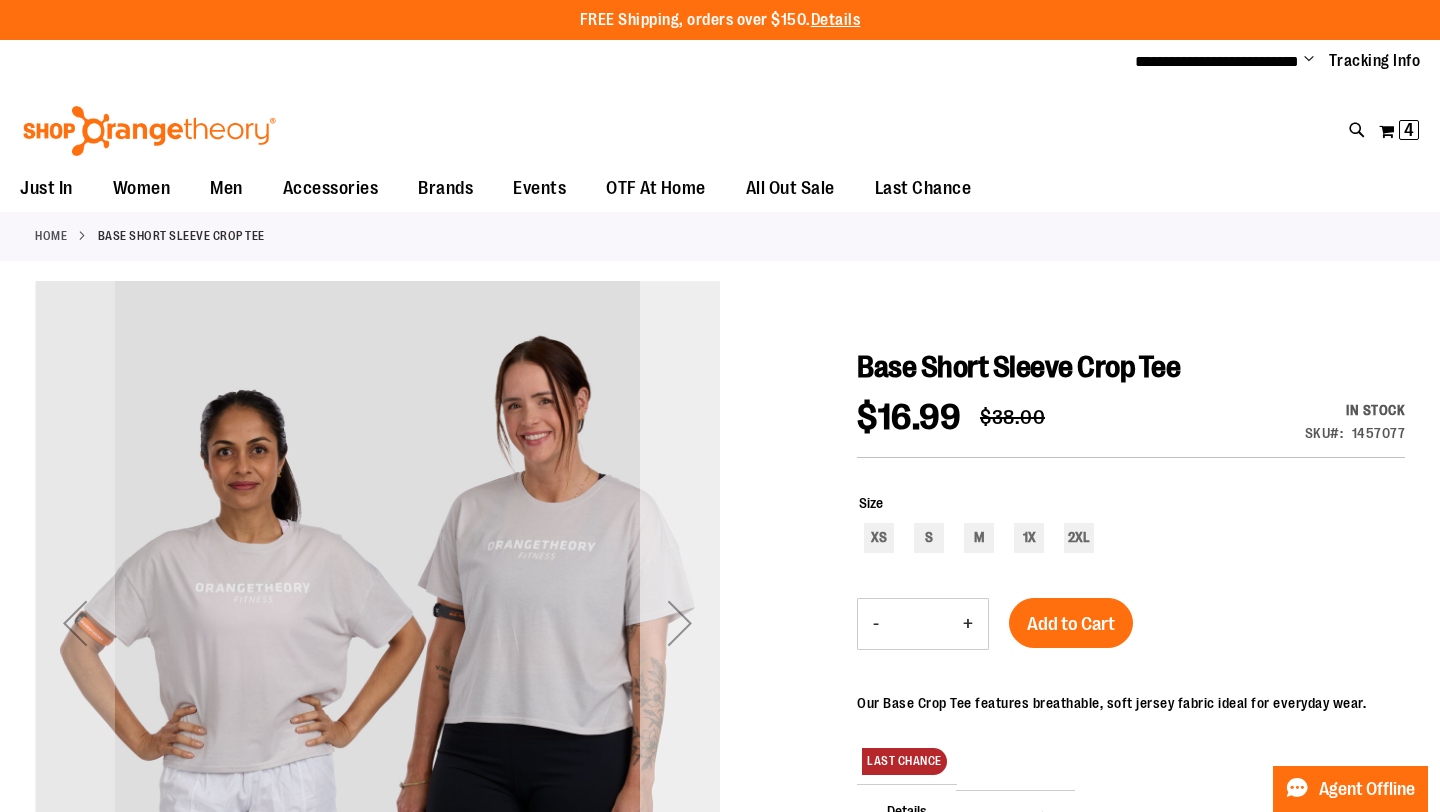 click at bounding box center [680, 623] 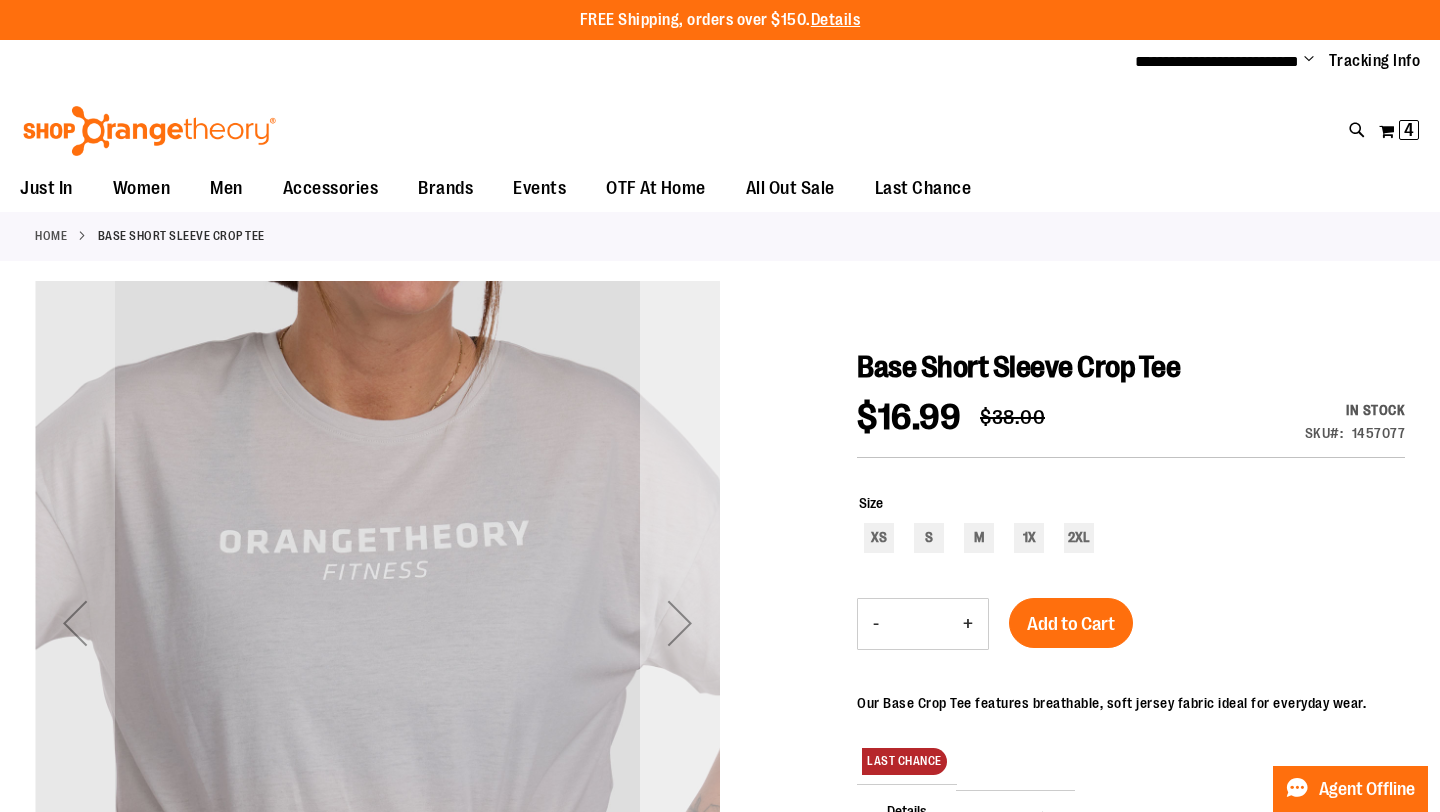 click at bounding box center [680, 623] 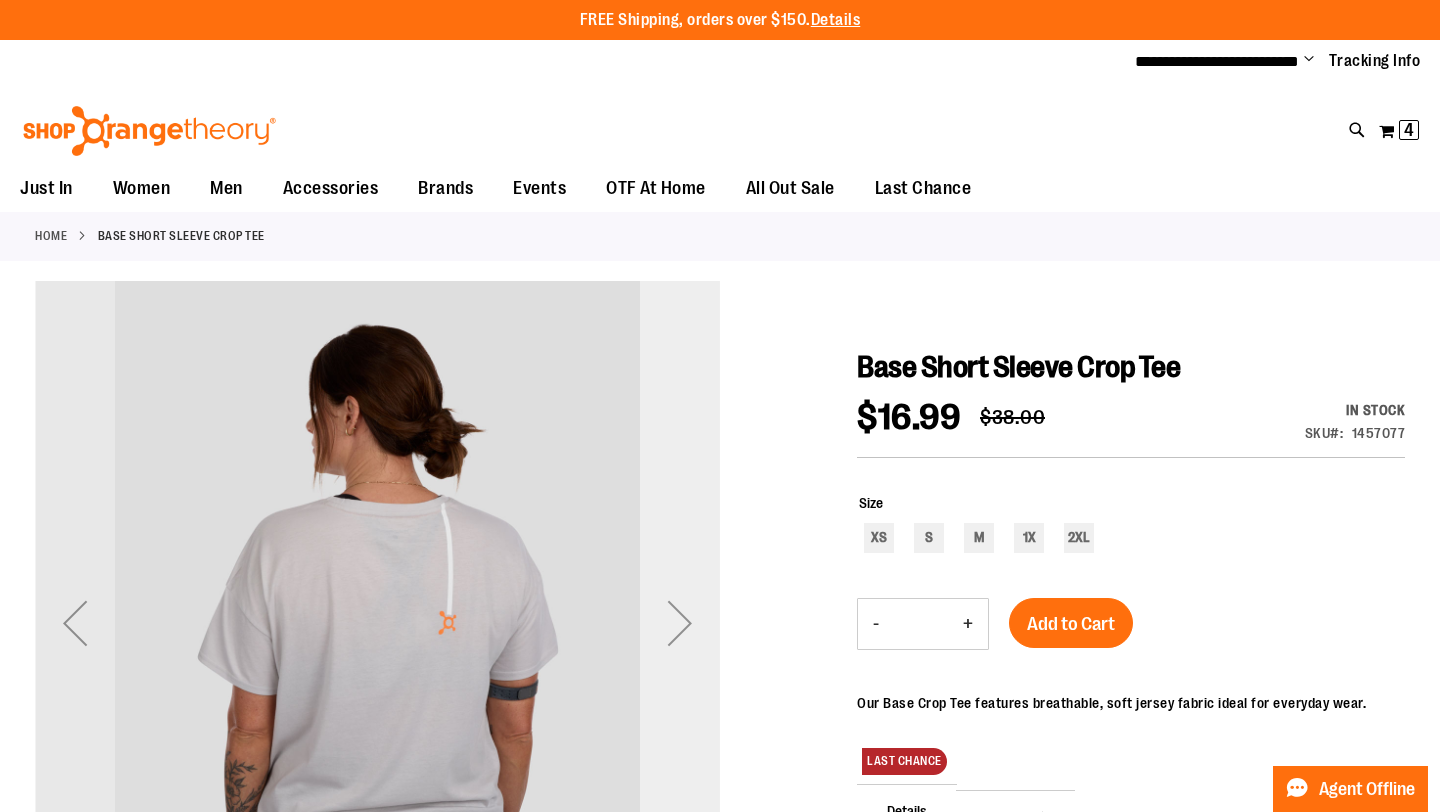 click at bounding box center (680, 623) 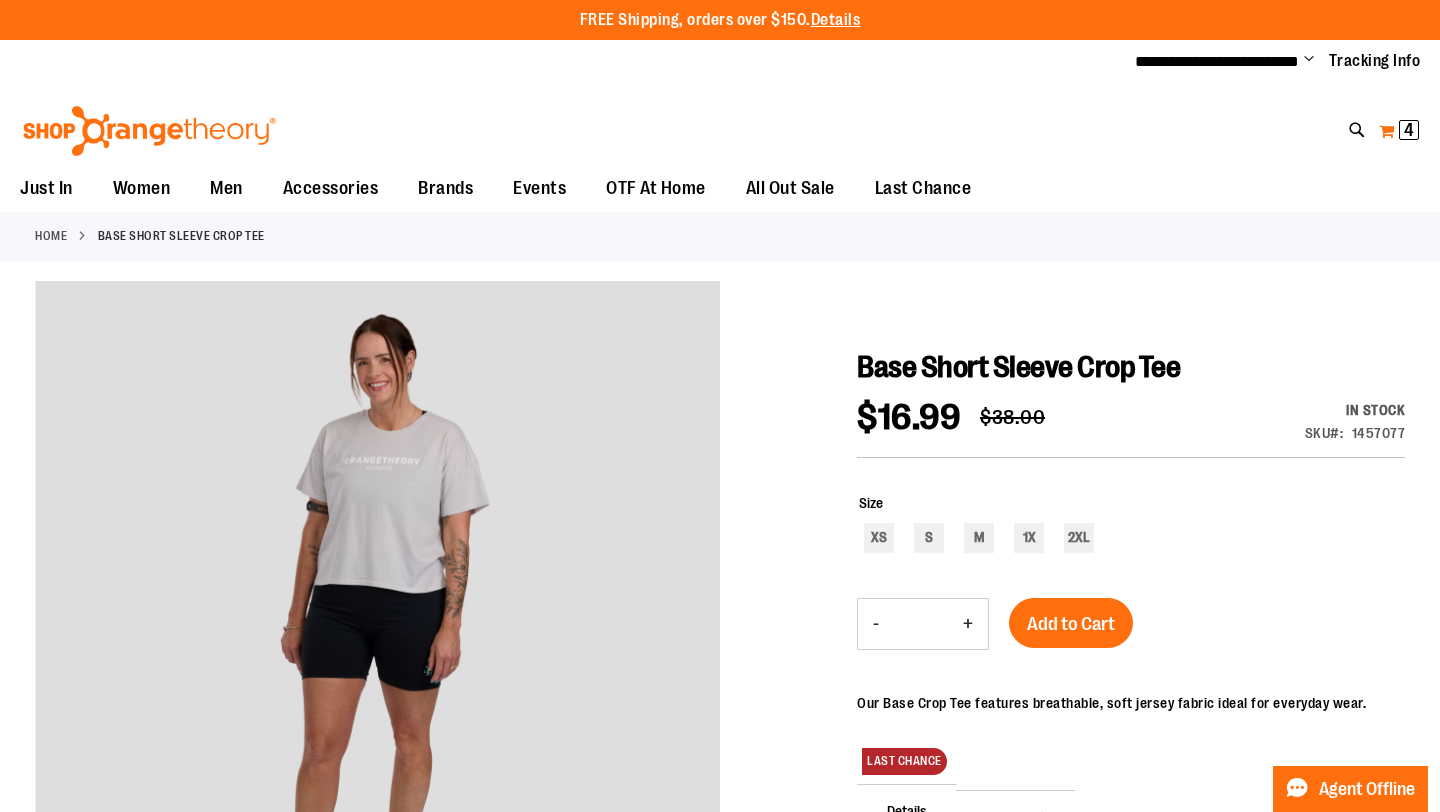 click on "4" at bounding box center [1409, 130] 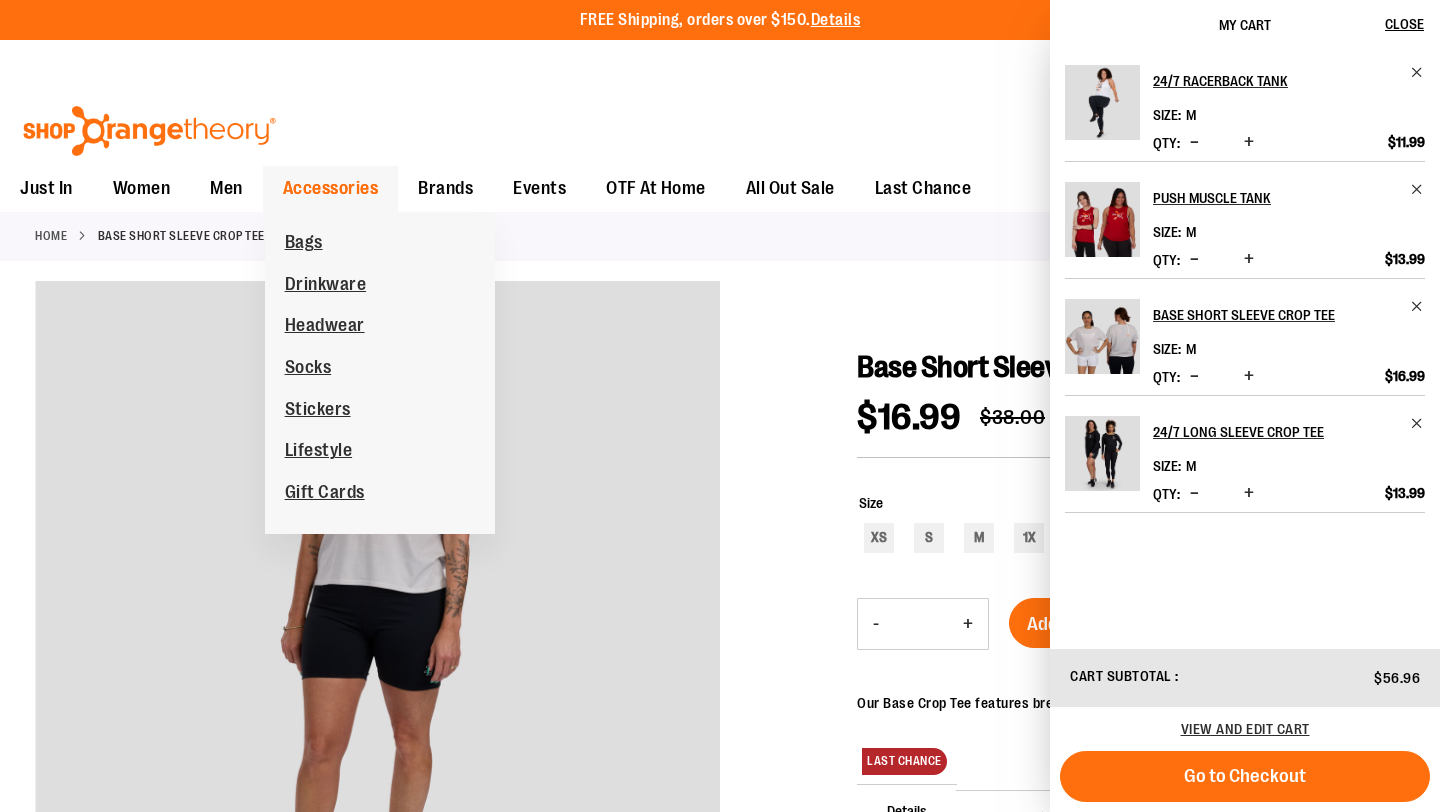 click on "Accessories" at bounding box center [331, 188] 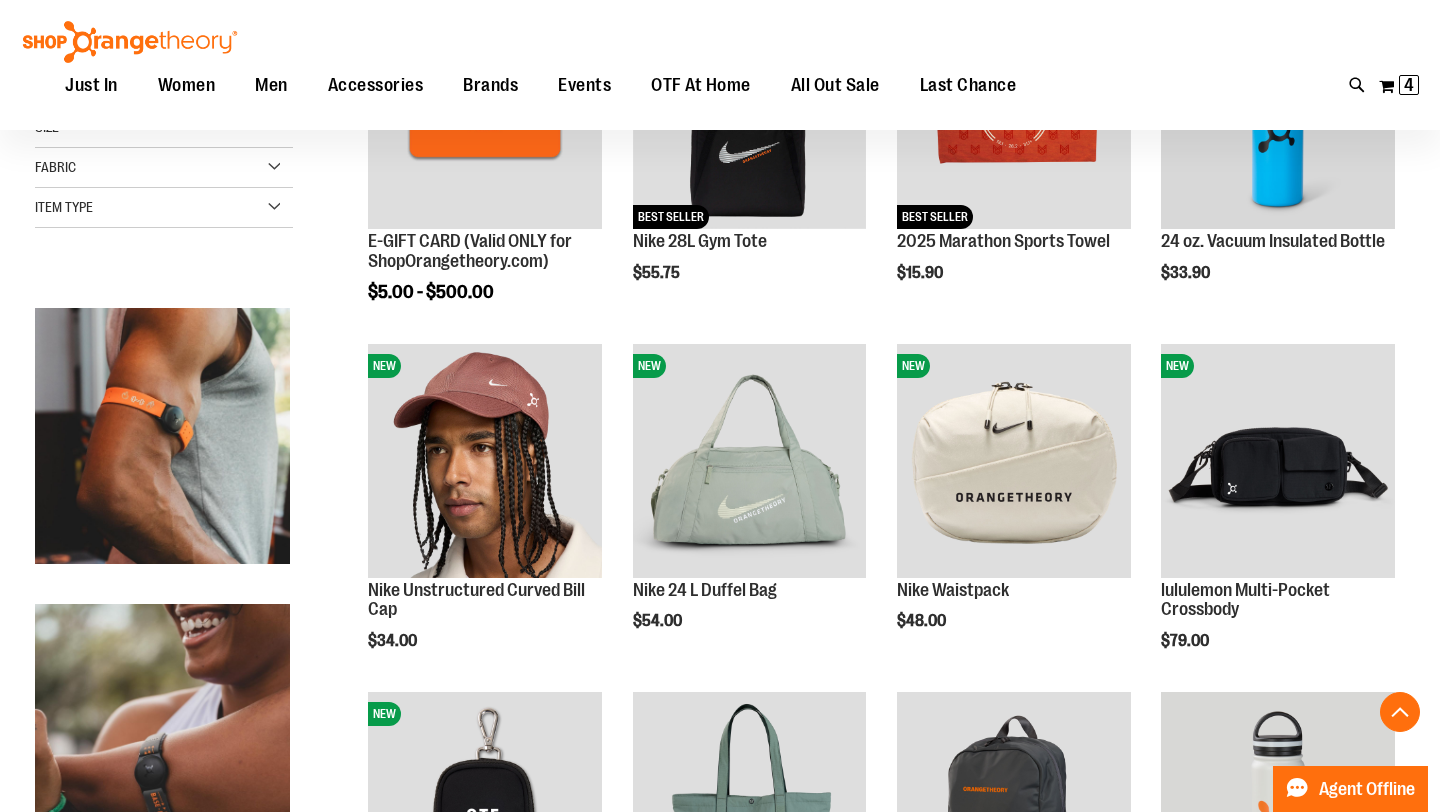 scroll, scrollTop: 414, scrollLeft: 0, axis: vertical 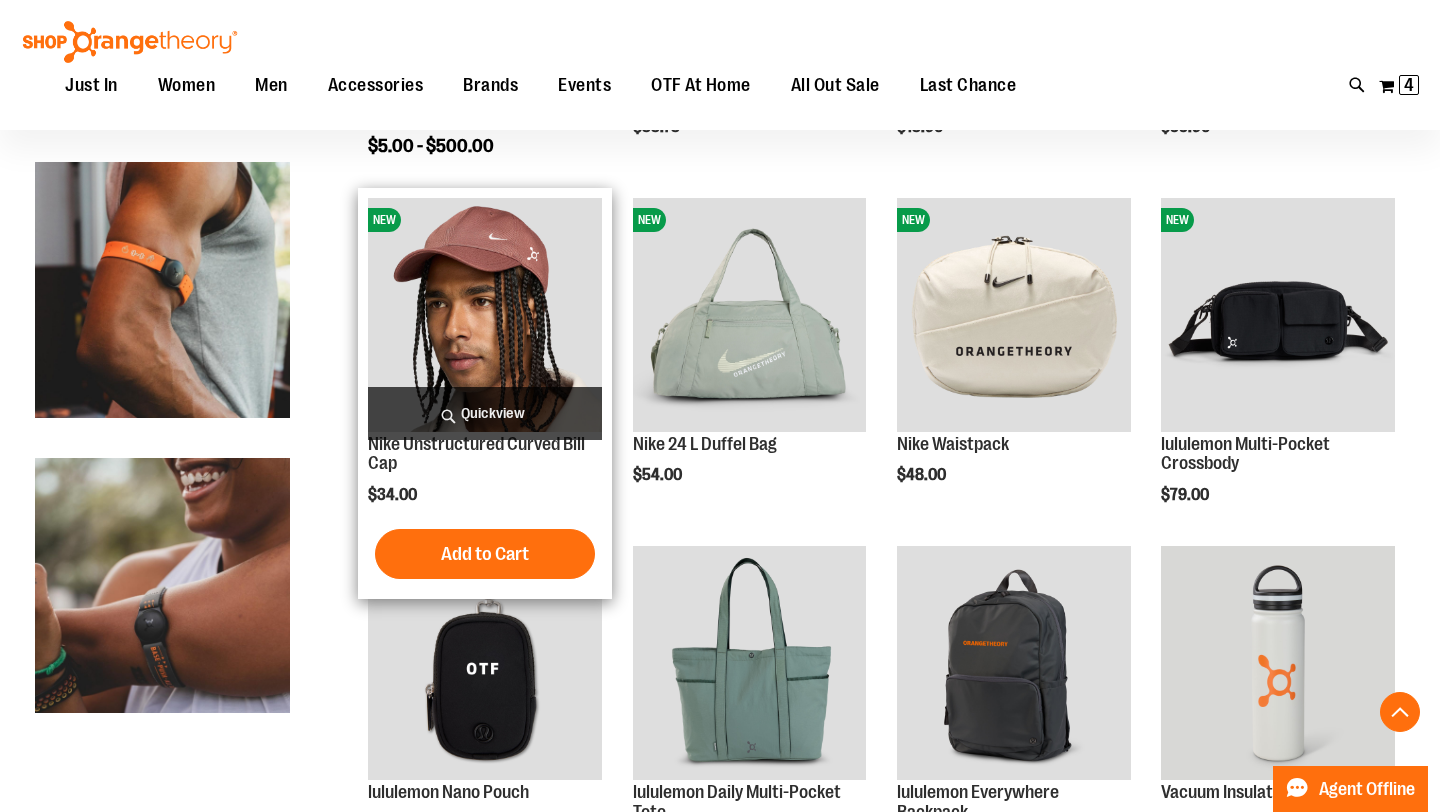 click on "Quickview" at bounding box center (485, 413) 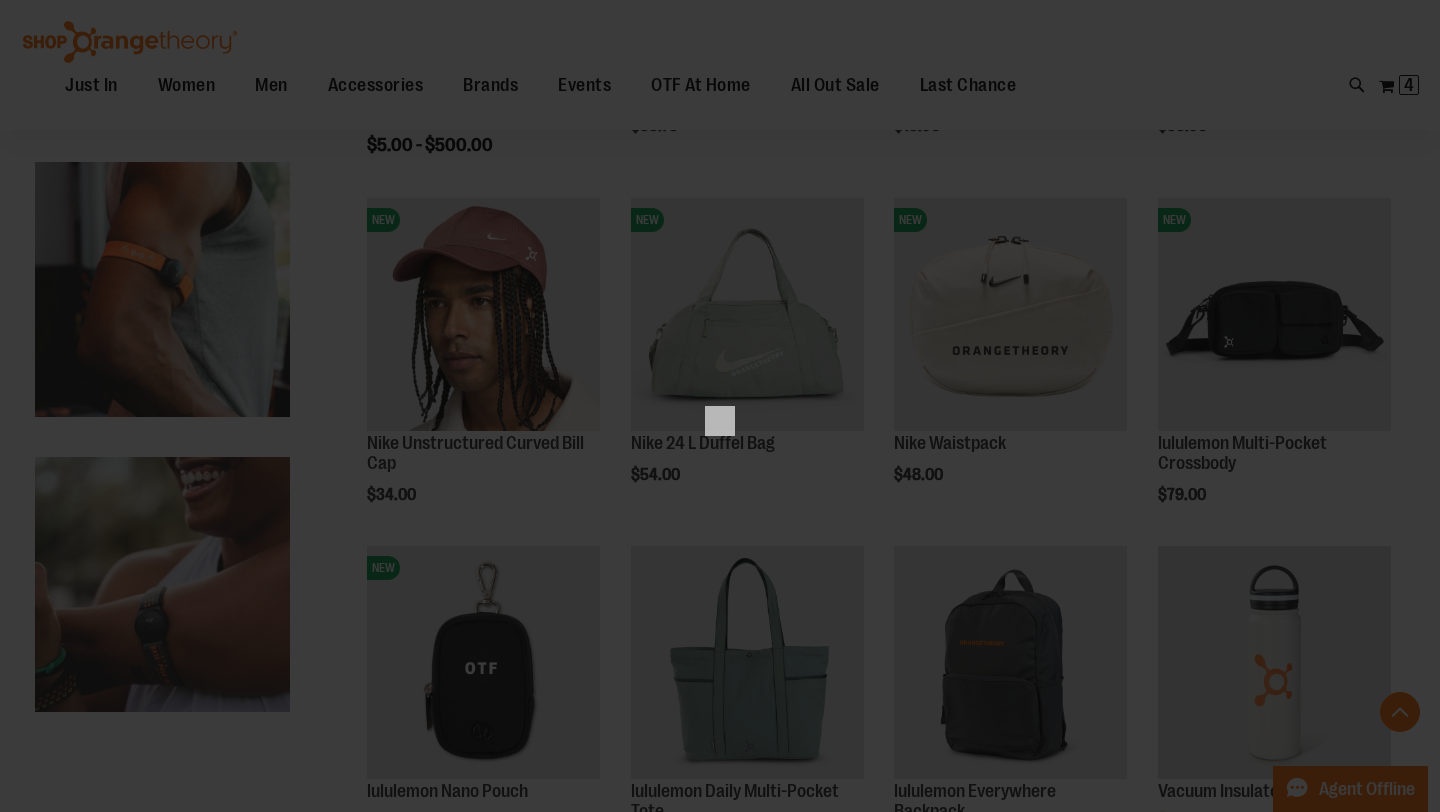scroll, scrollTop: 0, scrollLeft: 0, axis: both 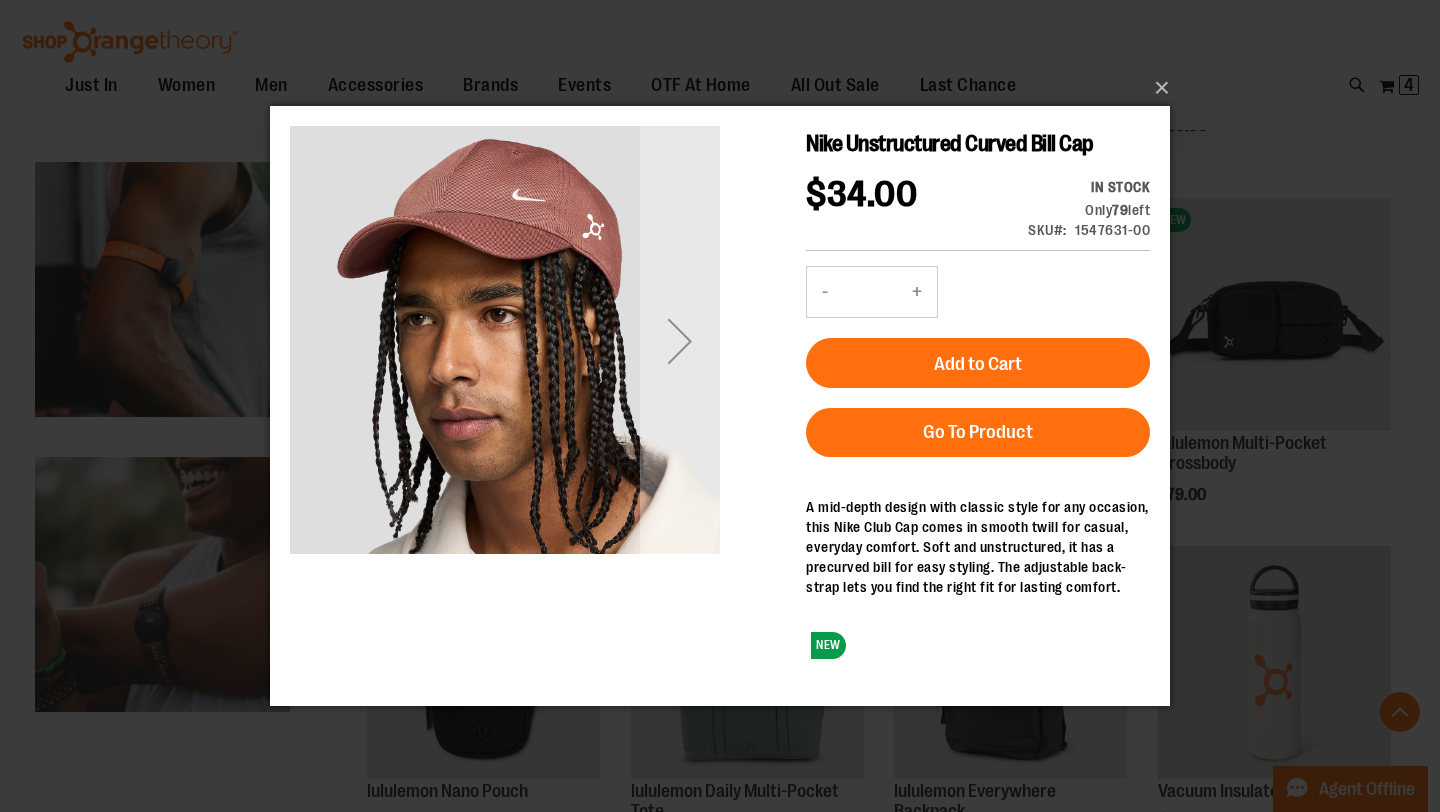 click at bounding box center [680, 341] 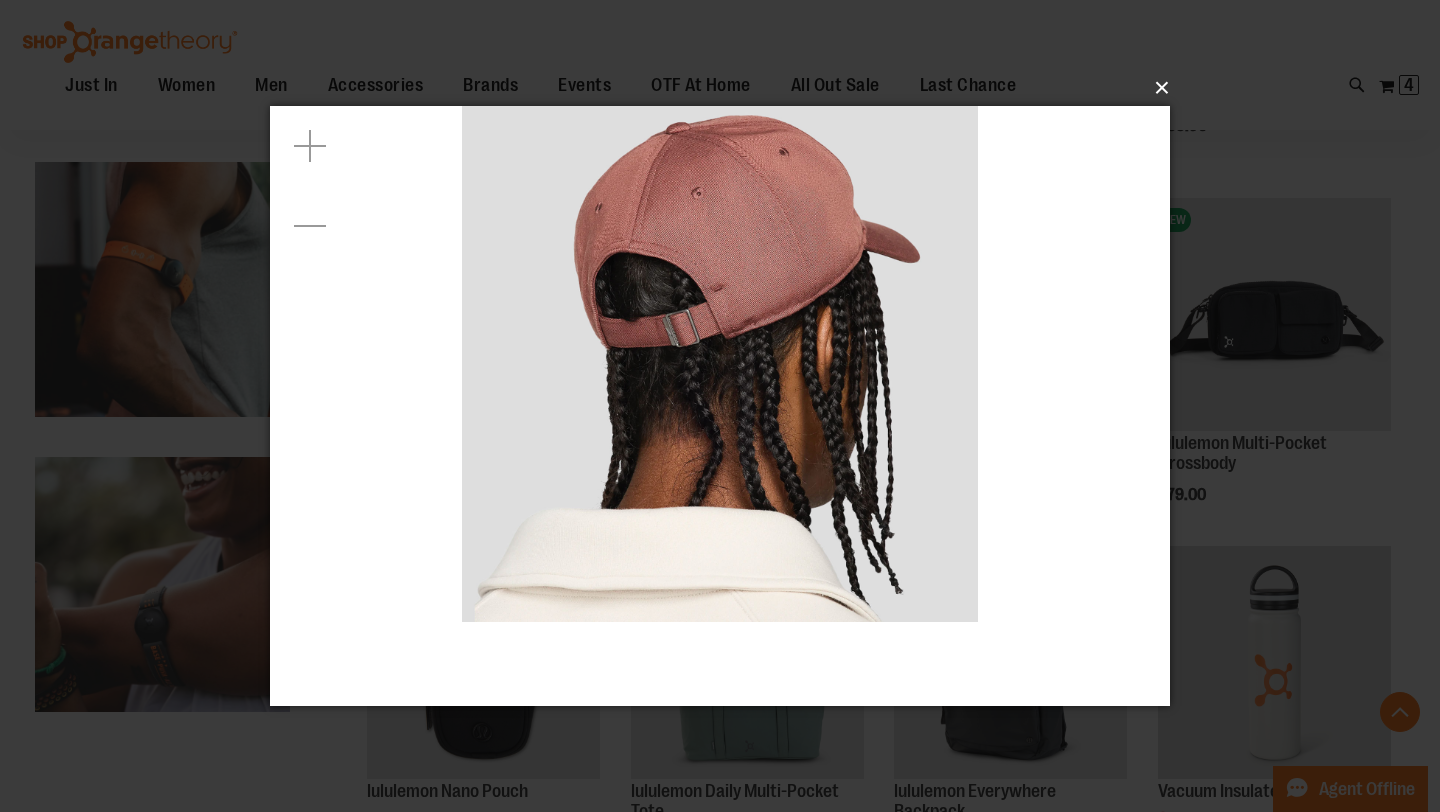 click on "×" at bounding box center (726, 88) 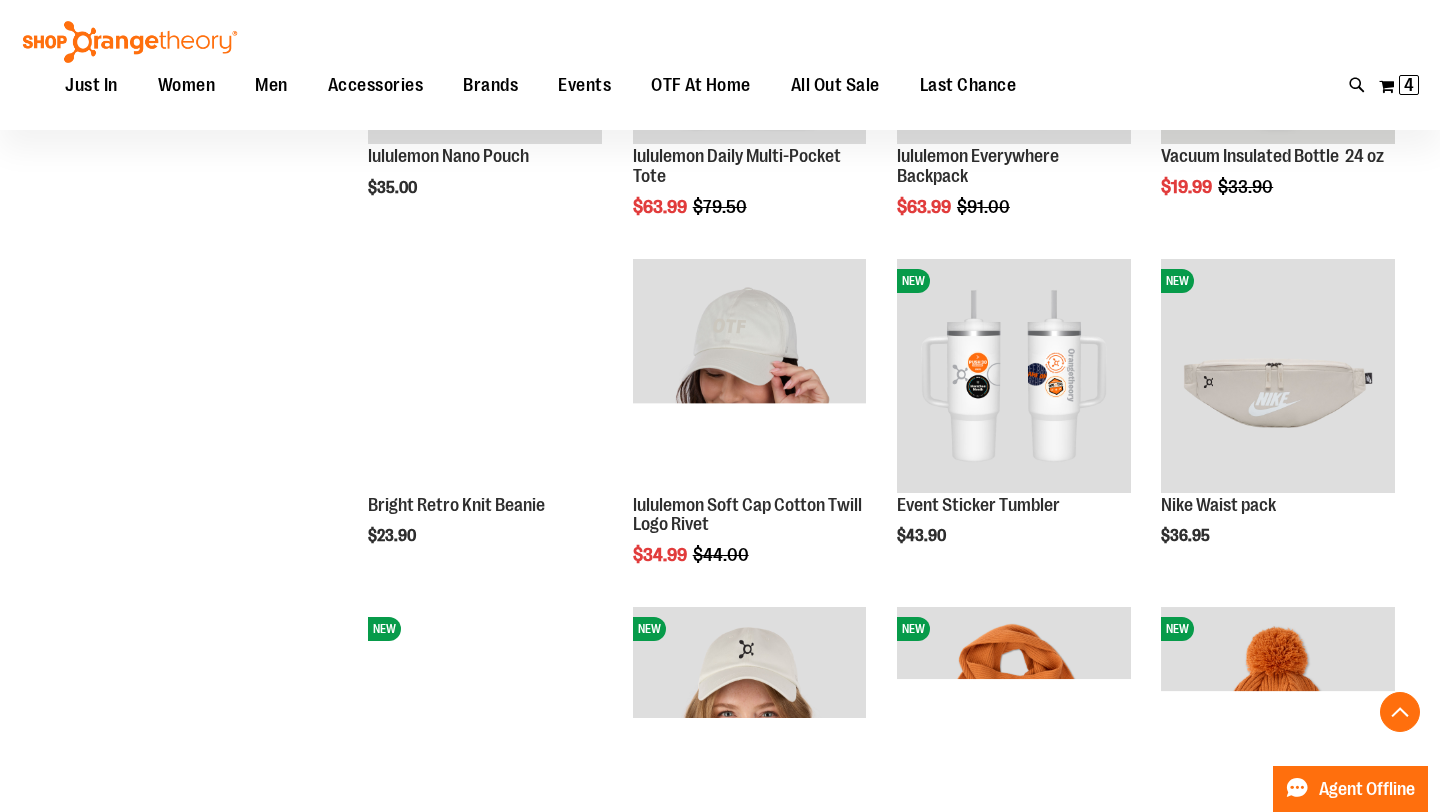 scroll, scrollTop: 1658, scrollLeft: 0, axis: vertical 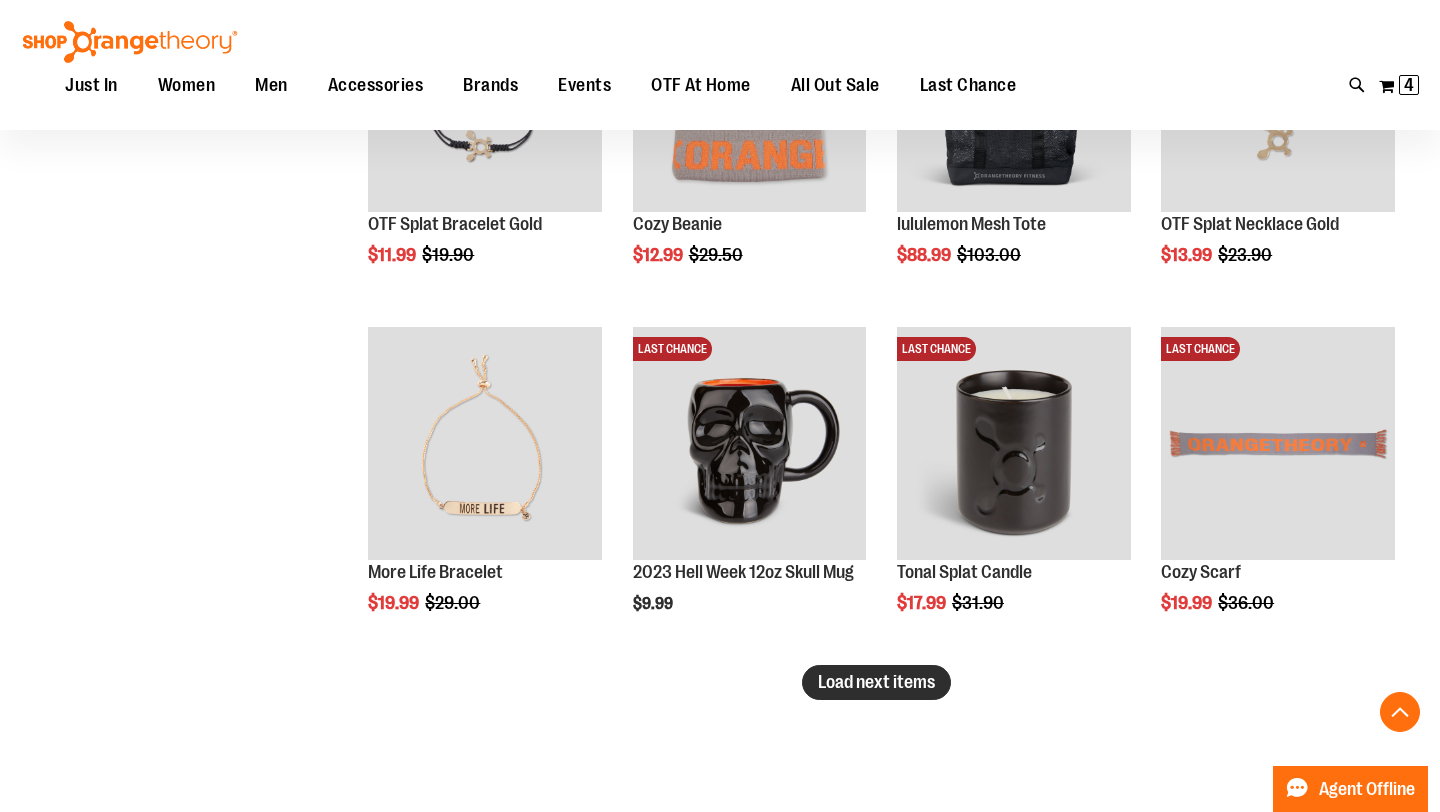 click on "Load next items" at bounding box center (876, 682) 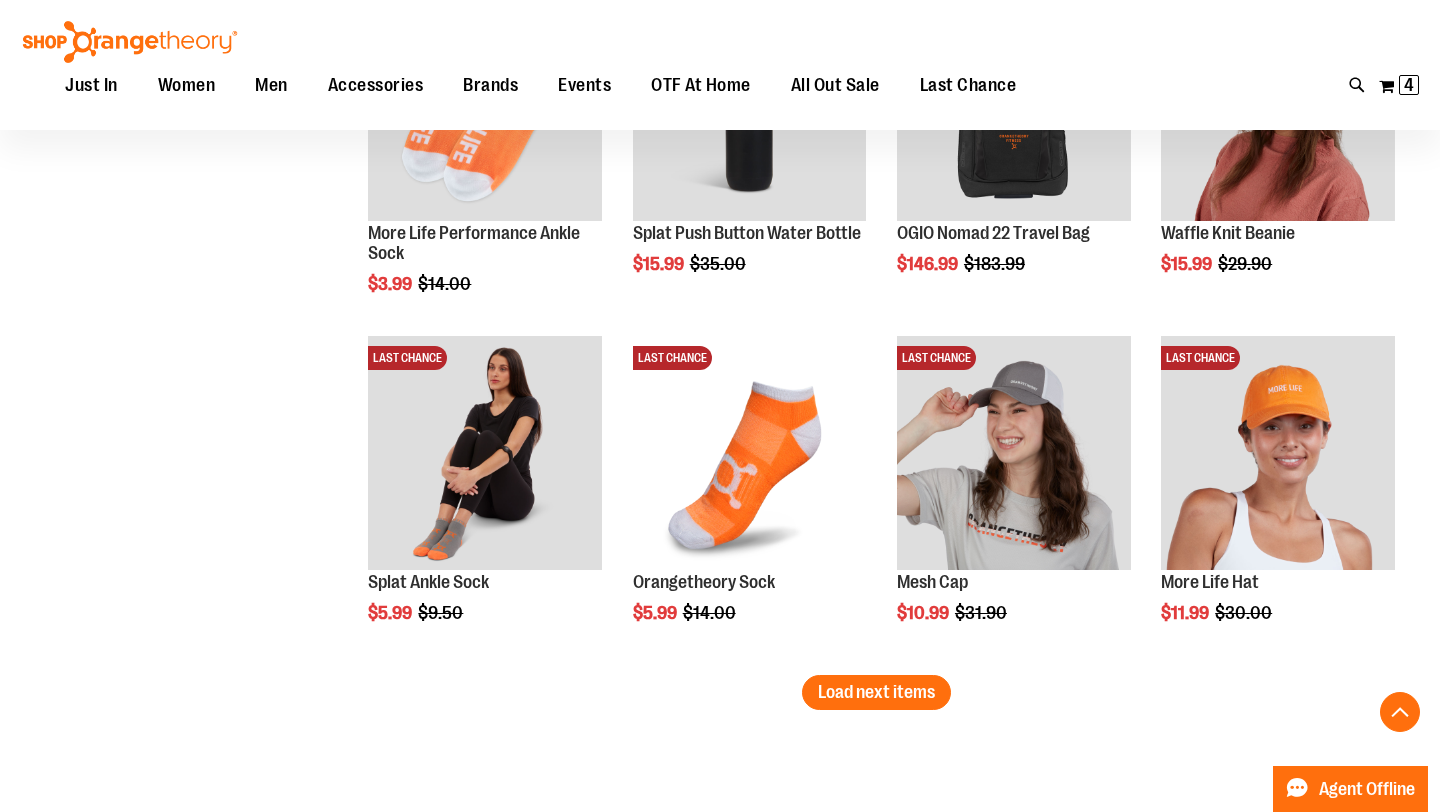 scroll, scrollTop: 3902, scrollLeft: 0, axis: vertical 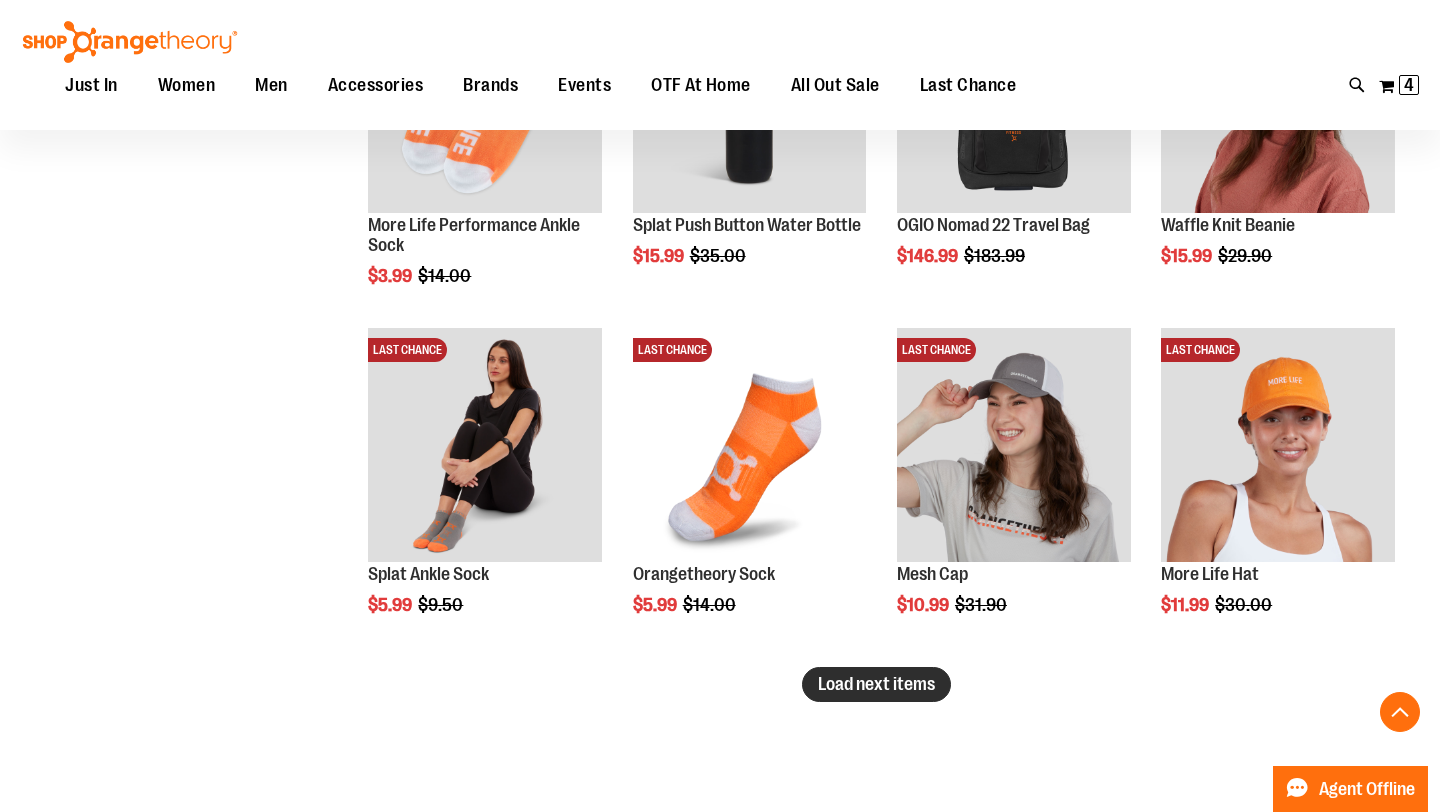 click on "Load next items" at bounding box center (876, 684) 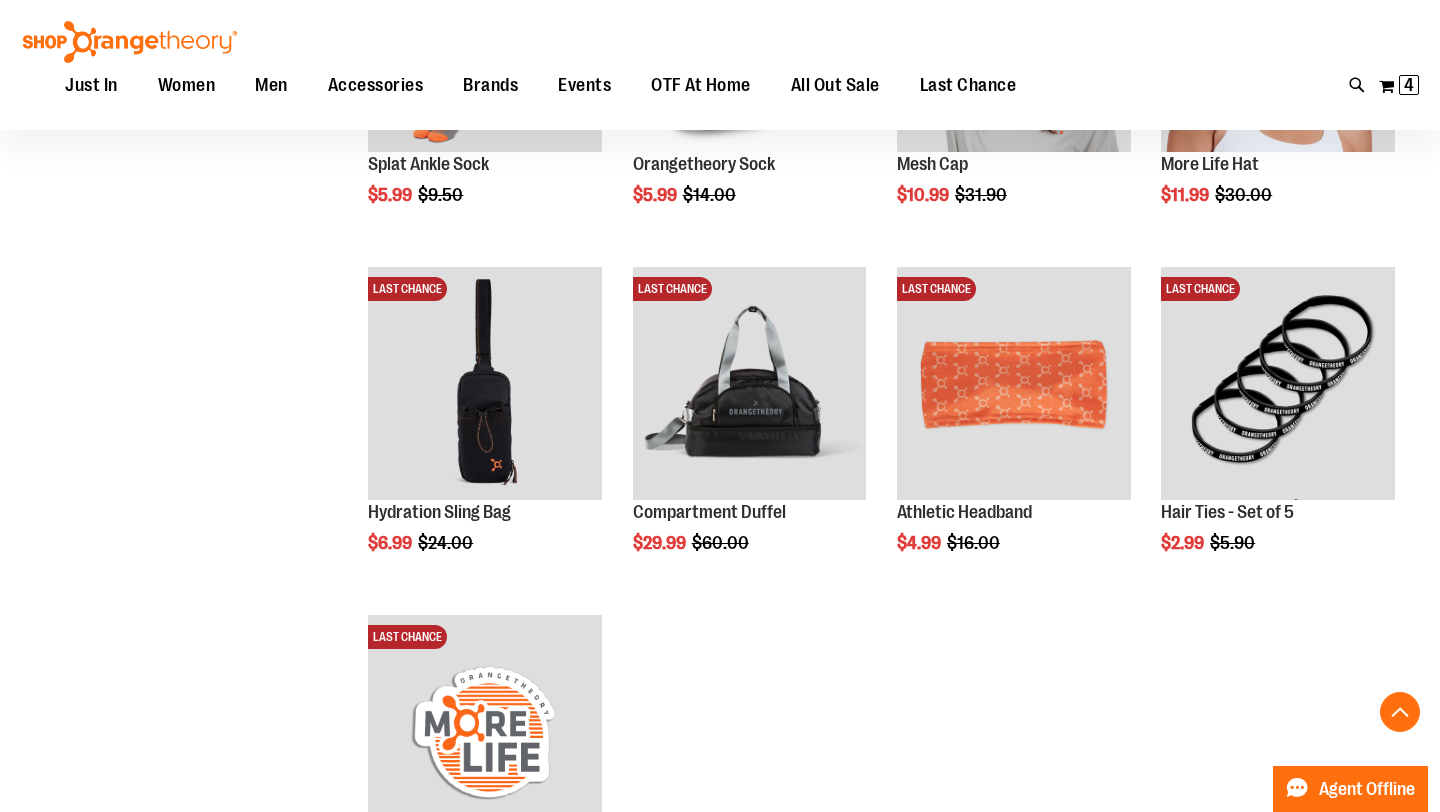 scroll, scrollTop: 4480, scrollLeft: 0, axis: vertical 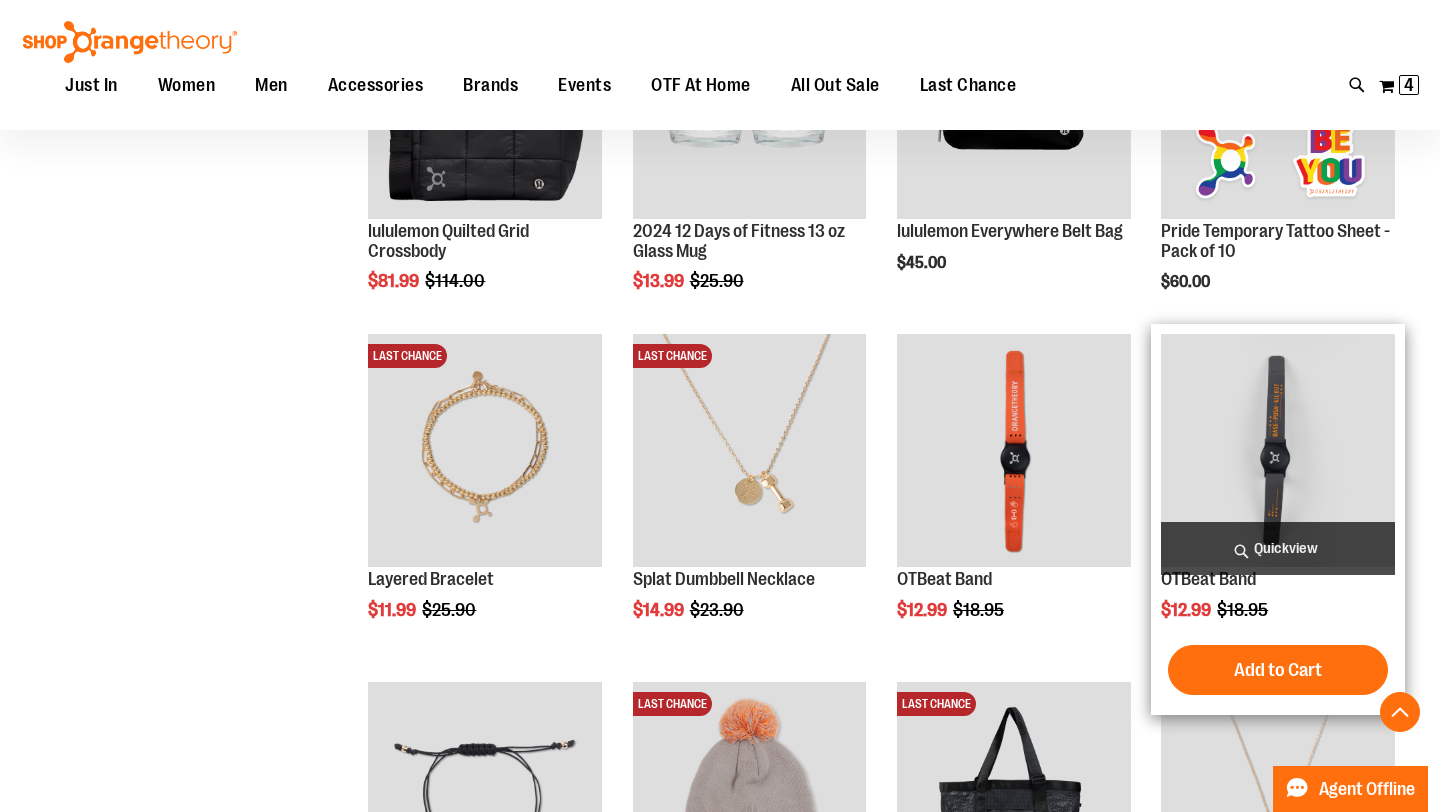 click at bounding box center [1278, 451] 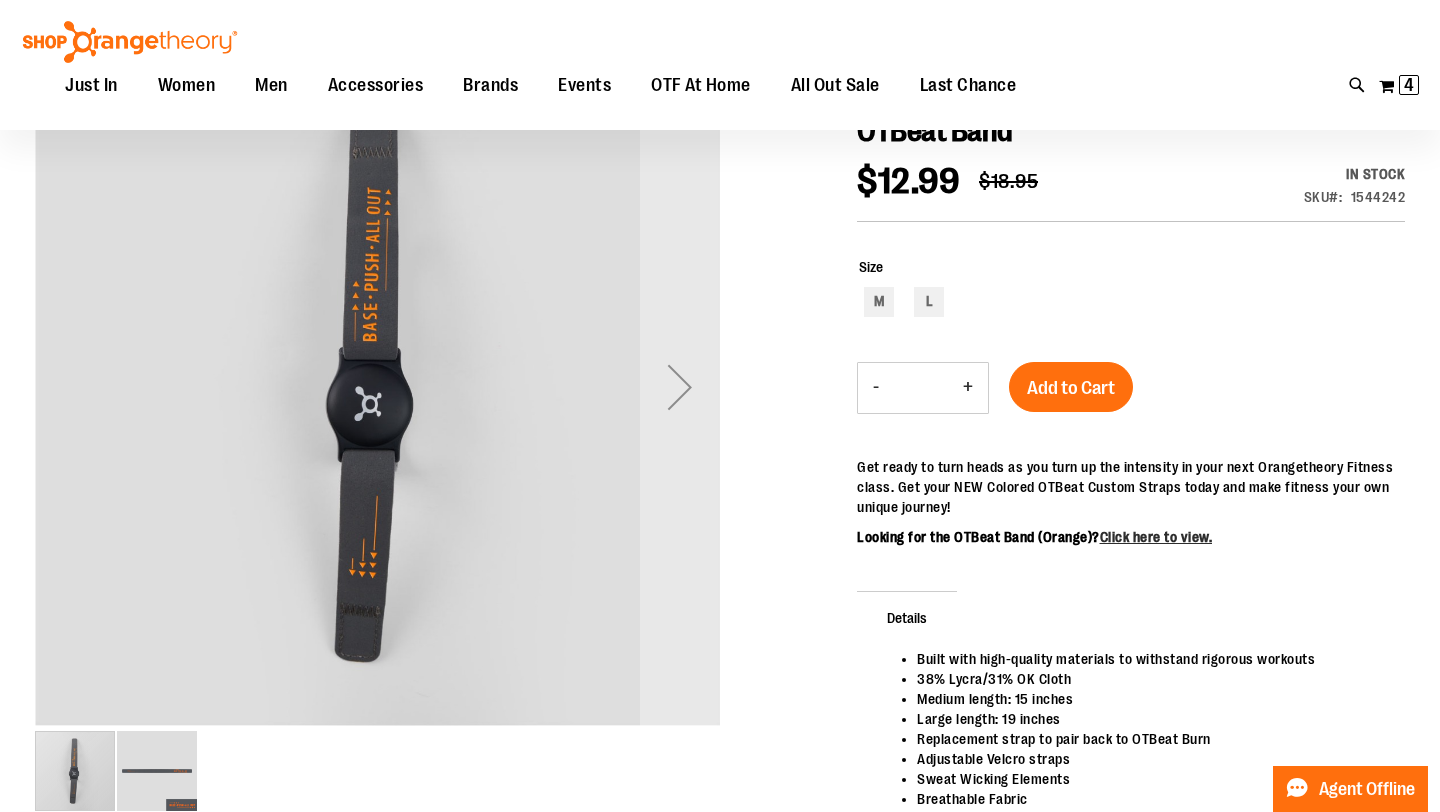 scroll, scrollTop: 243, scrollLeft: 0, axis: vertical 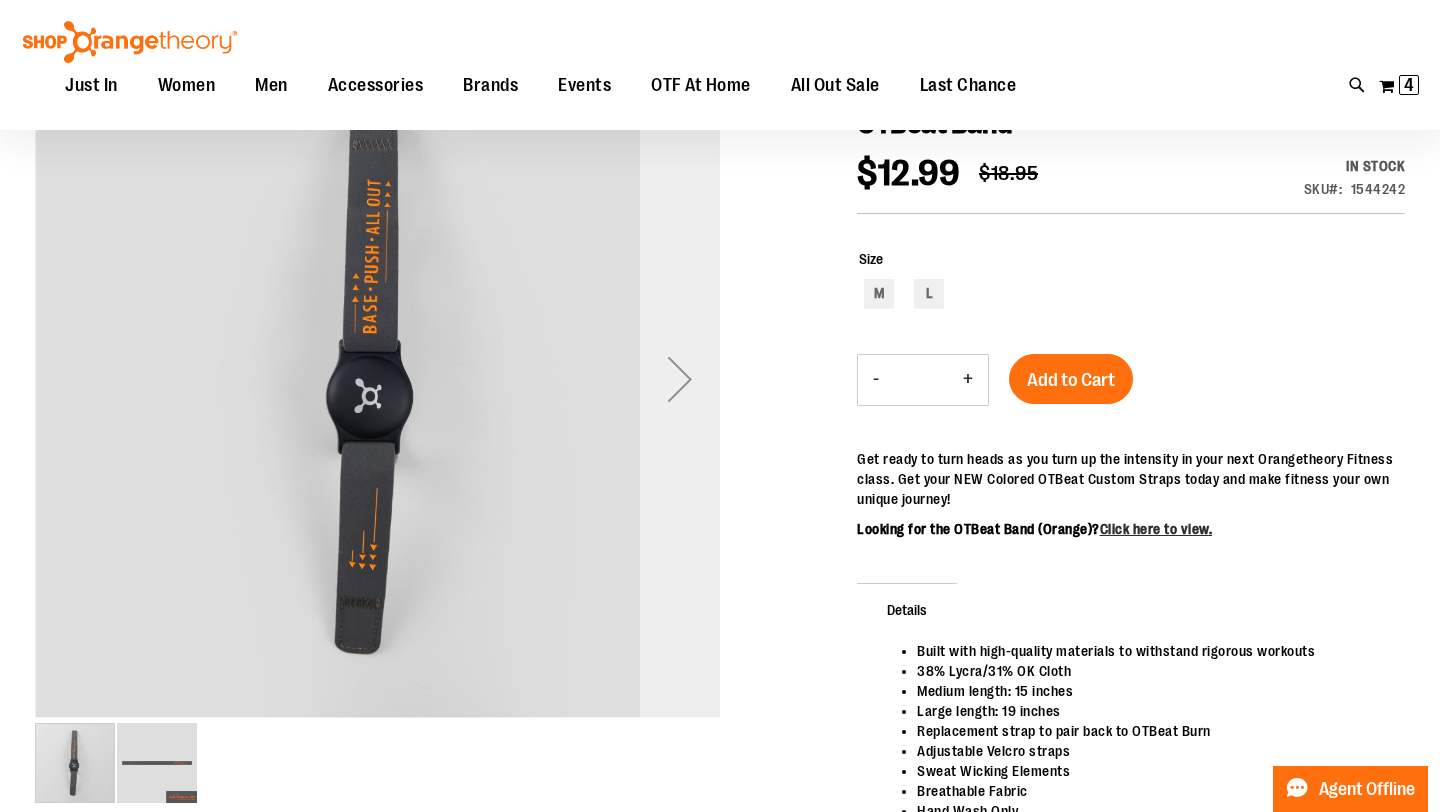 click at bounding box center (680, 379) 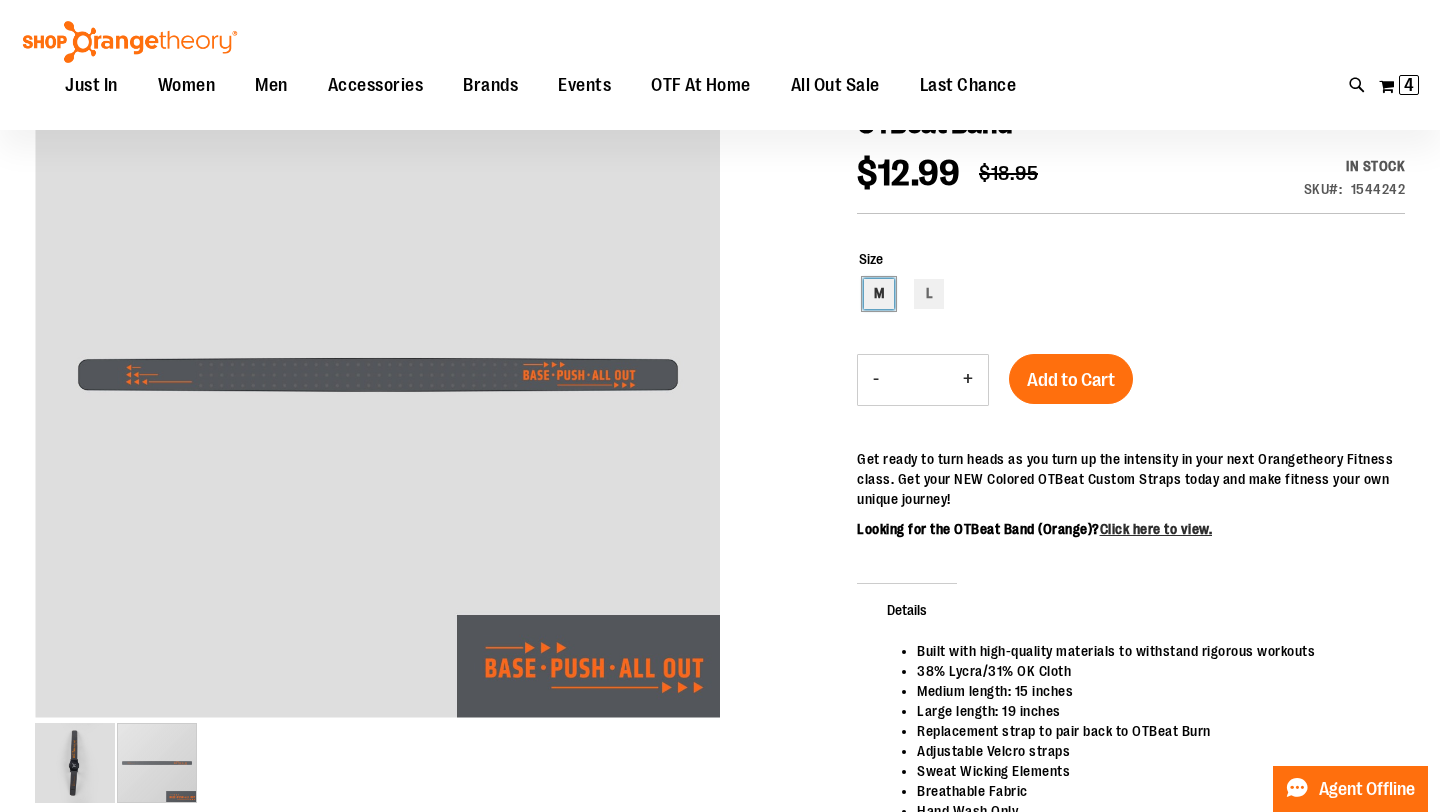 click on "M" at bounding box center (879, 294) 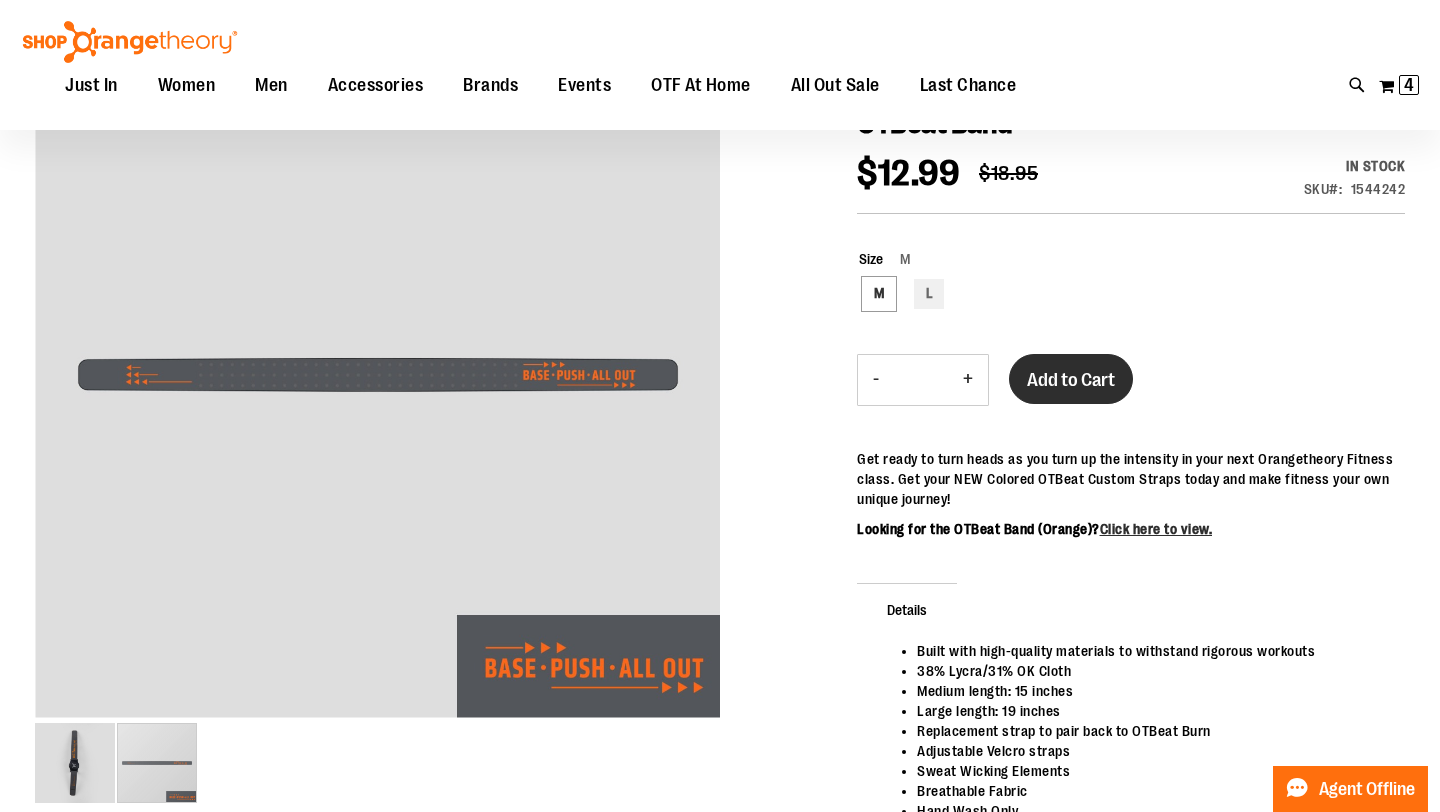 click on "Add to Cart" at bounding box center [1071, 380] 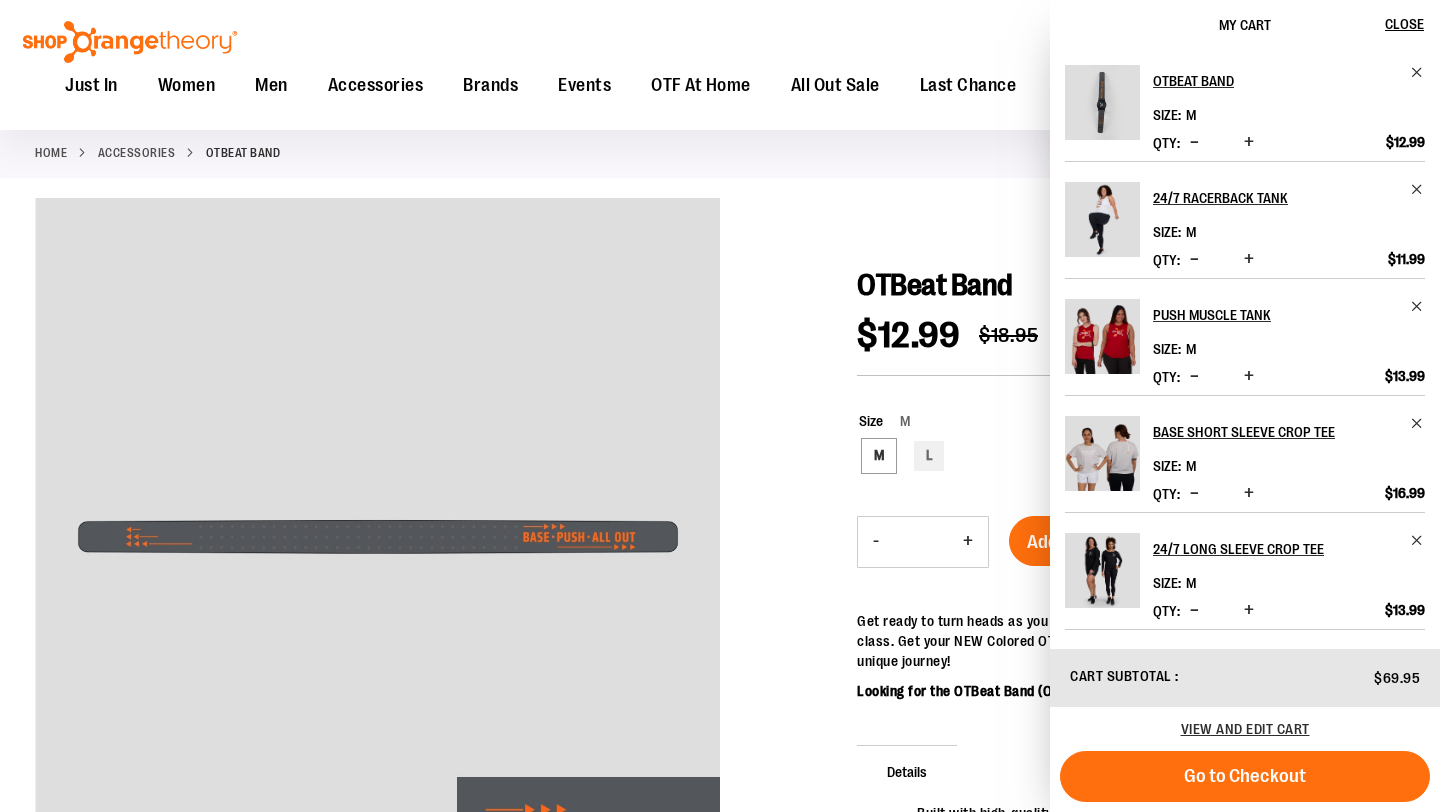 scroll, scrollTop: 0, scrollLeft: 0, axis: both 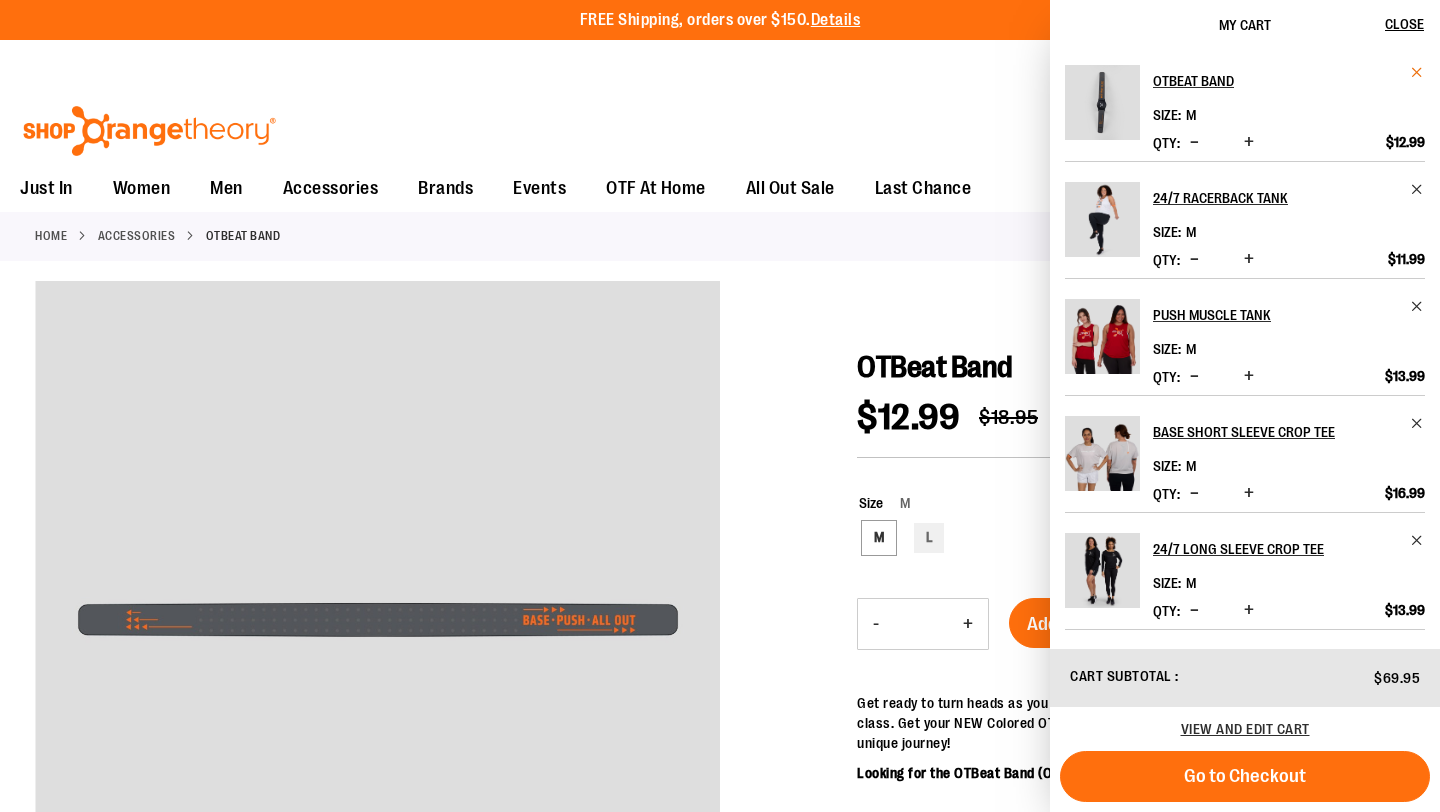 click at bounding box center (1417, 72) 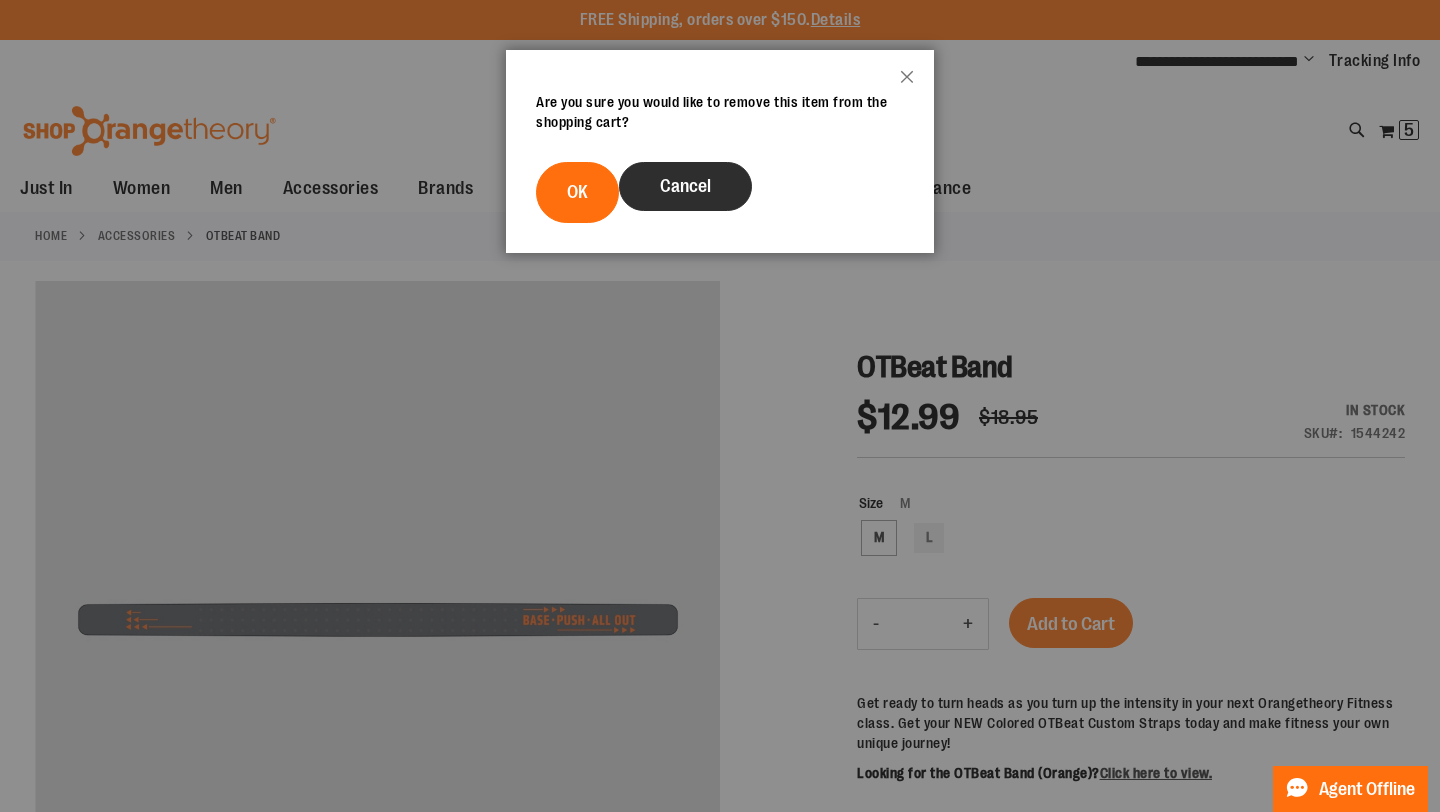 click on "Cancel" at bounding box center [685, 186] 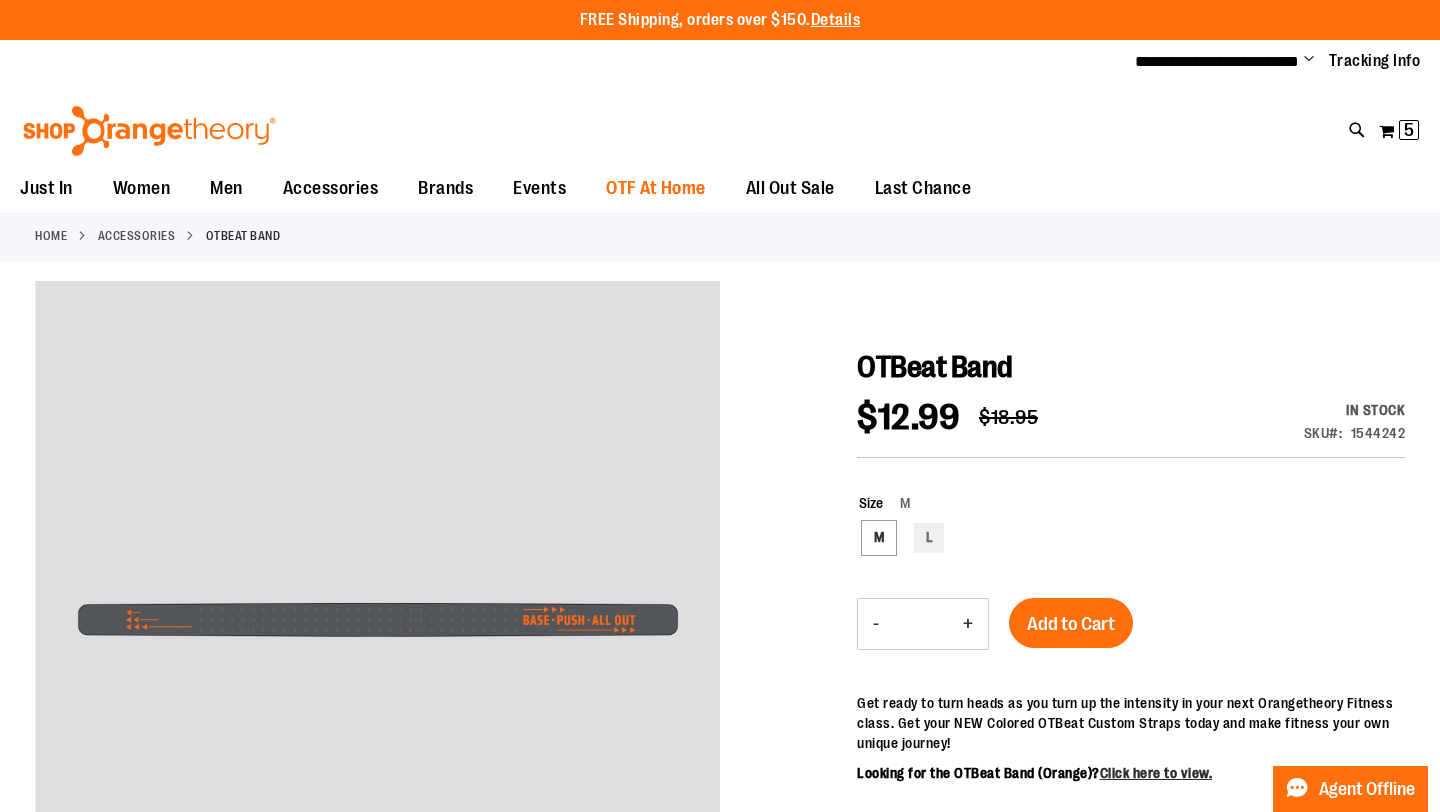 click on "OTF At Home" at bounding box center (656, 189) 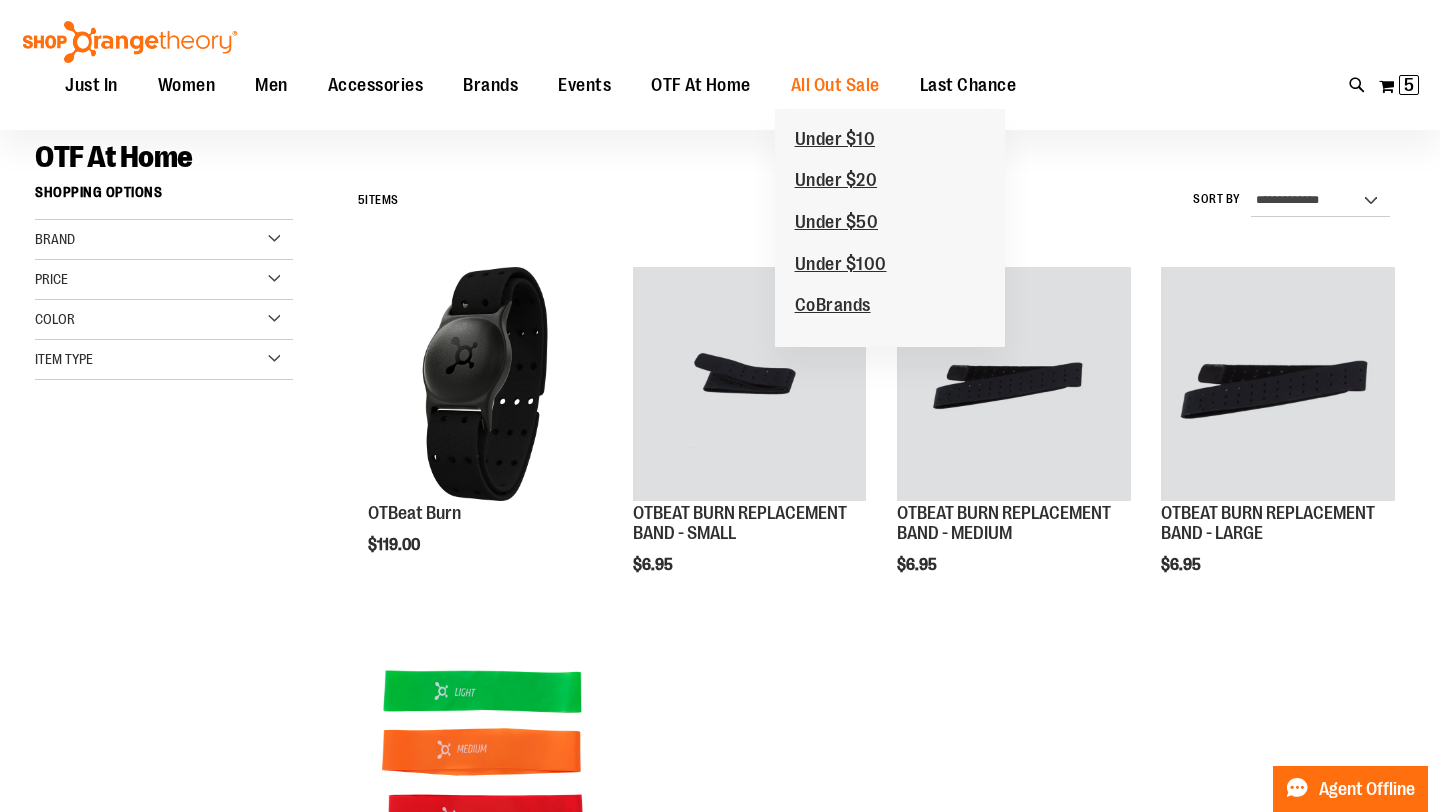 scroll, scrollTop: 126, scrollLeft: 0, axis: vertical 